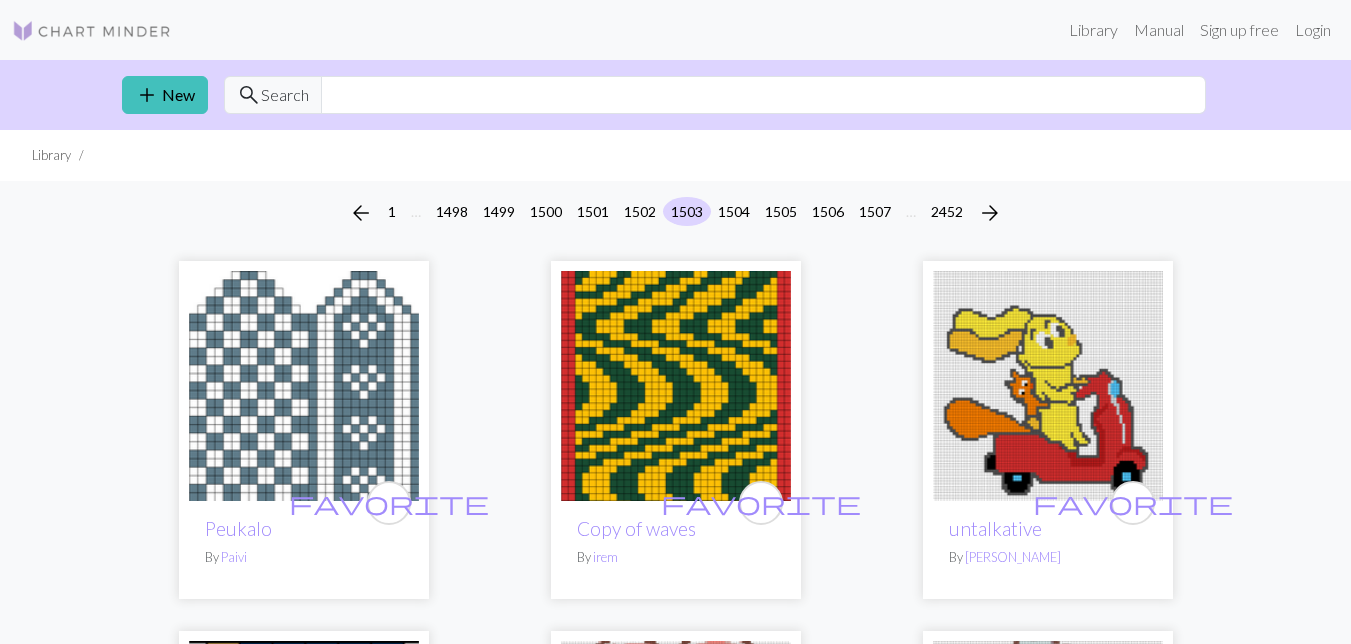 scroll, scrollTop: 0, scrollLeft: 0, axis: both 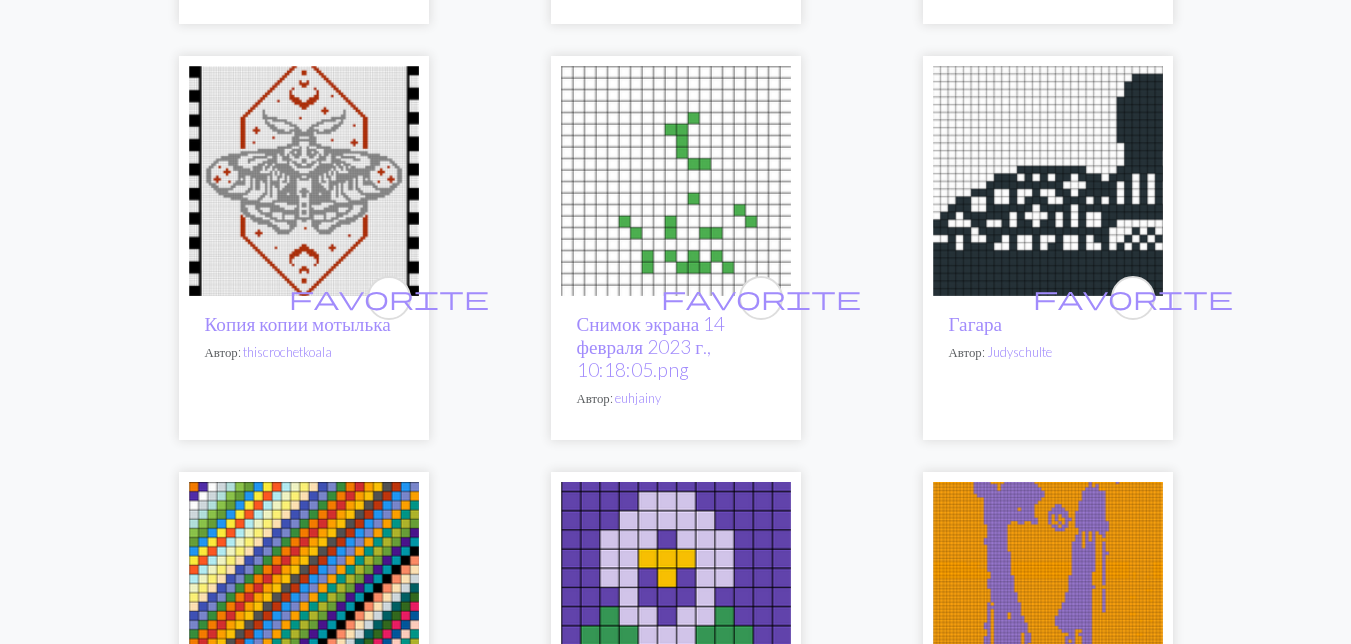 click at bounding box center (1048, 181) 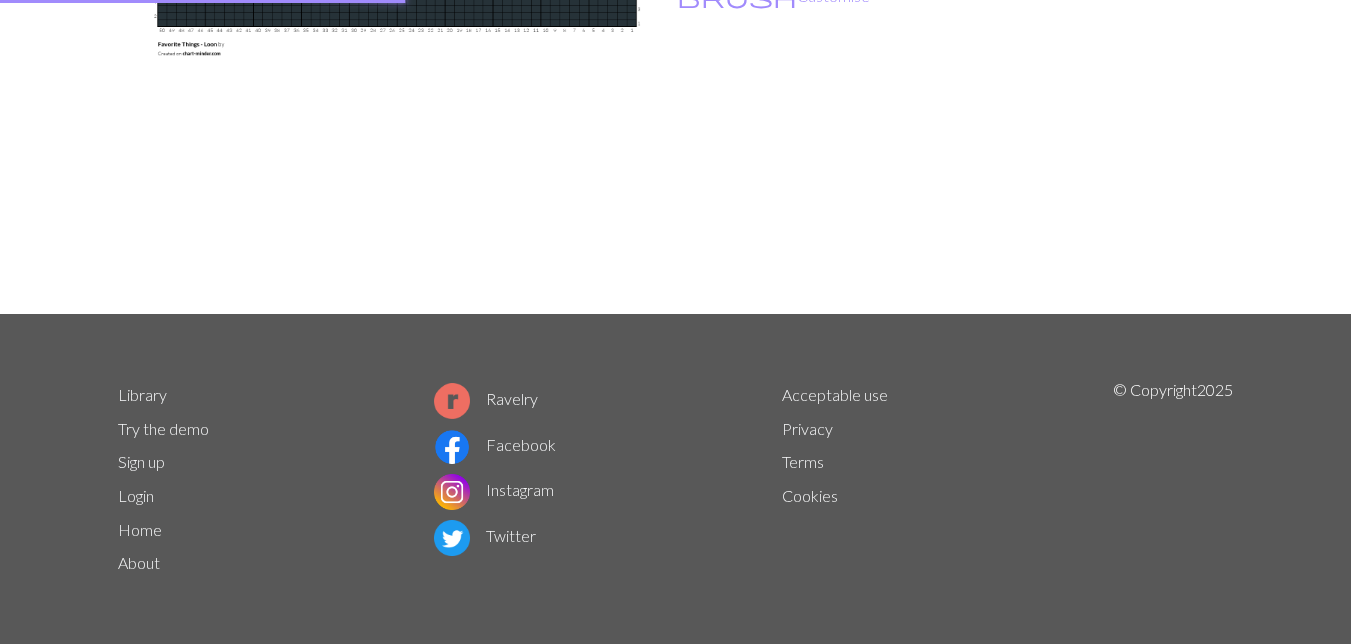 scroll, scrollTop: 0, scrollLeft: 0, axis: both 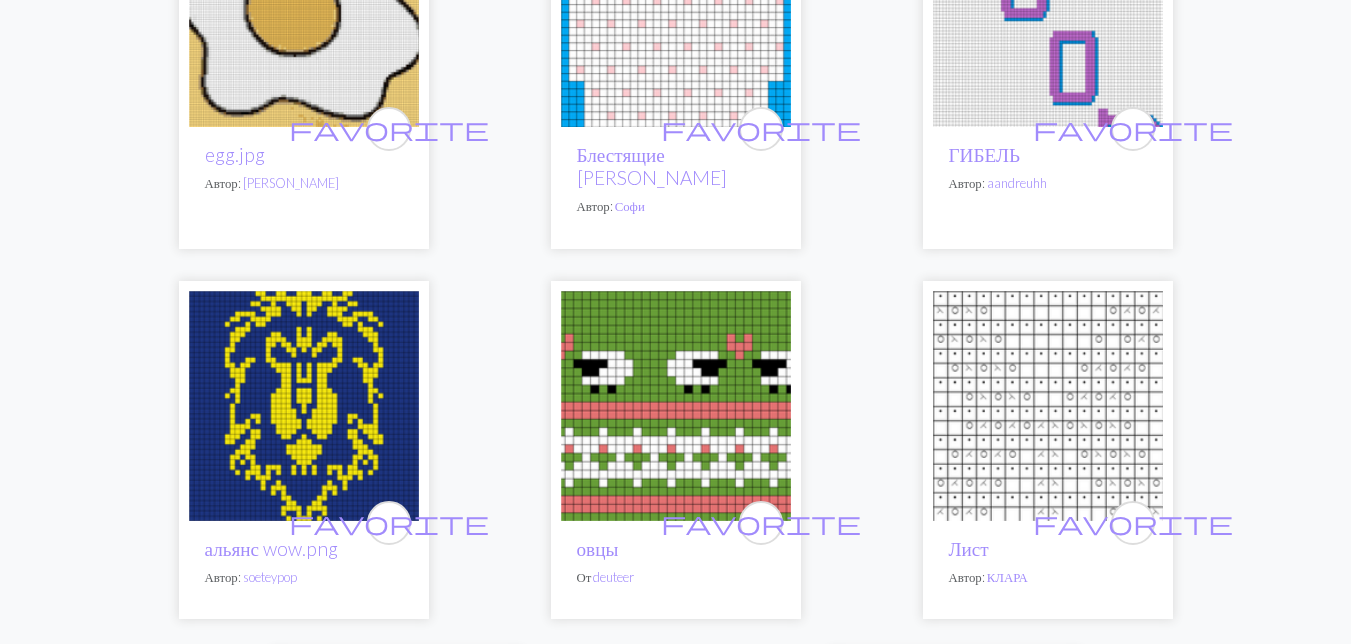 click at bounding box center (304, 406) 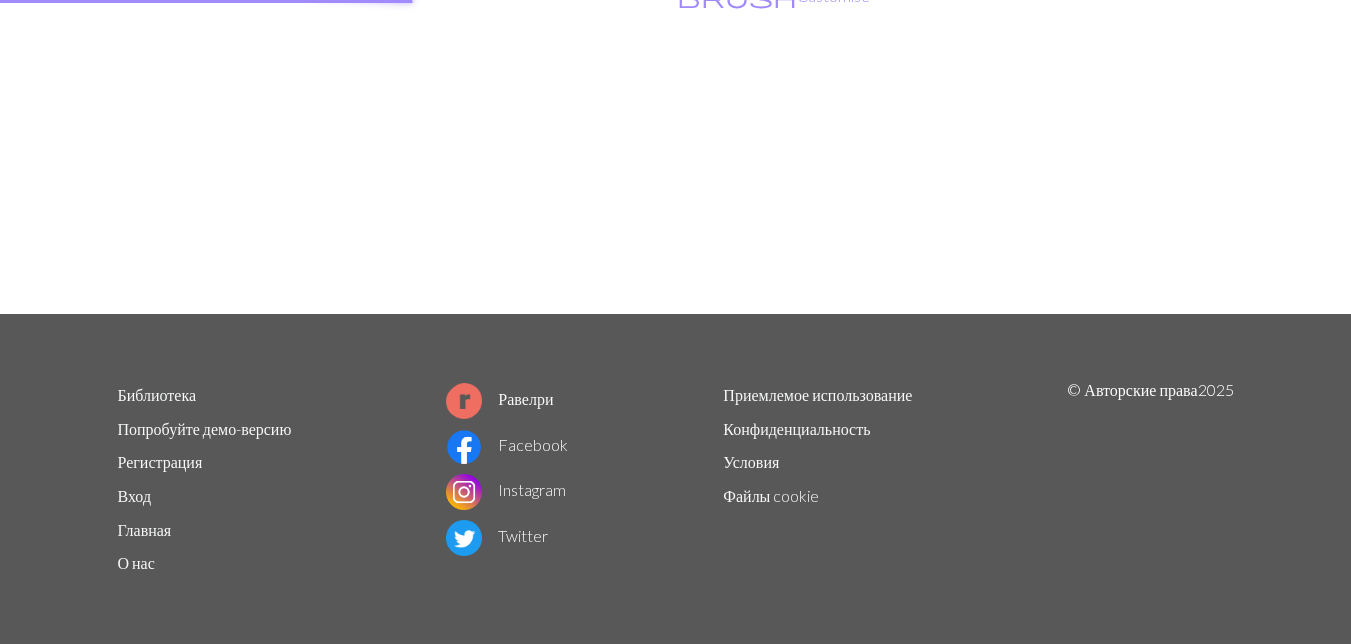 scroll, scrollTop: 0, scrollLeft: 0, axis: both 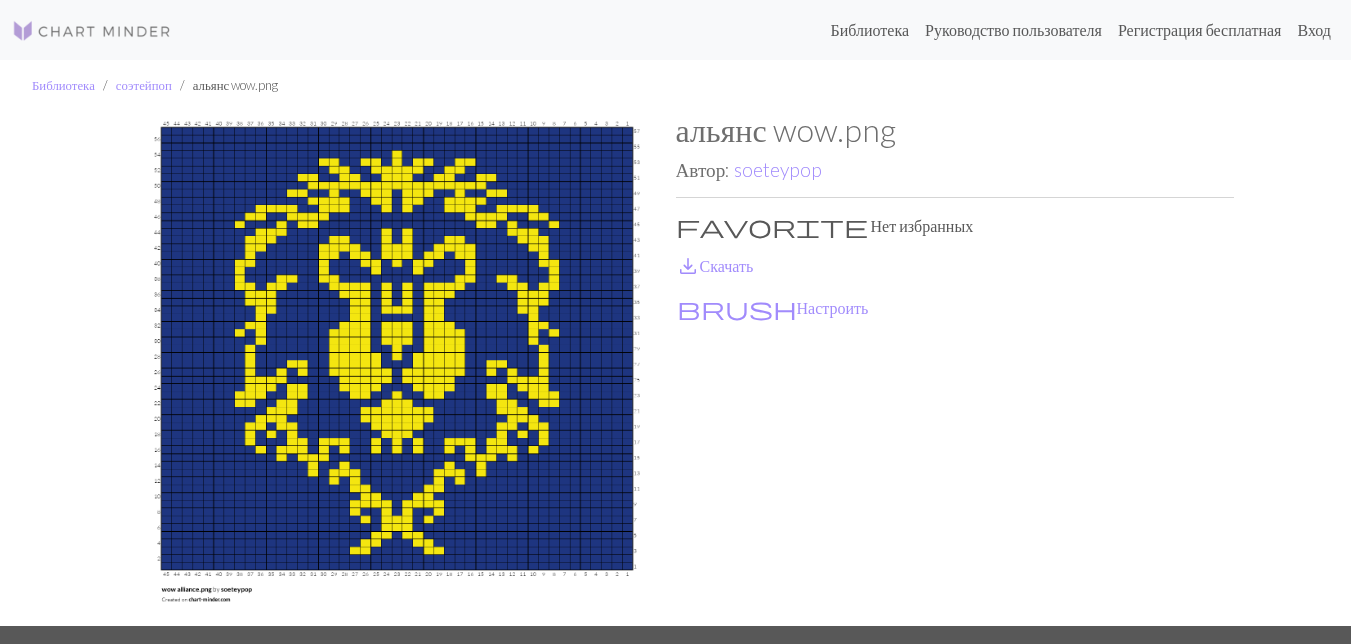 drag, startPoint x: 351, startPoint y: 269, endPoint x: 330, endPoint y: 291, distance: 30.413813 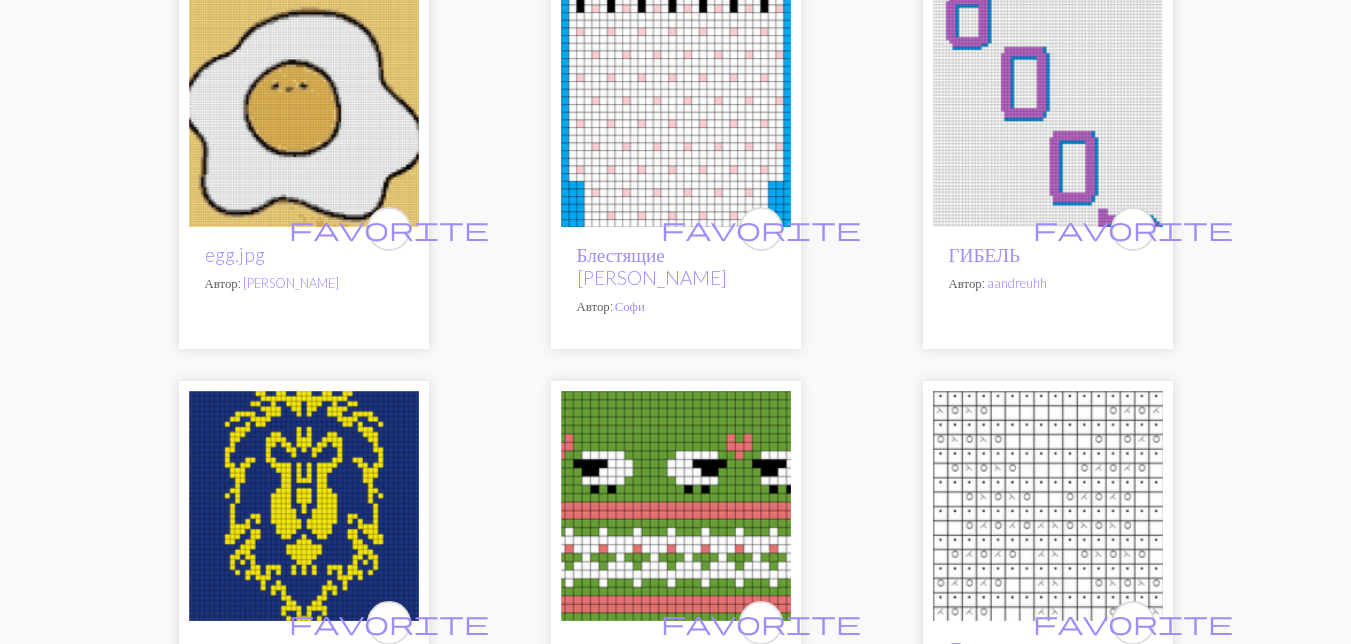 scroll, scrollTop: 5500, scrollLeft: 0, axis: vertical 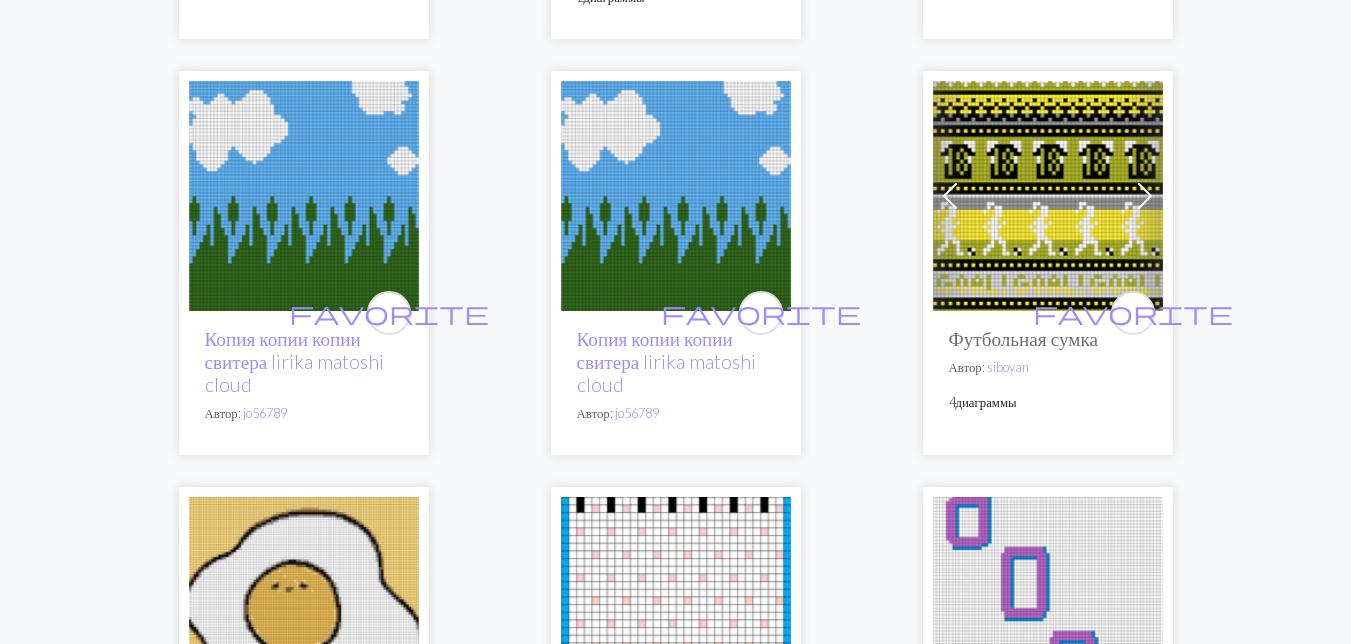 click at bounding box center [1048, 196] 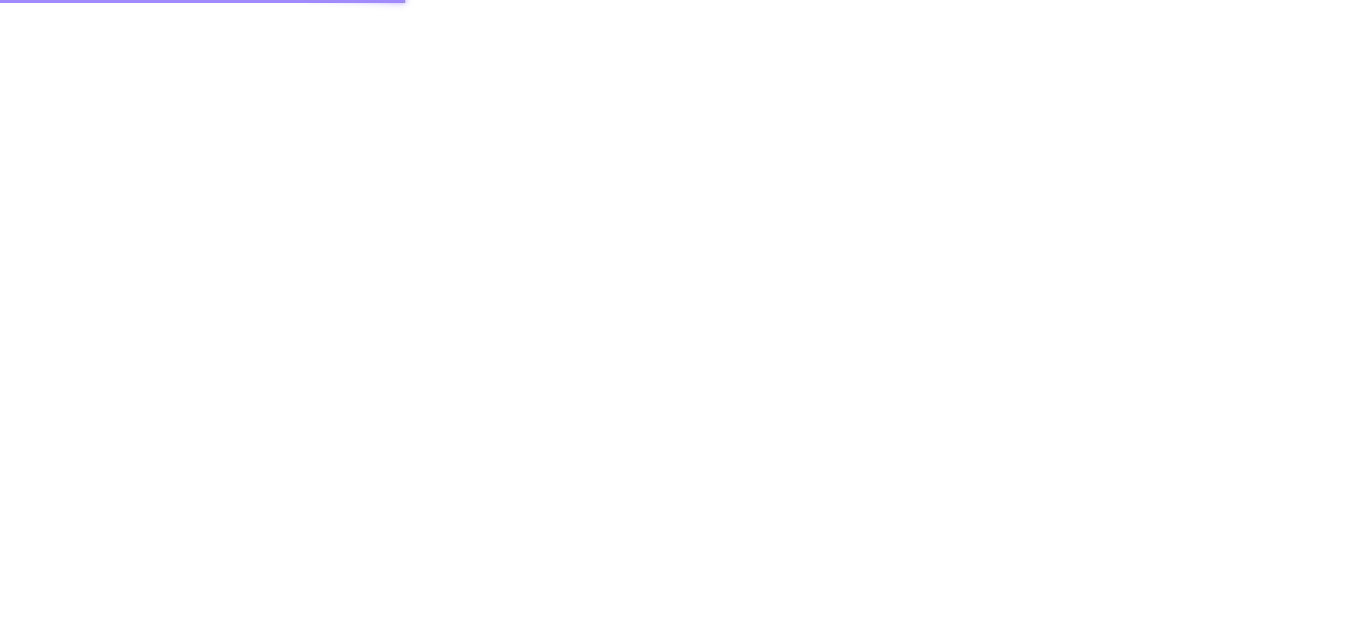 scroll, scrollTop: 0, scrollLeft: 0, axis: both 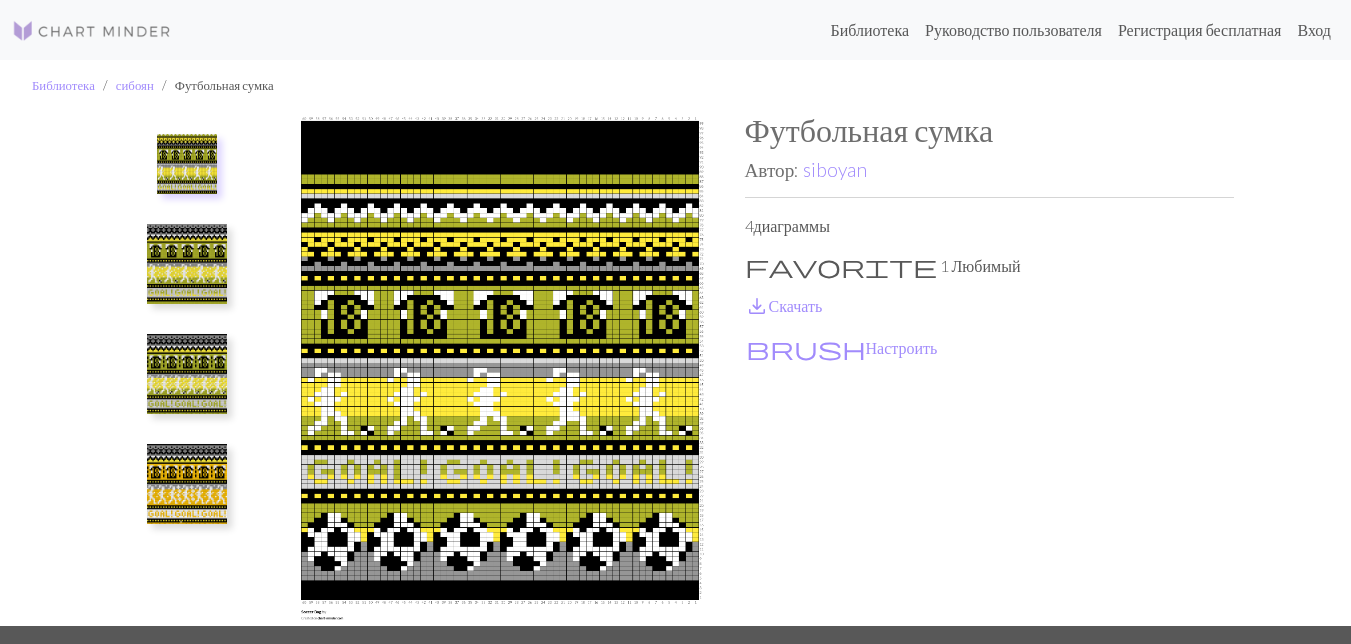click at bounding box center [187, 264] 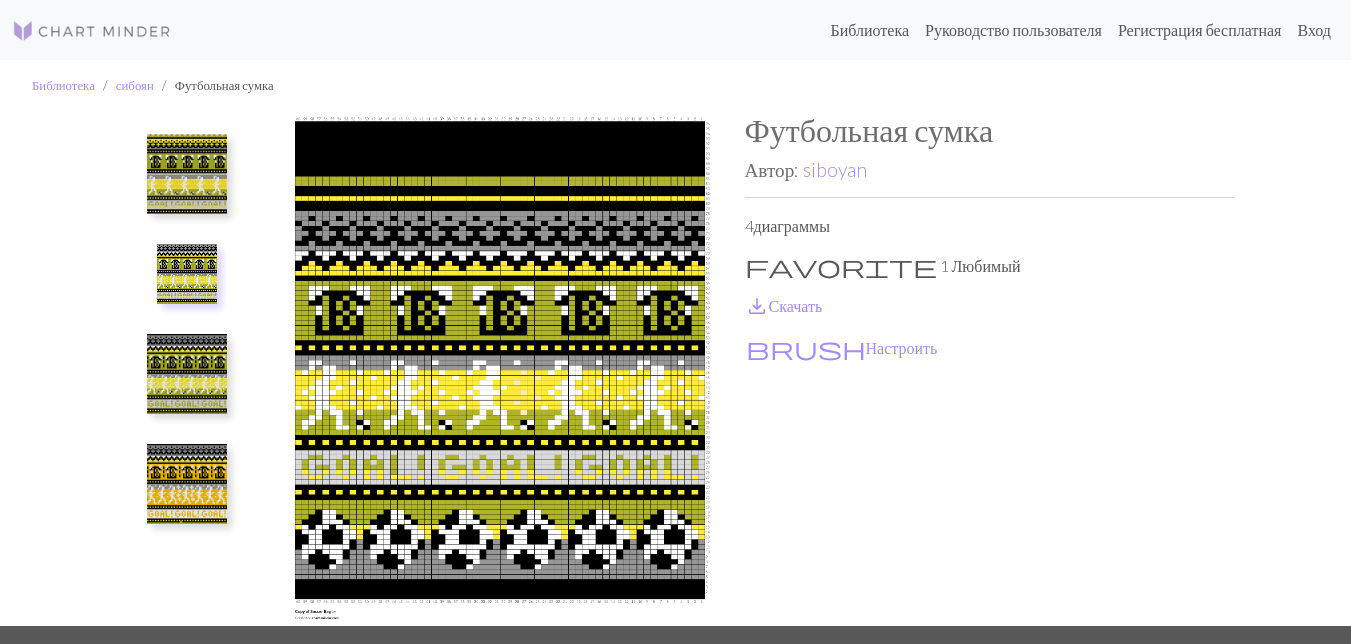 click at bounding box center (187, 374) 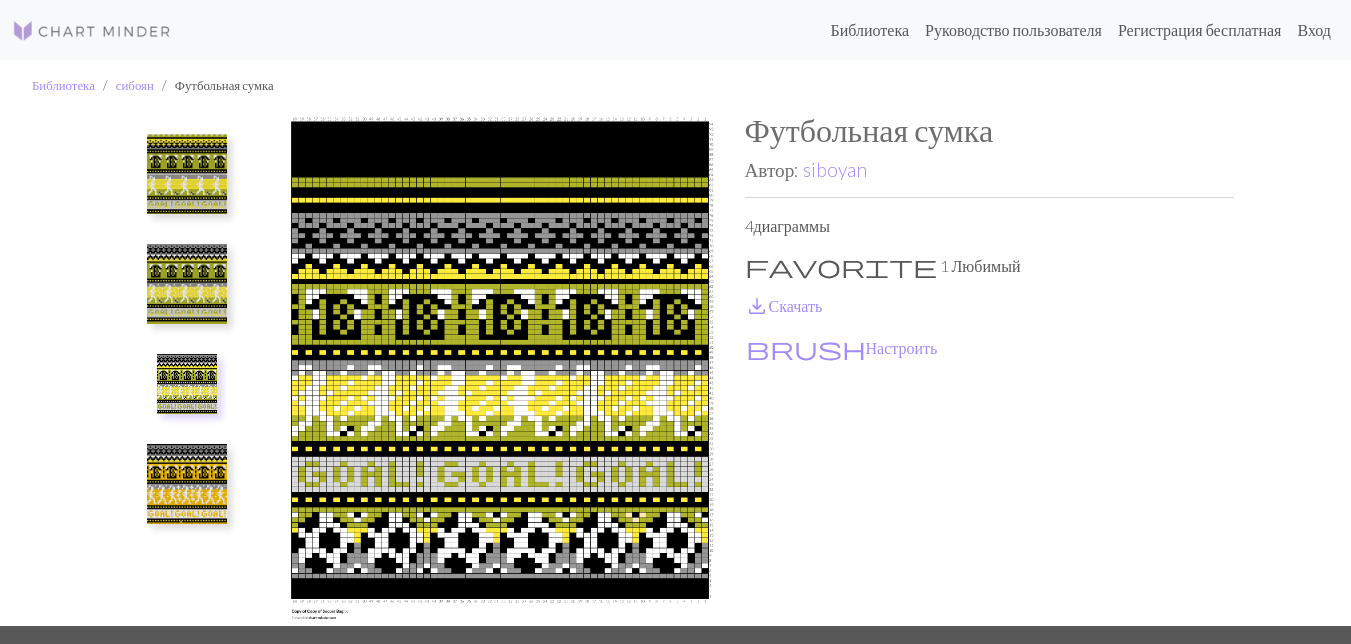 click at bounding box center [187, 484] 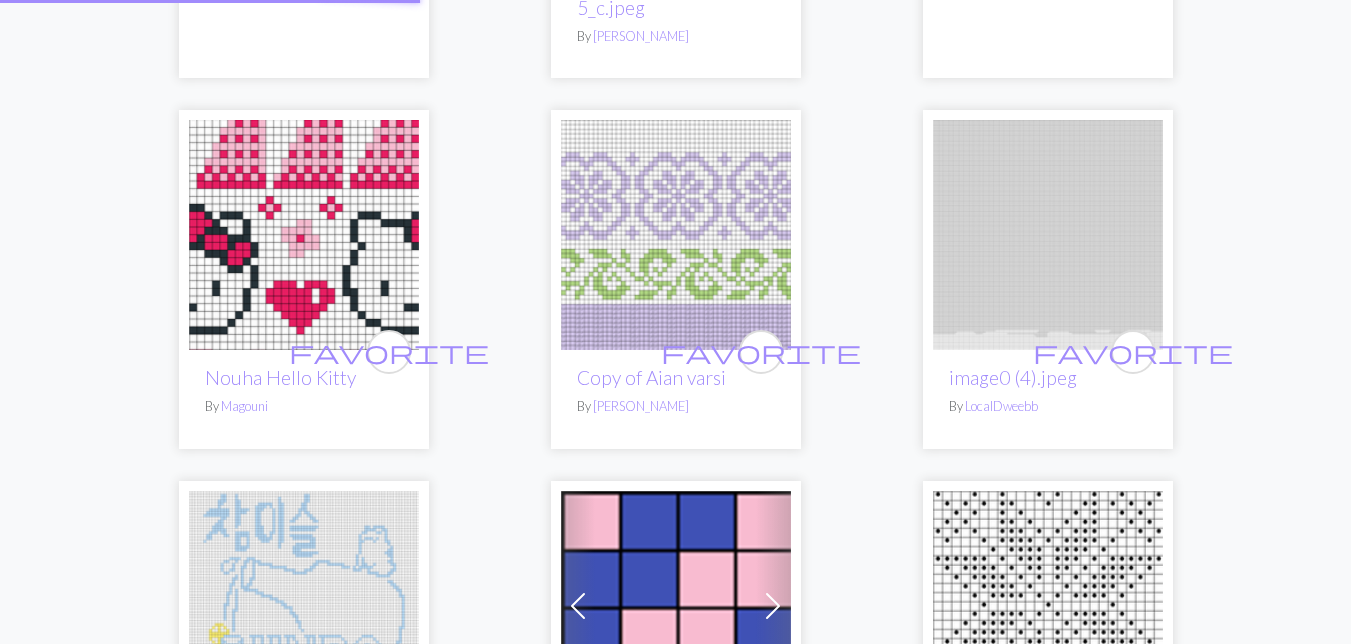 scroll, scrollTop: 0, scrollLeft: 0, axis: both 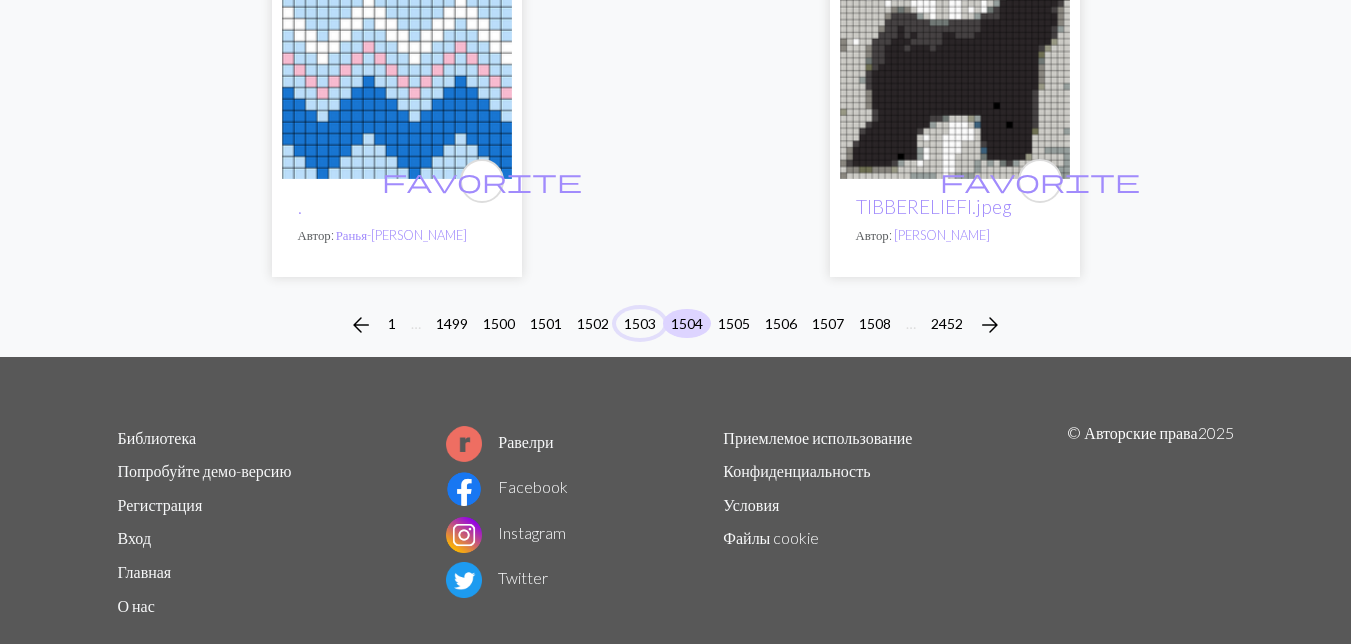 click on "1503" at bounding box center (640, 323) 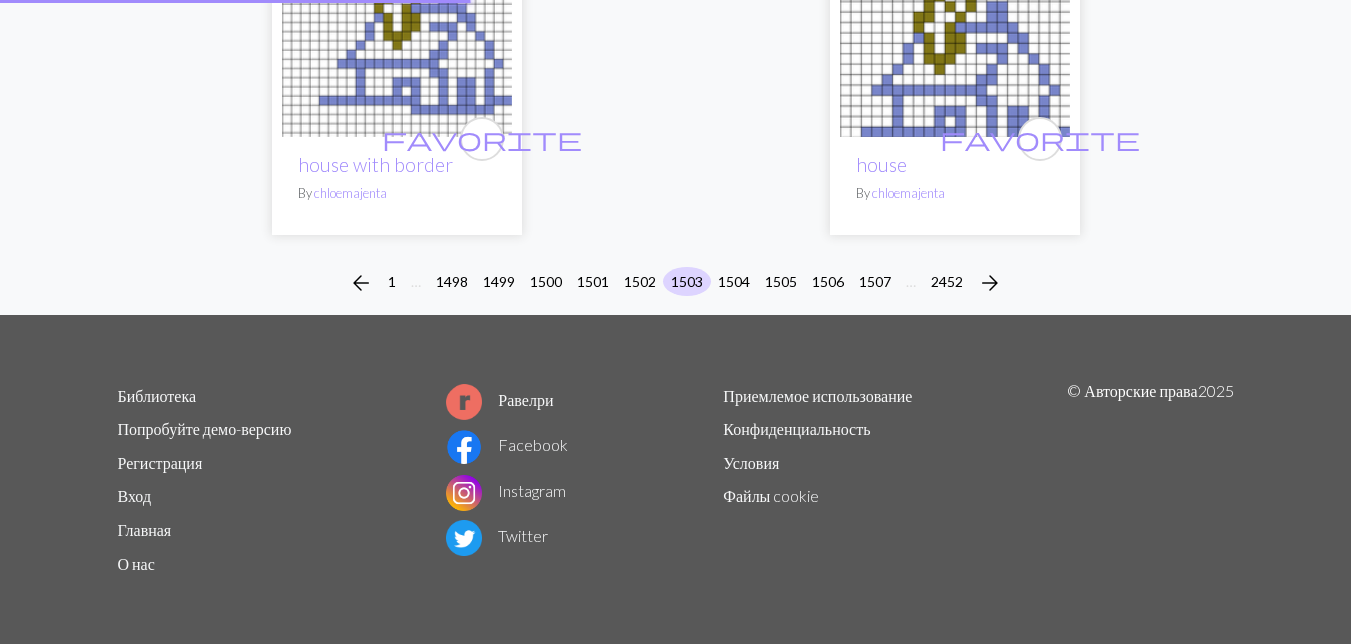scroll, scrollTop: 0, scrollLeft: 0, axis: both 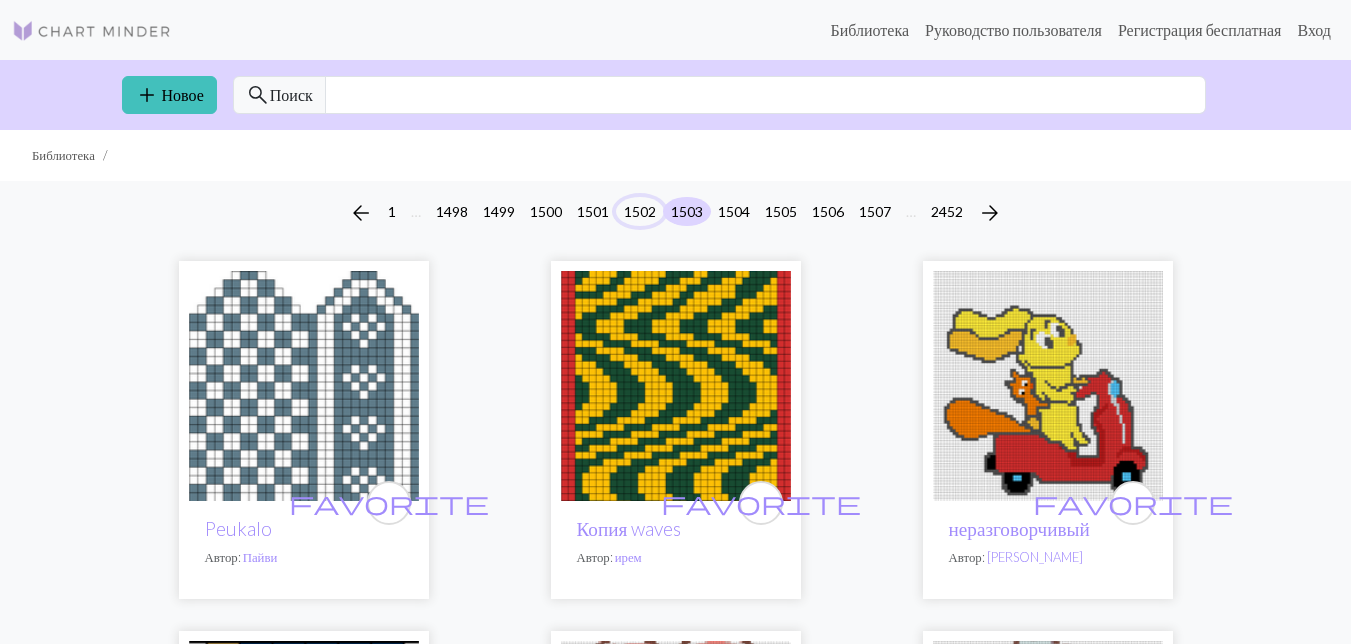 click on "1502" at bounding box center (640, 211) 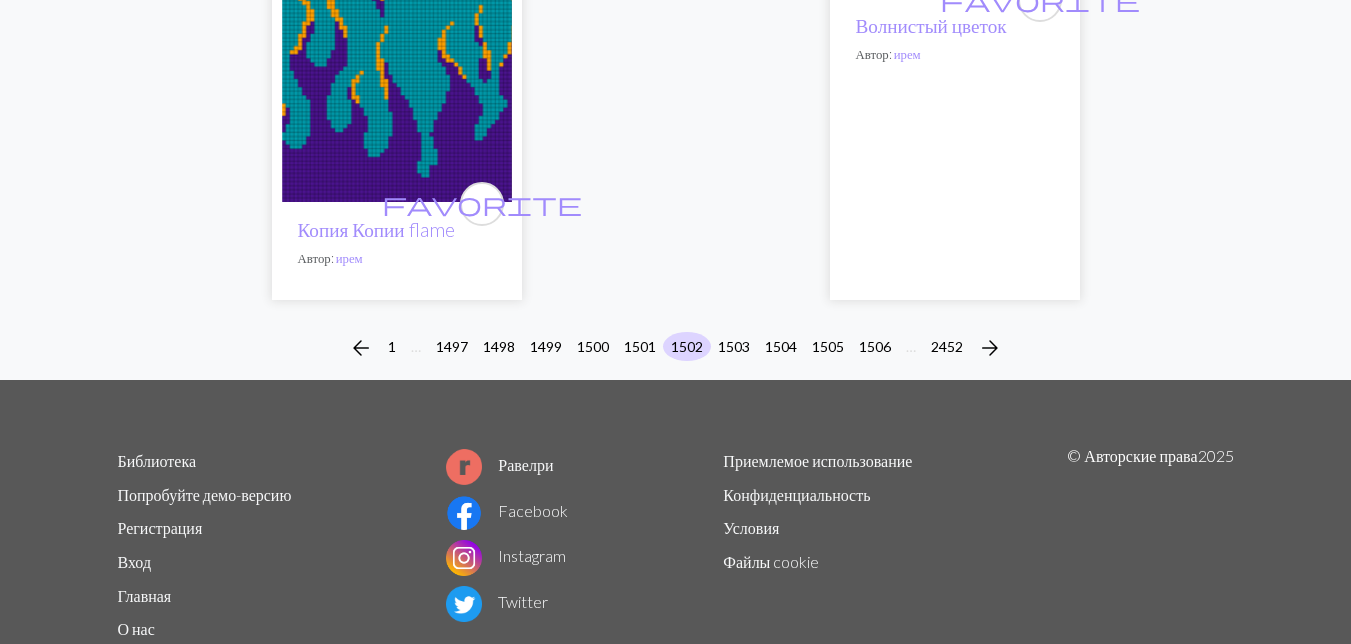 scroll, scrollTop: 6798, scrollLeft: 0, axis: vertical 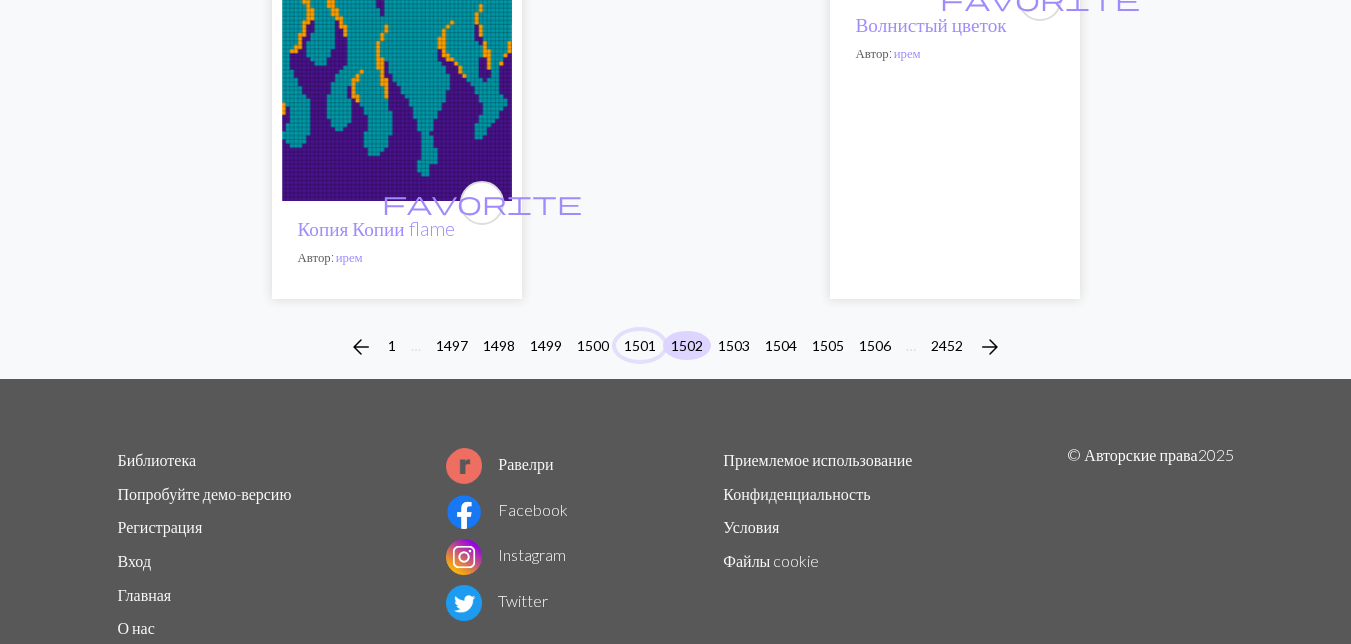 click on "1501" at bounding box center (640, 345) 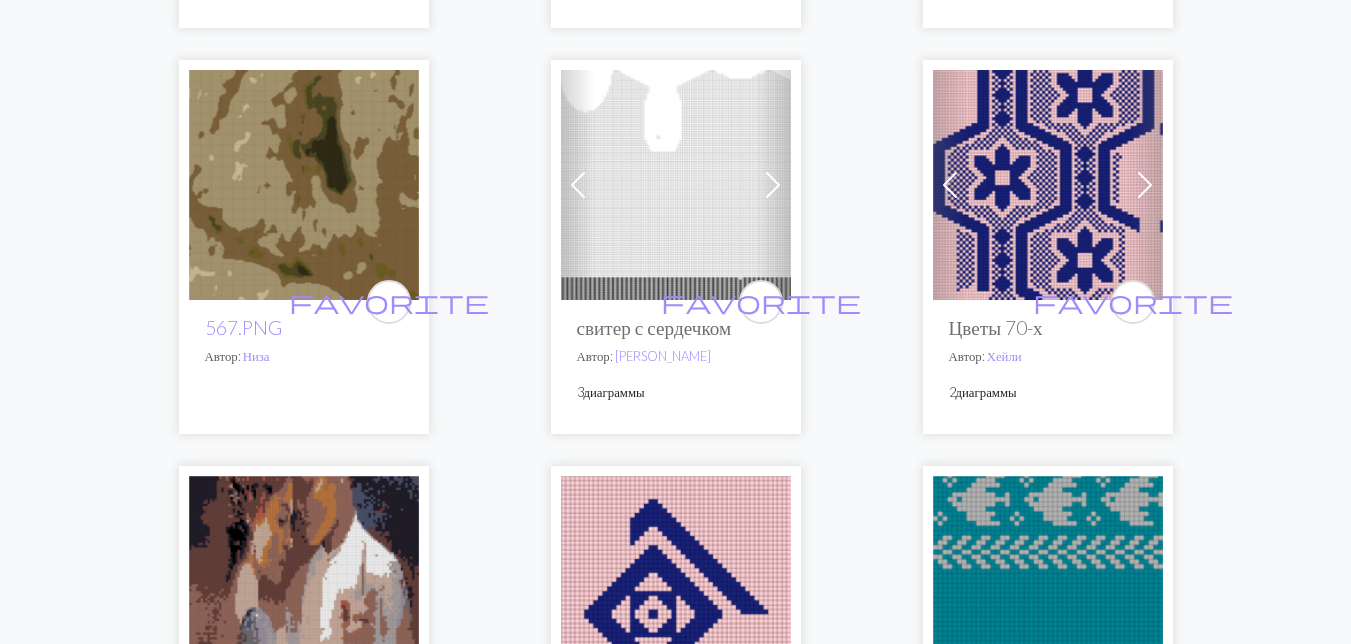 scroll, scrollTop: 5300, scrollLeft: 0, axis: vertical 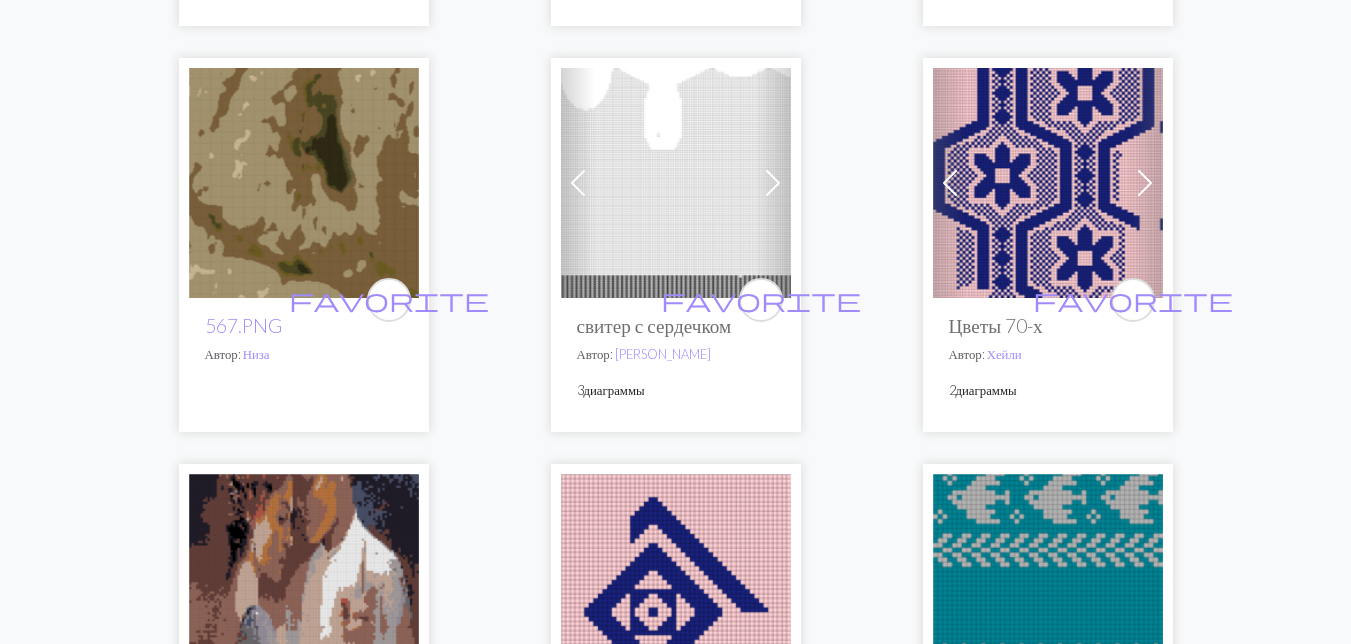 click at bounding box center (1048, 183) 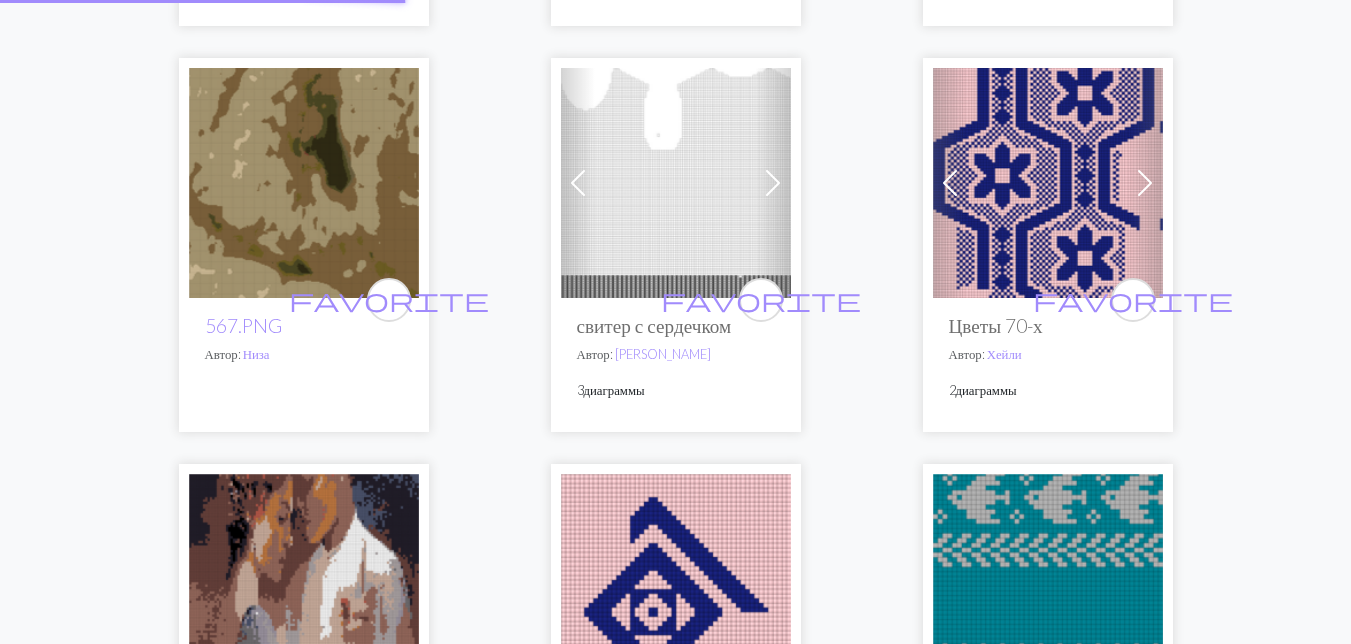 scroll, scrollTop: 0, scrollLeft: 0, axis: both 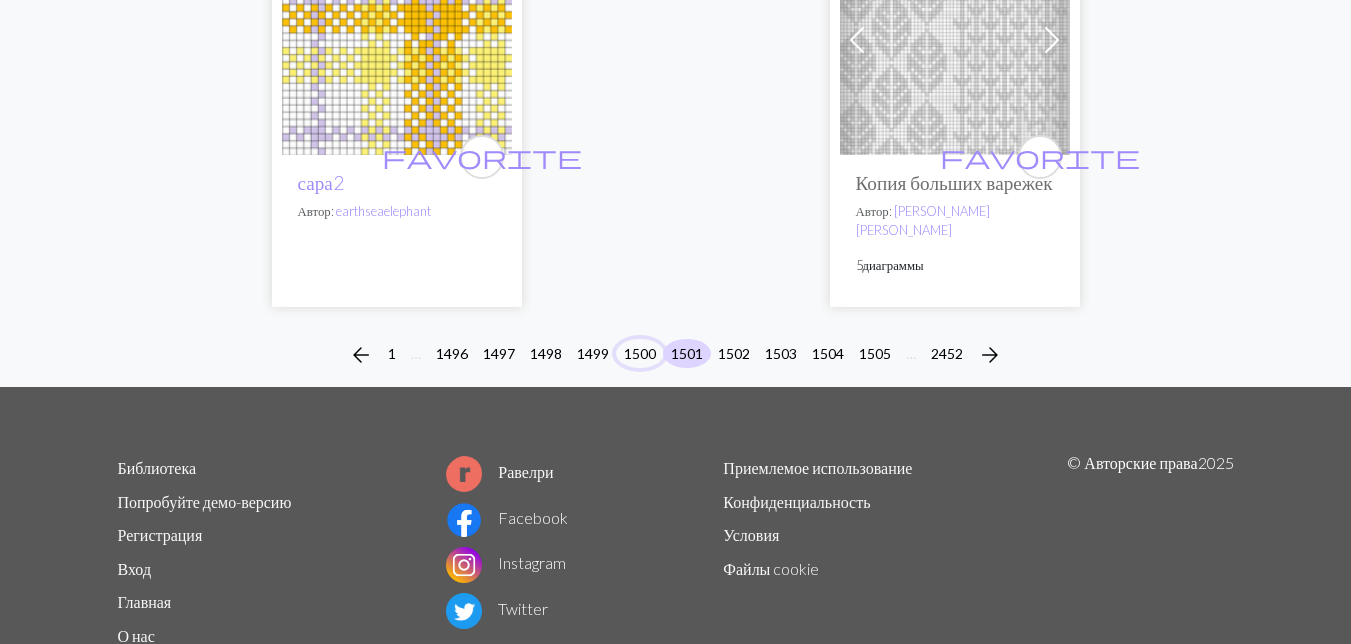 click on "1500" at bounding box center (640, 353) 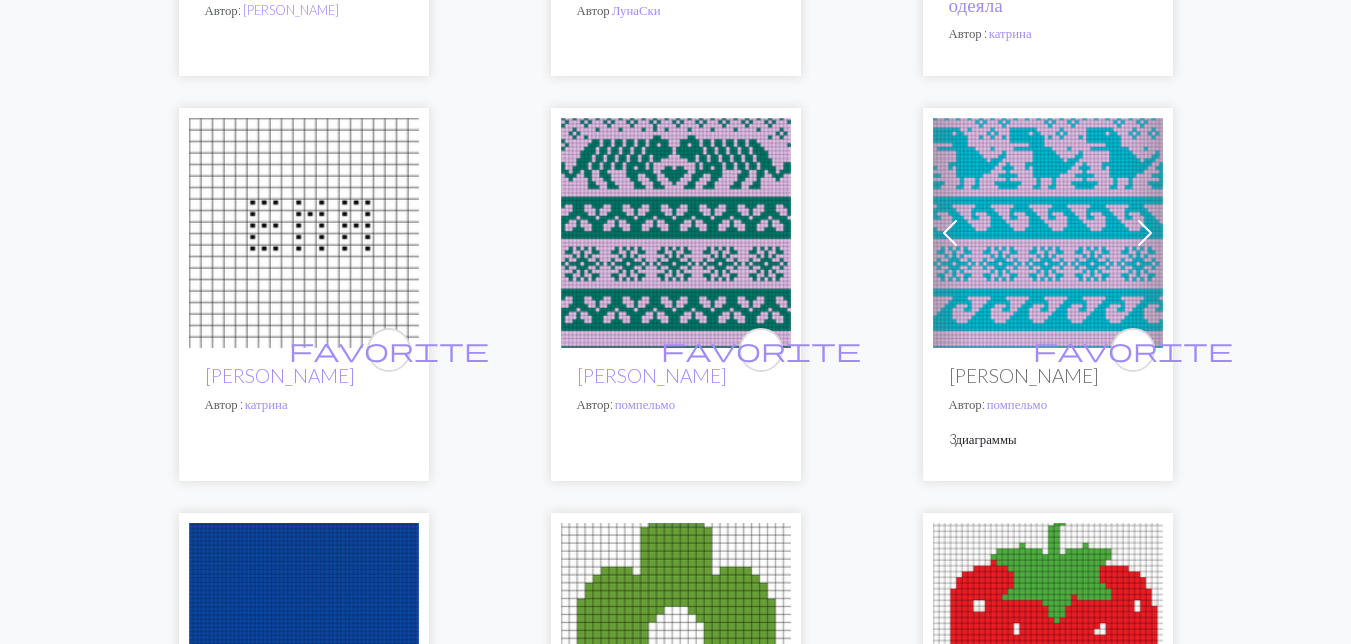 scroll, scrollTop: 3500, scrollLeft: 0, axis: vertical 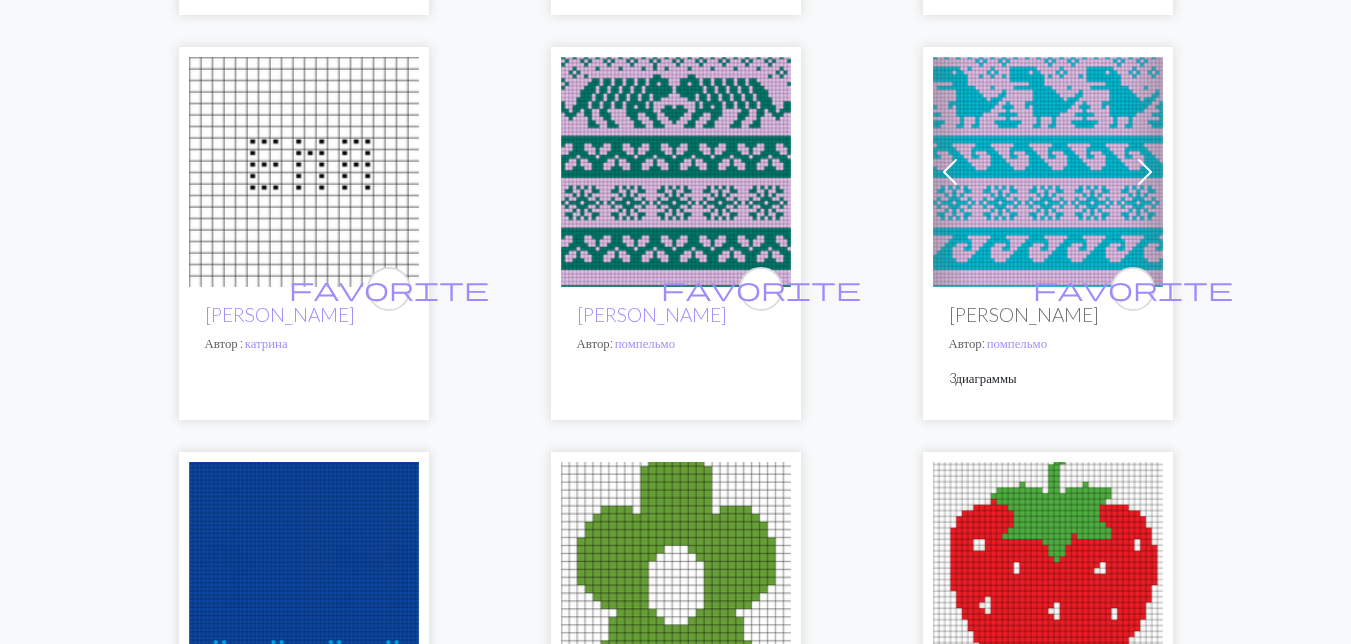 click at bounding box center (676, 172) 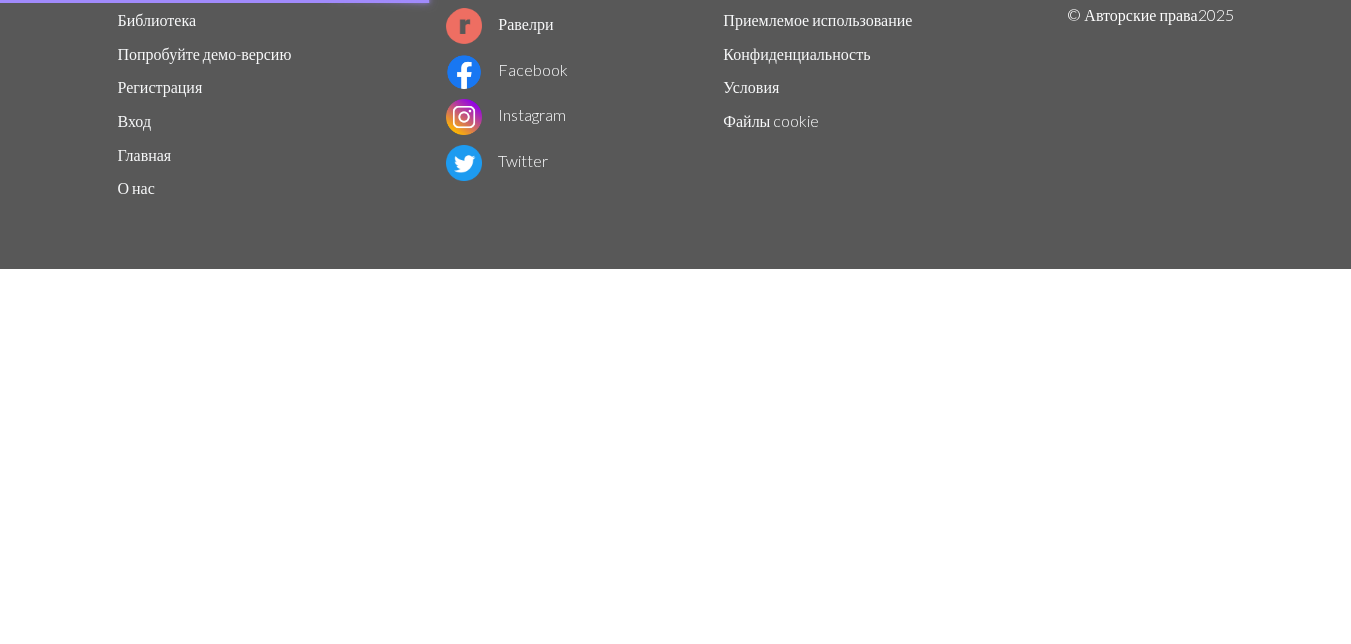 scroll, scrollTop: 0, scrollLeft: 0, axis: both 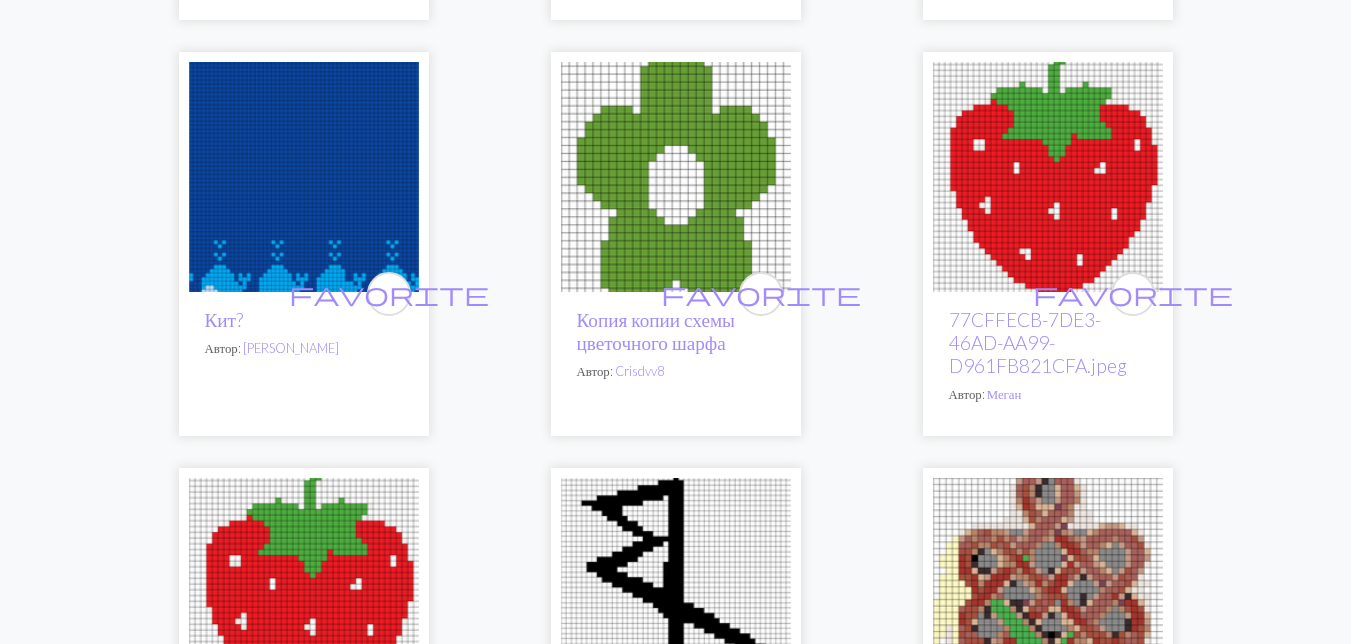 click at bounding box center (304, 177) 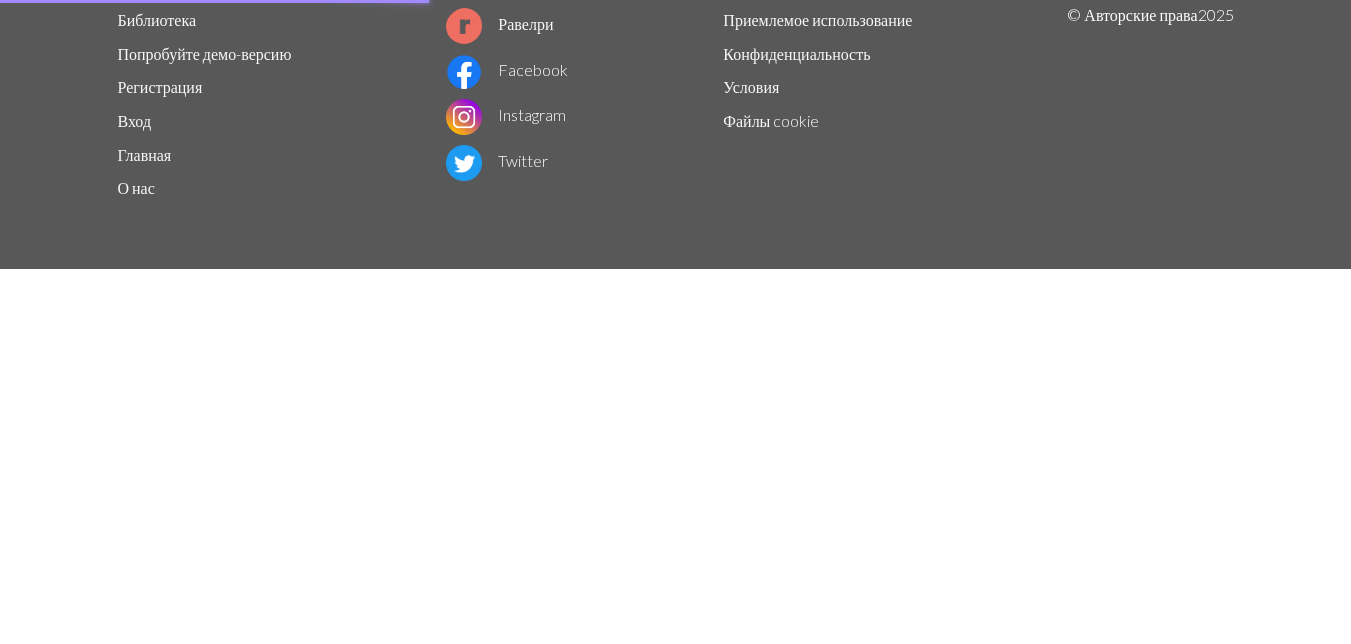 scroll, scrollTop: 0, scrollLeft: 0, axis: both 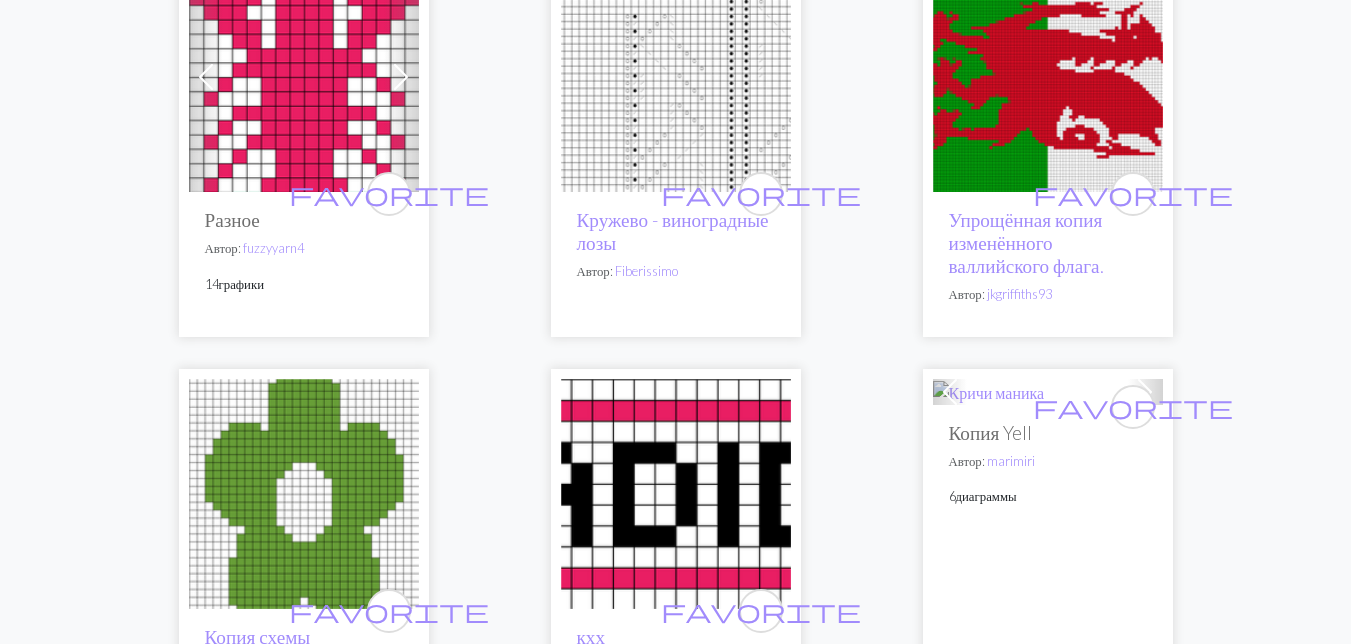 click at bounding box center (304, 77) 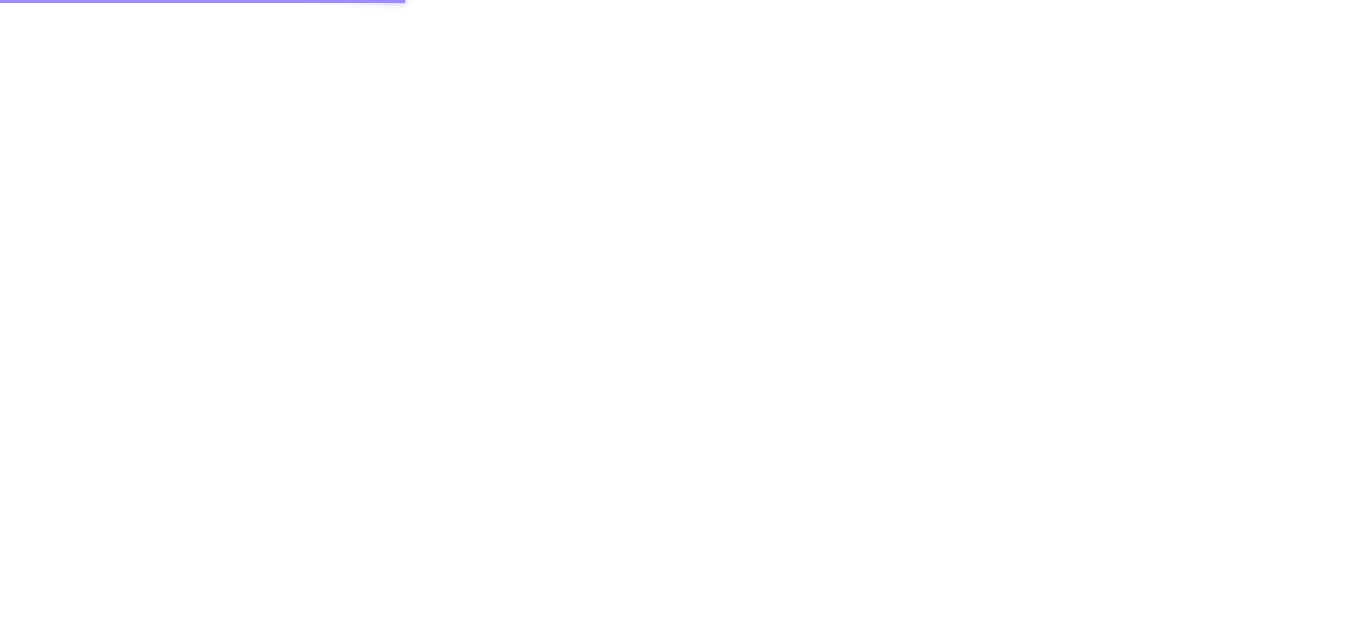 scroll, scrollTop: 0, scrollLeft: 0, axis: both 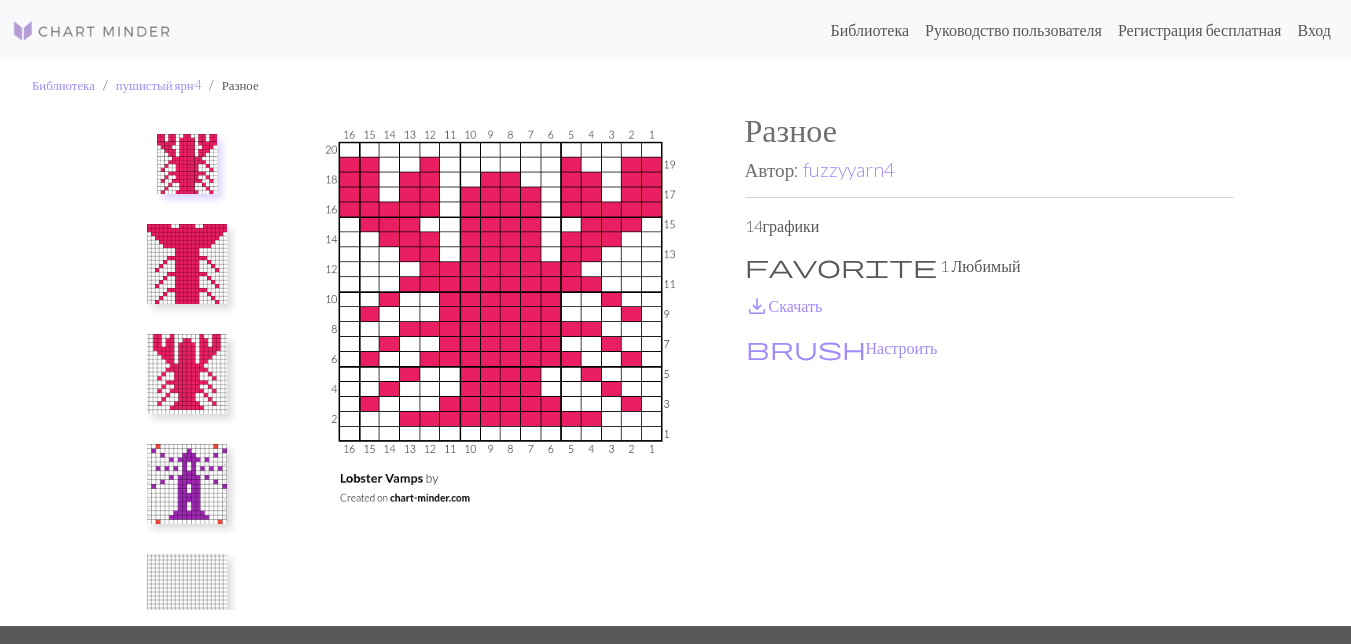 click at bounding box center [187, 374] 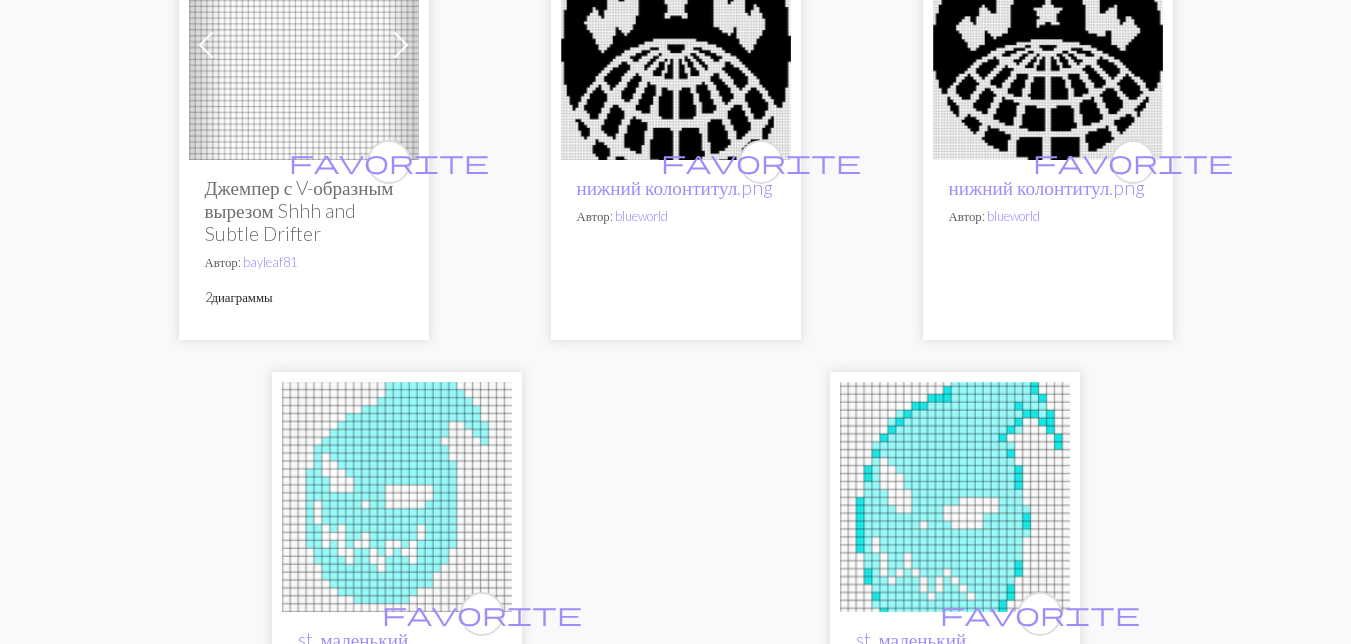 scroll, scrollTop: 6800, scrollLeft: 0, axis: vertical 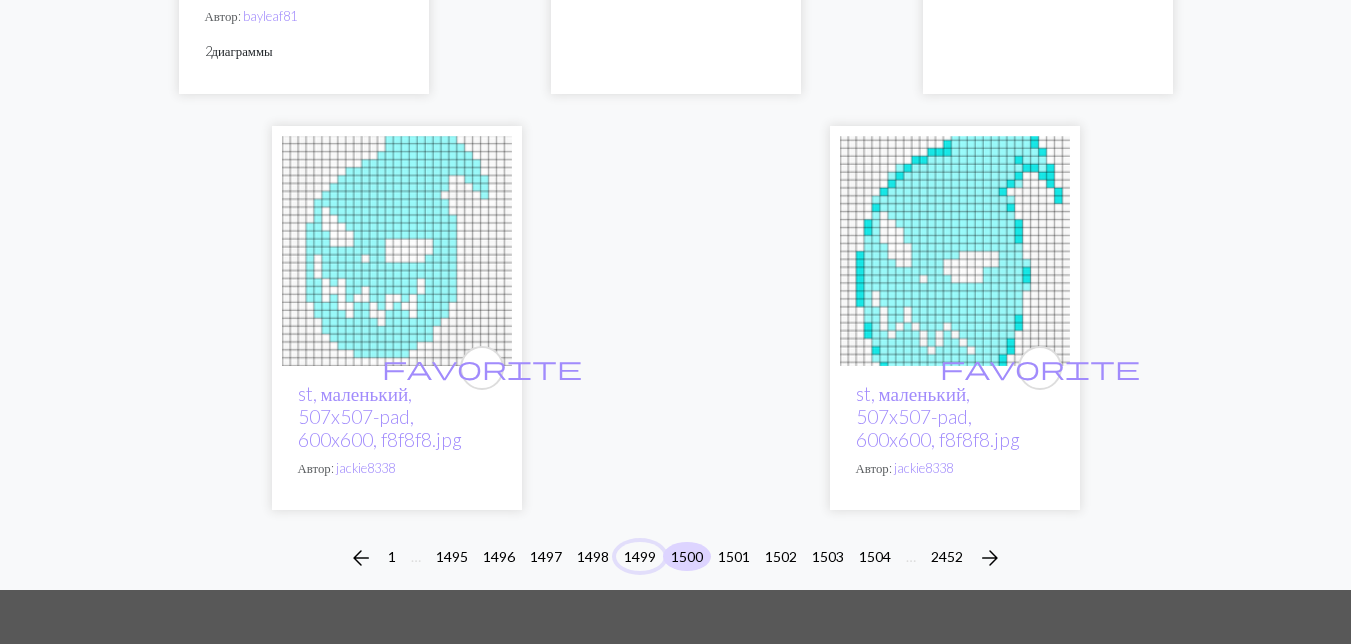 click on "1499" at bounding box center (640, 556) 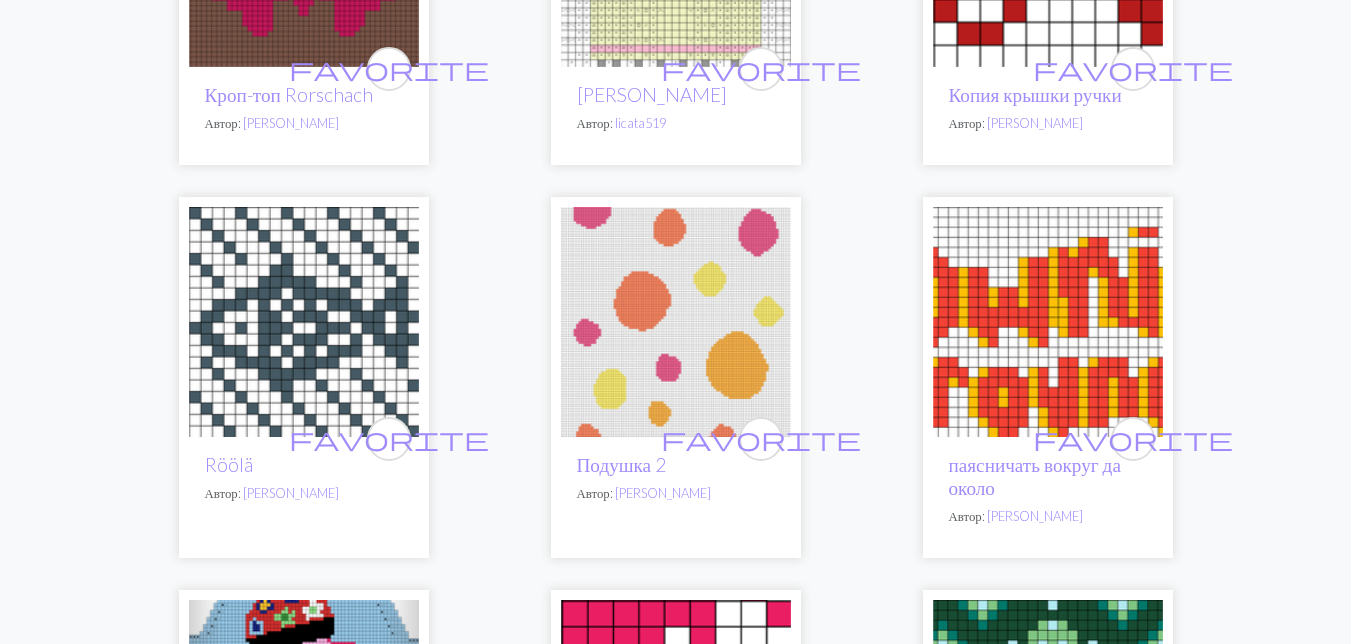 scroll, scrollTop: 4200, scrollLeft: 0, axis: vertical 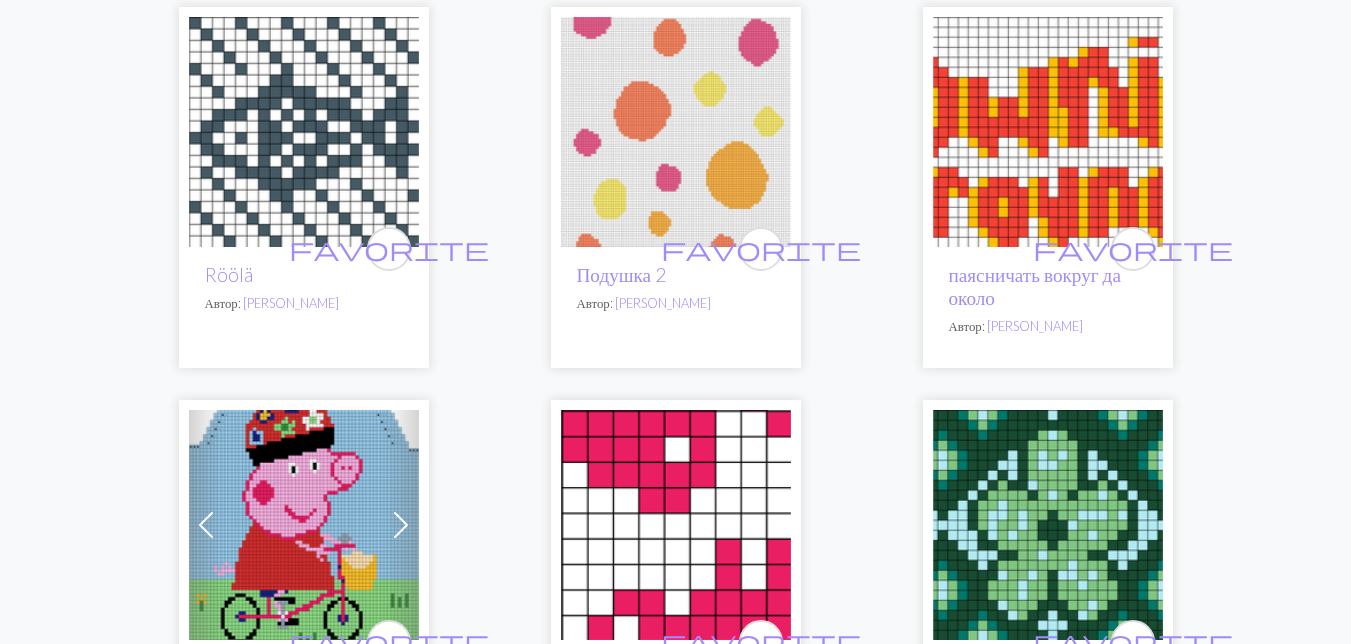 click at bounding box center (304, 132) 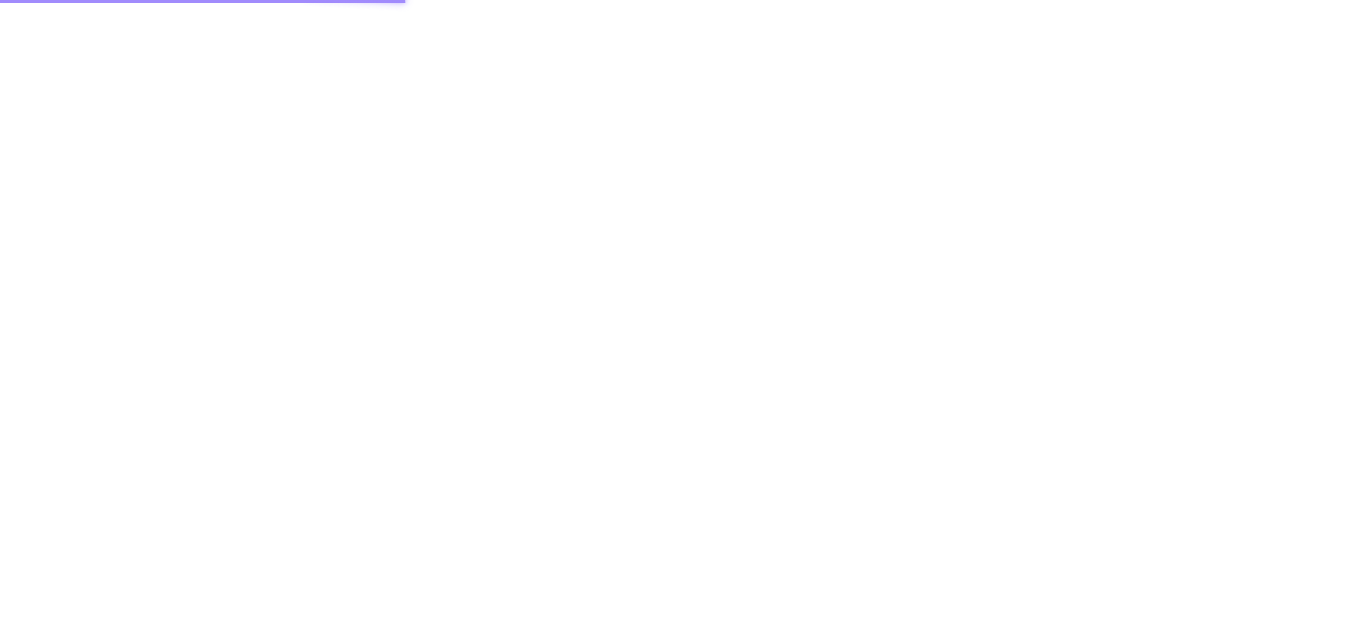 scroll, scrollTop: 0, scrollLeft: 0, axis: both 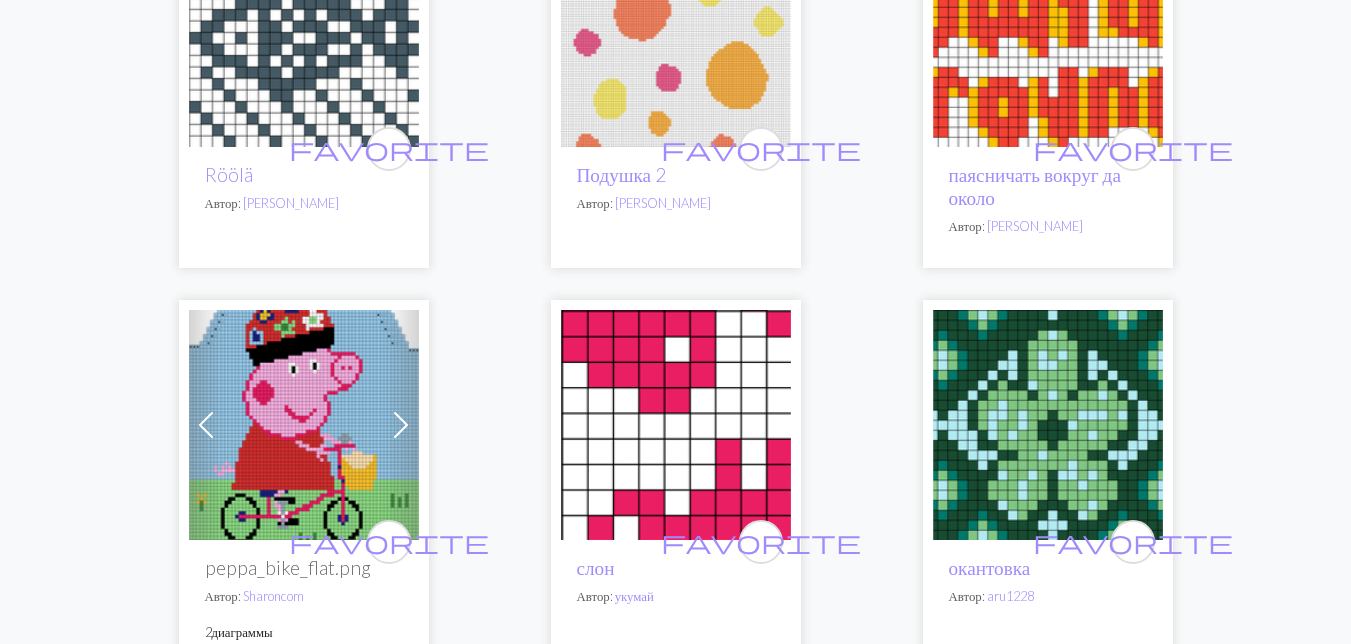 click at bounding box center (304, 425) 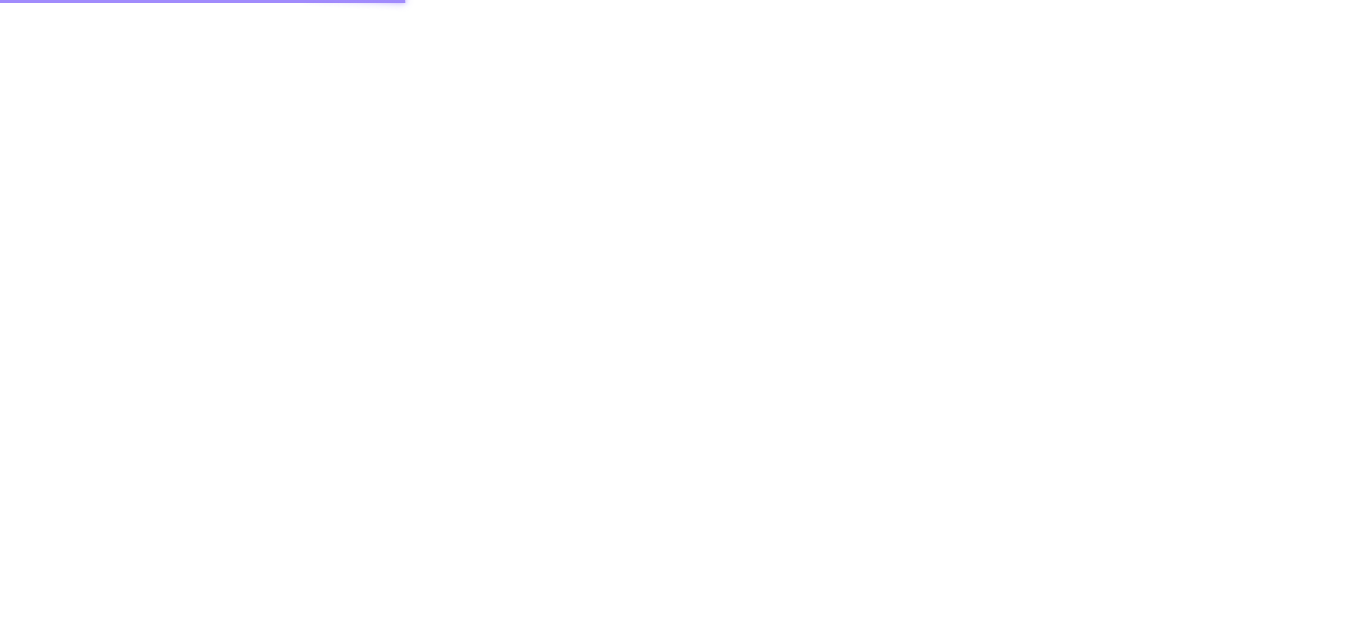 scroll, scrollTop: 0, scrollLeft: 0, axis: both 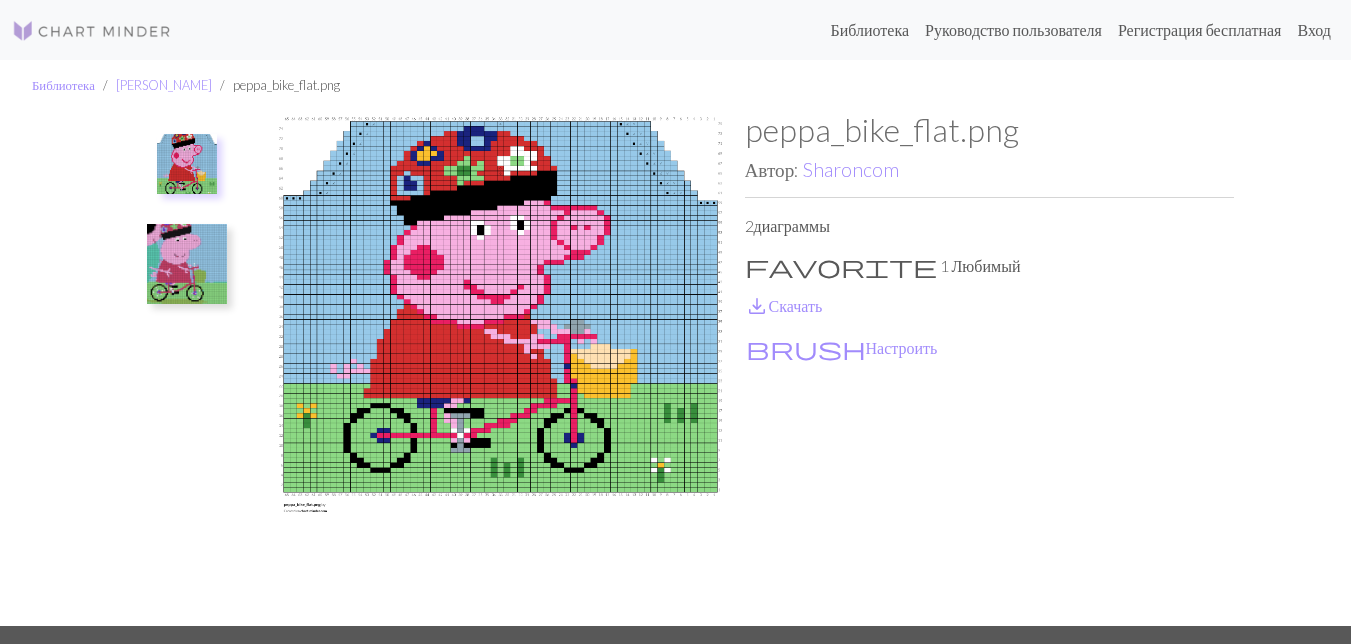 click at bounding box center [187, 264] 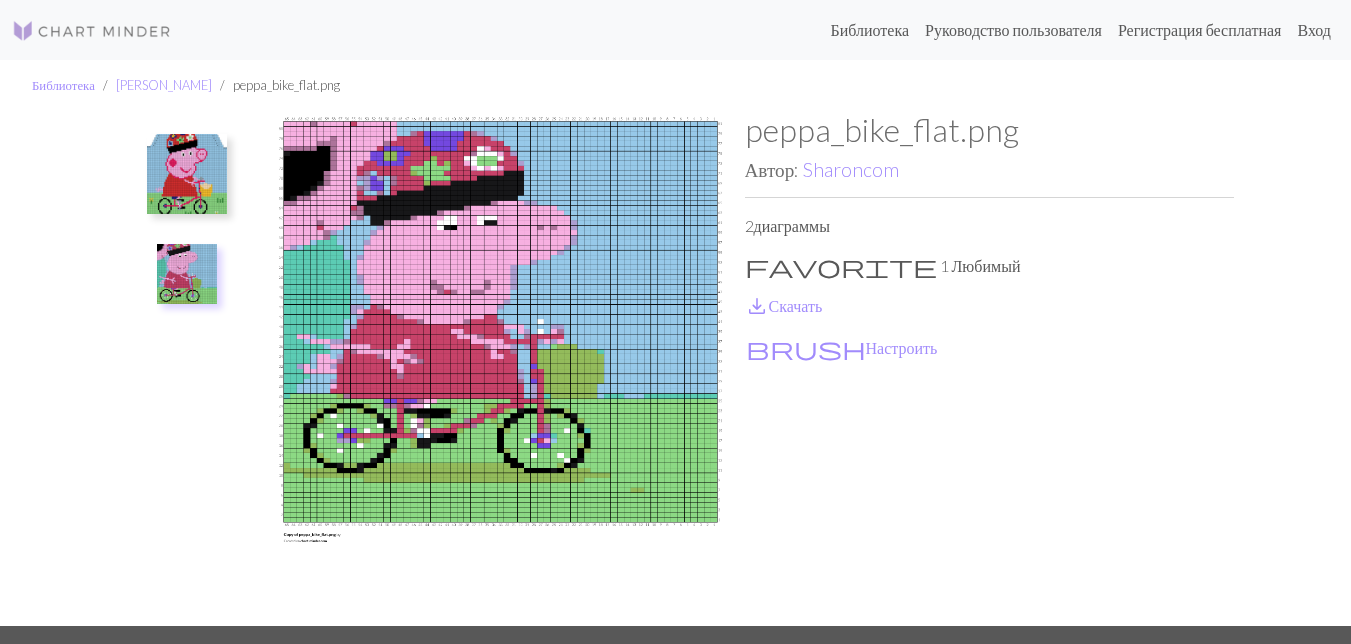 click at bounding box center [187, 174] 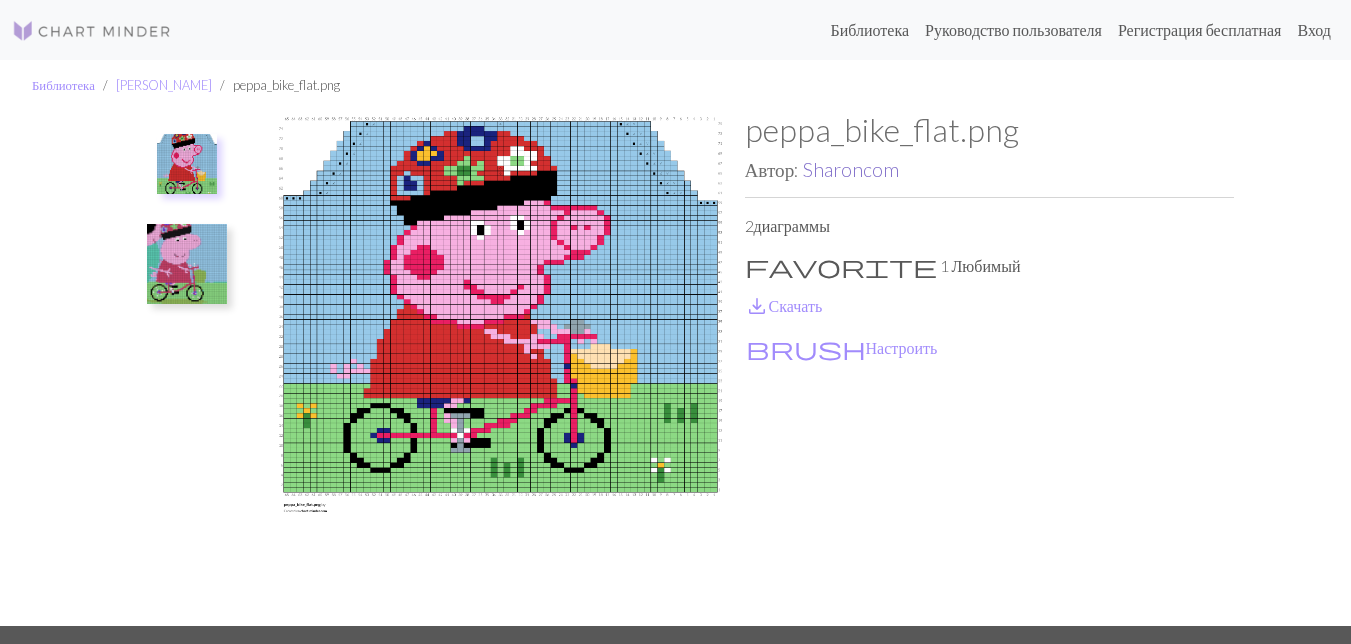 click on "Sharoncom" at bounding box center [851, 169] 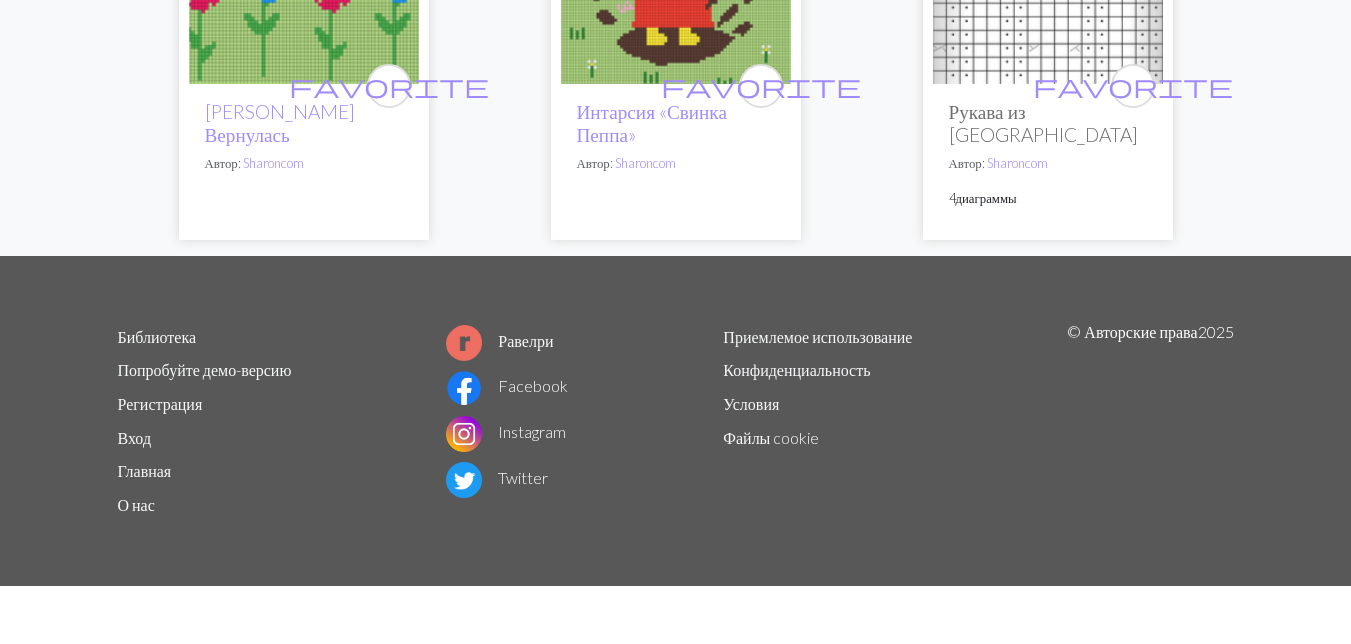 scroll, scrollTop: 2400, scrollLeft: 0, axis: vertical 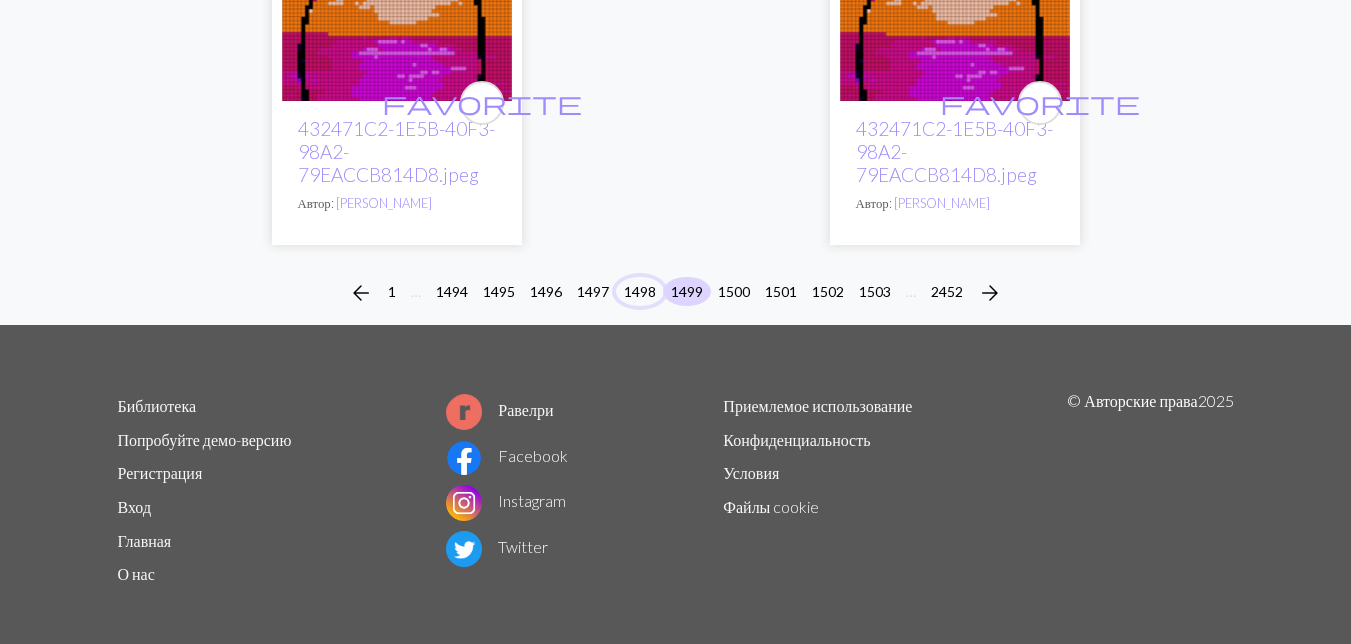 click on "1498" at bounding box center [640, 291] 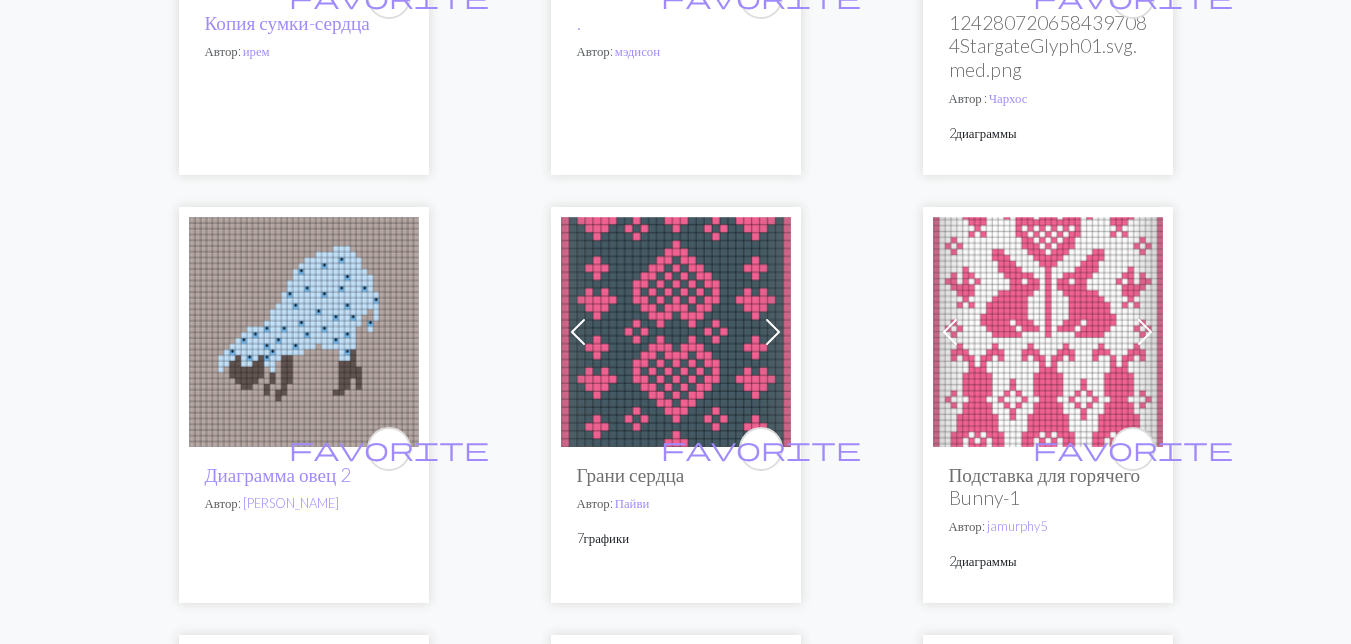 scroll, scrollTop: 900, scrollLeft: 0, axis: vertical 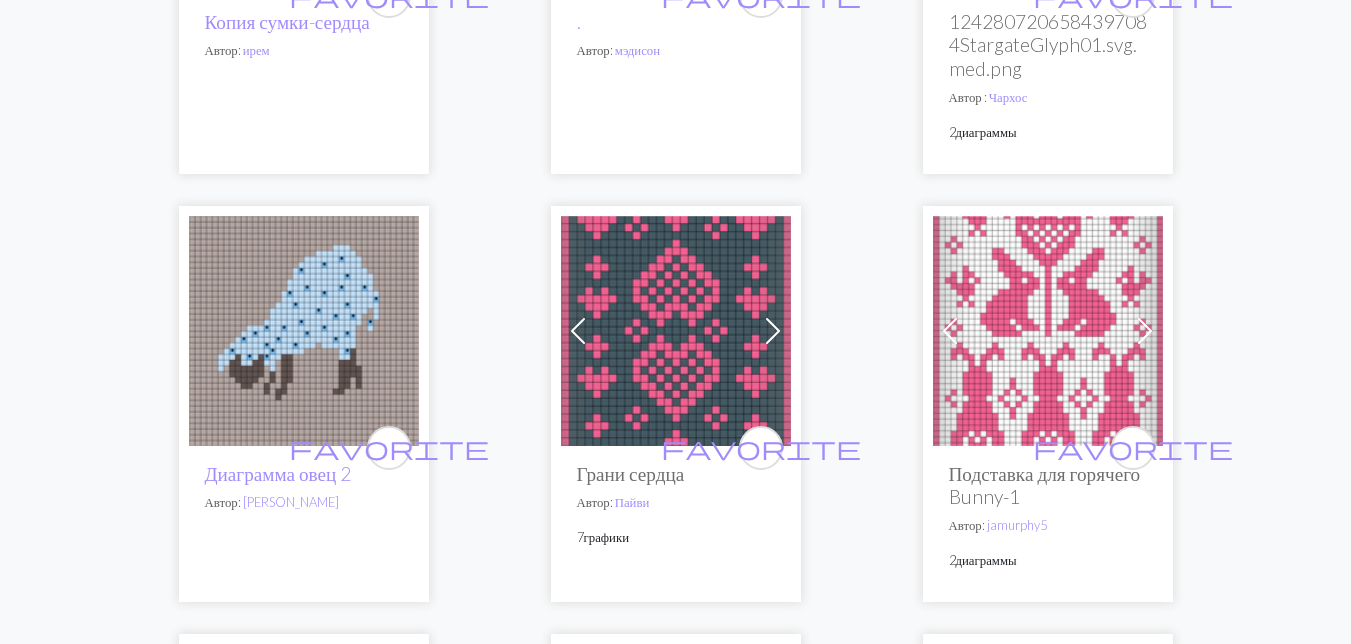 click at bounding box center [1048, 331] 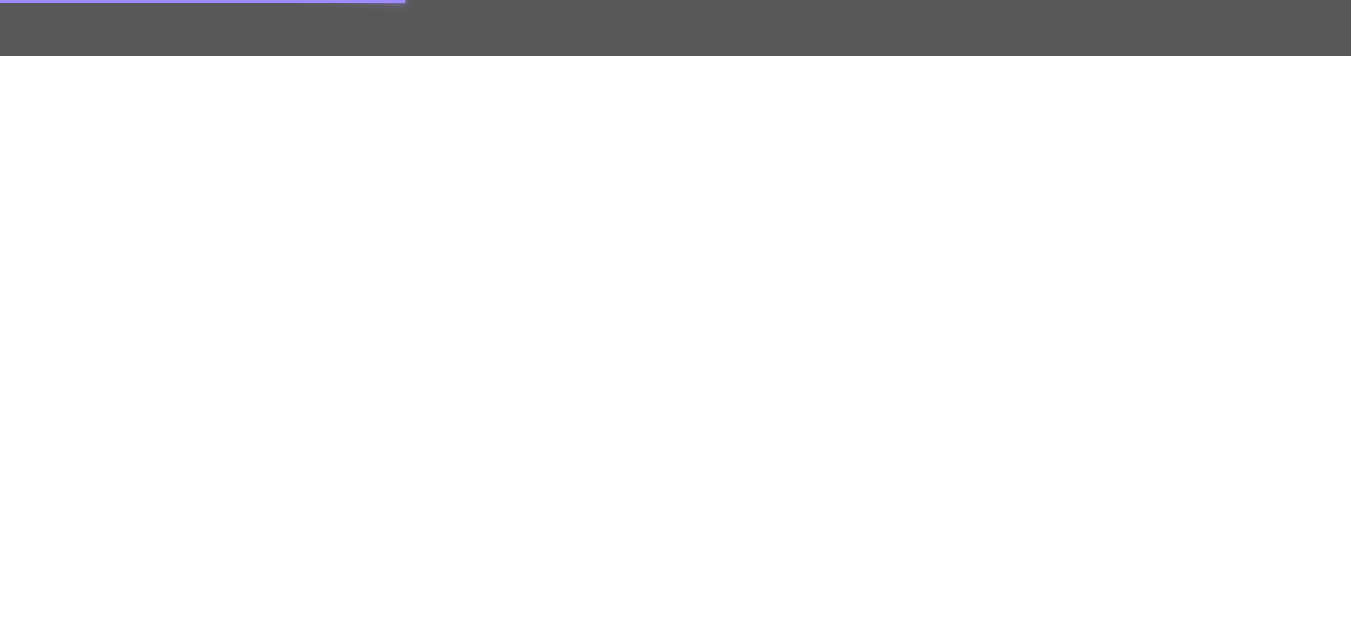 scroll, scrollTop: 0, scrollLeft: 0, axis: both 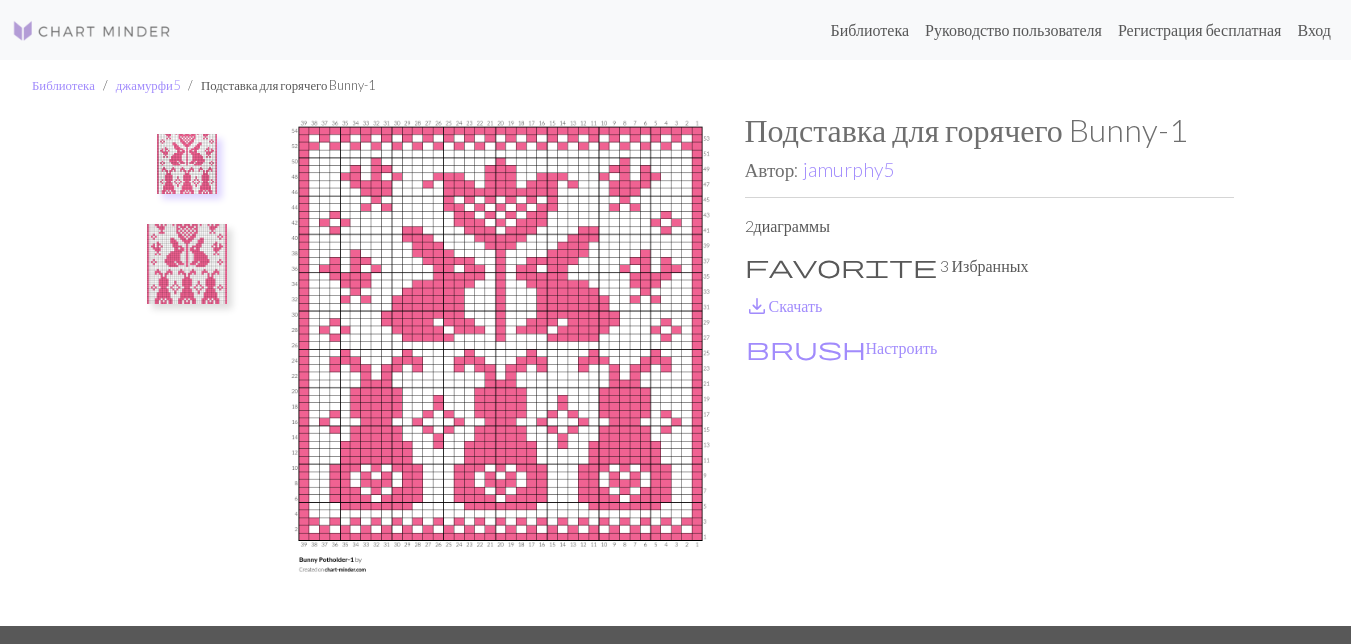 click at bounding box center [187, 264] 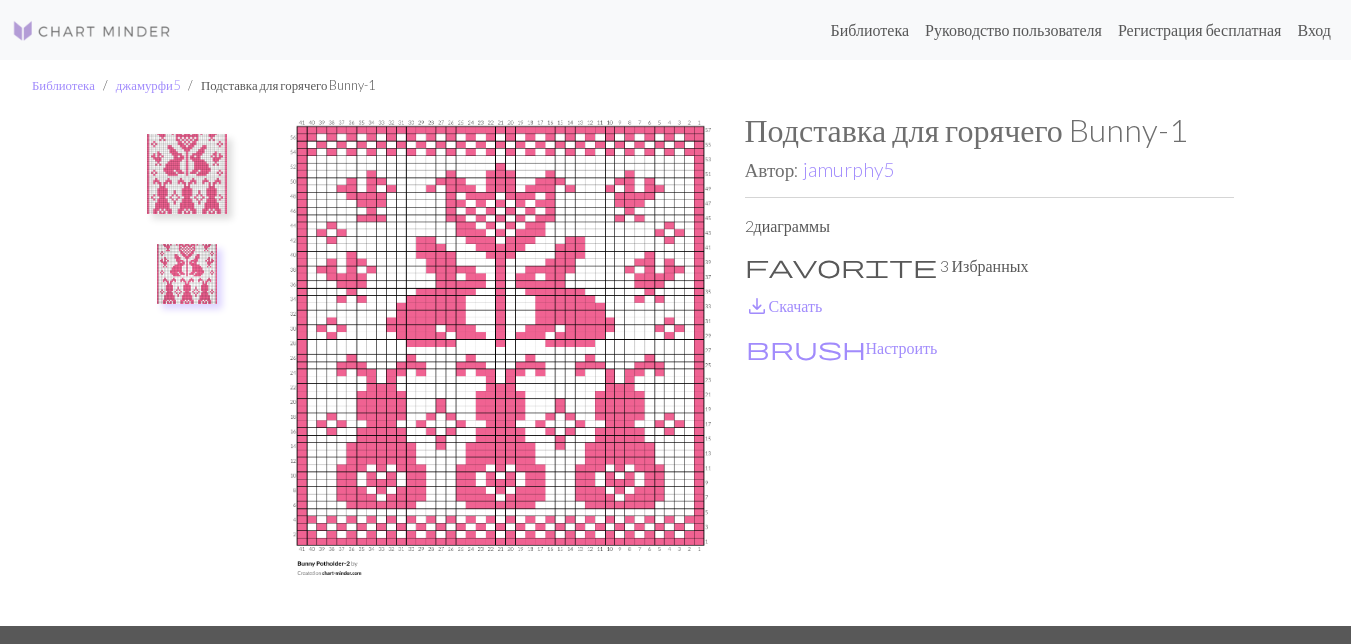click at bounding box center (187, 174) 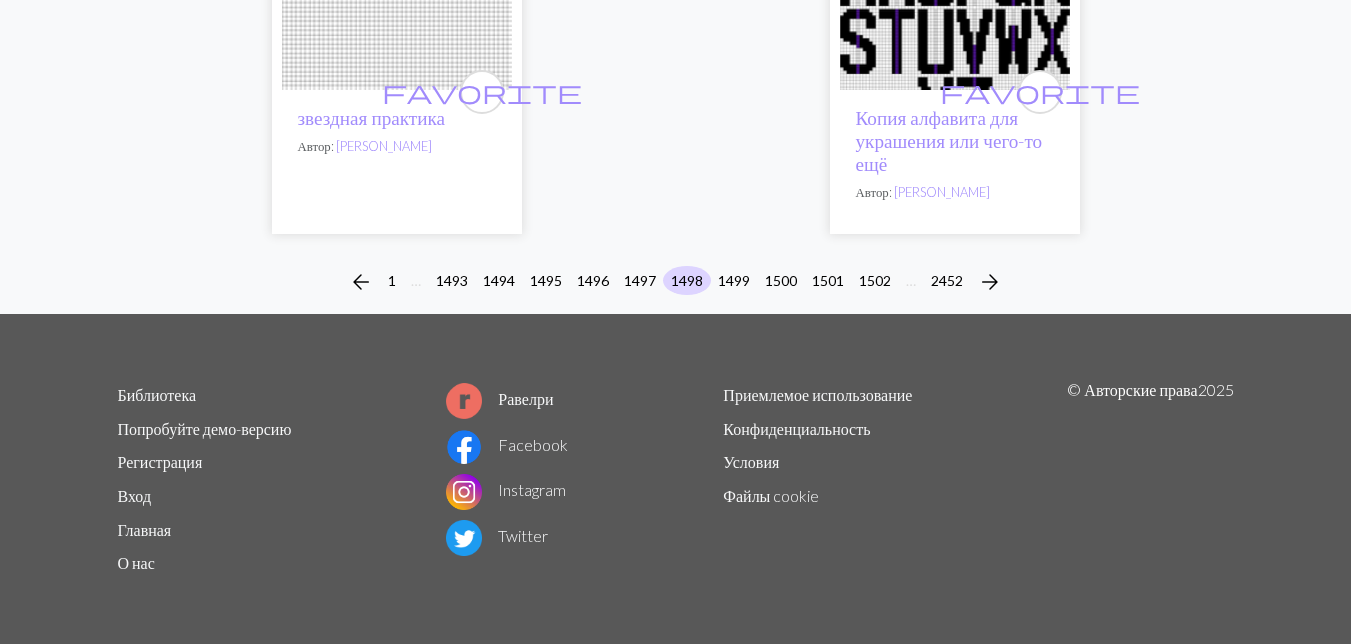 scroll, scrollTop: 6913, scrollLeft: 0, axis: vertical 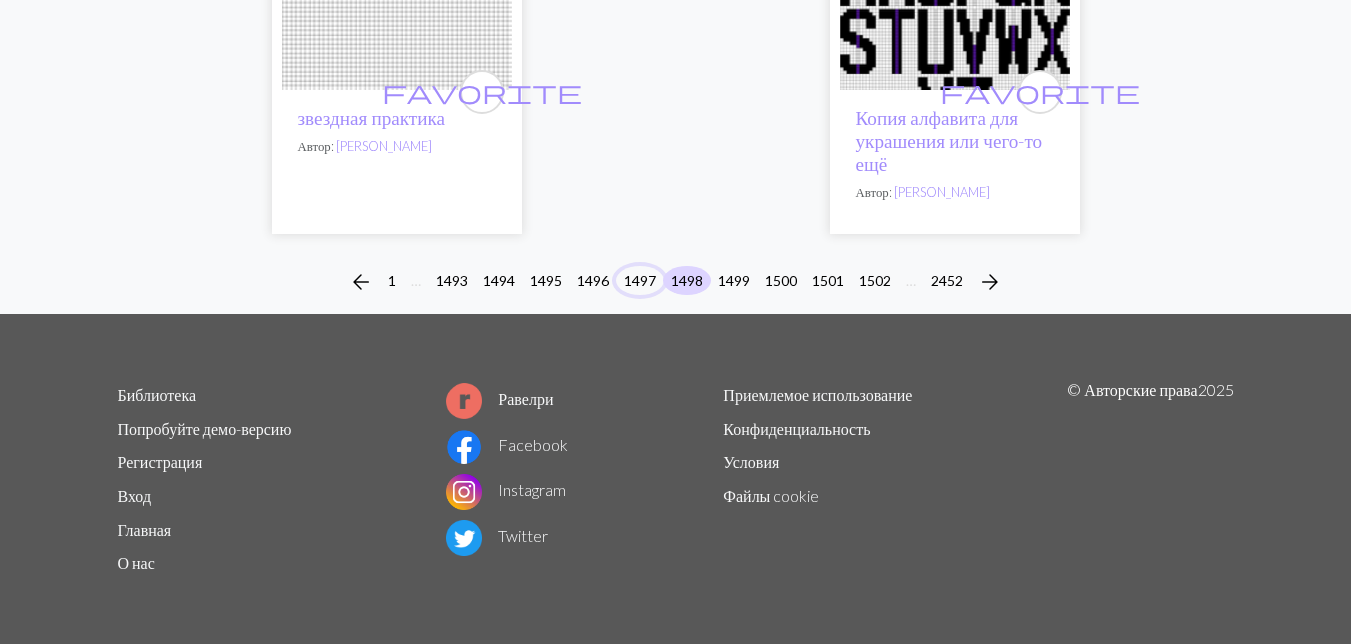 click on "1497" at bounding box center [640, 280] 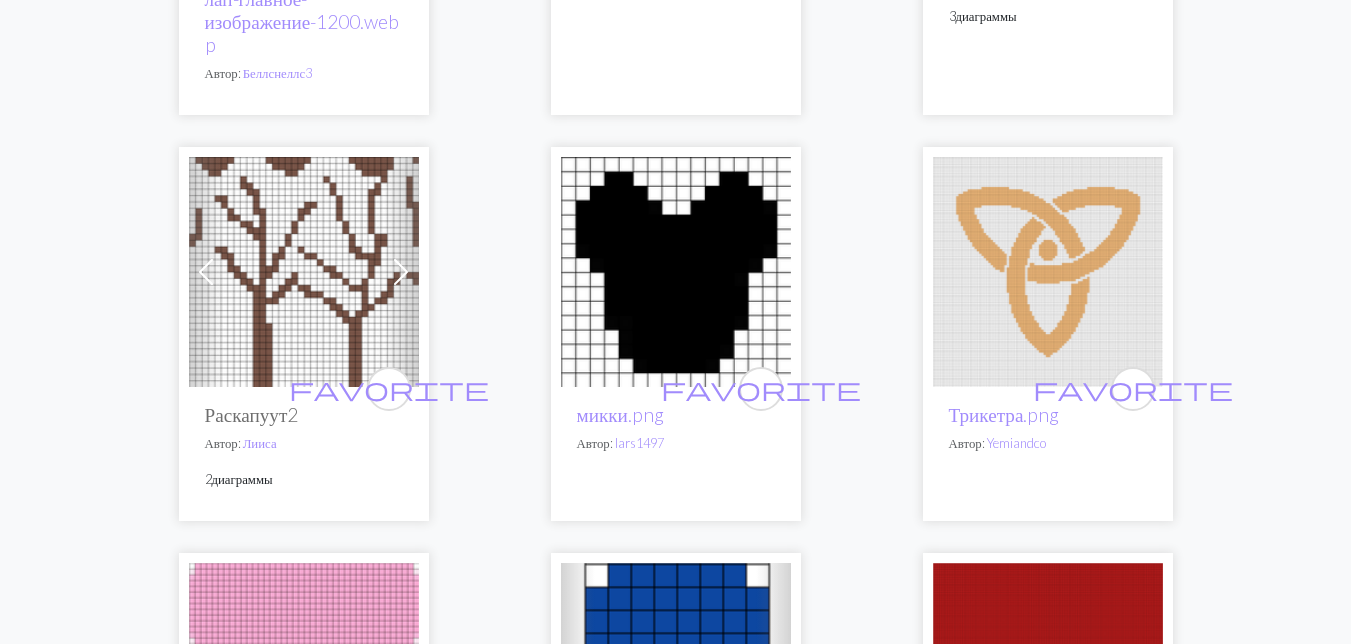 scroll, scrollTop: 3500, scrollLeft: 0, axis: vertical 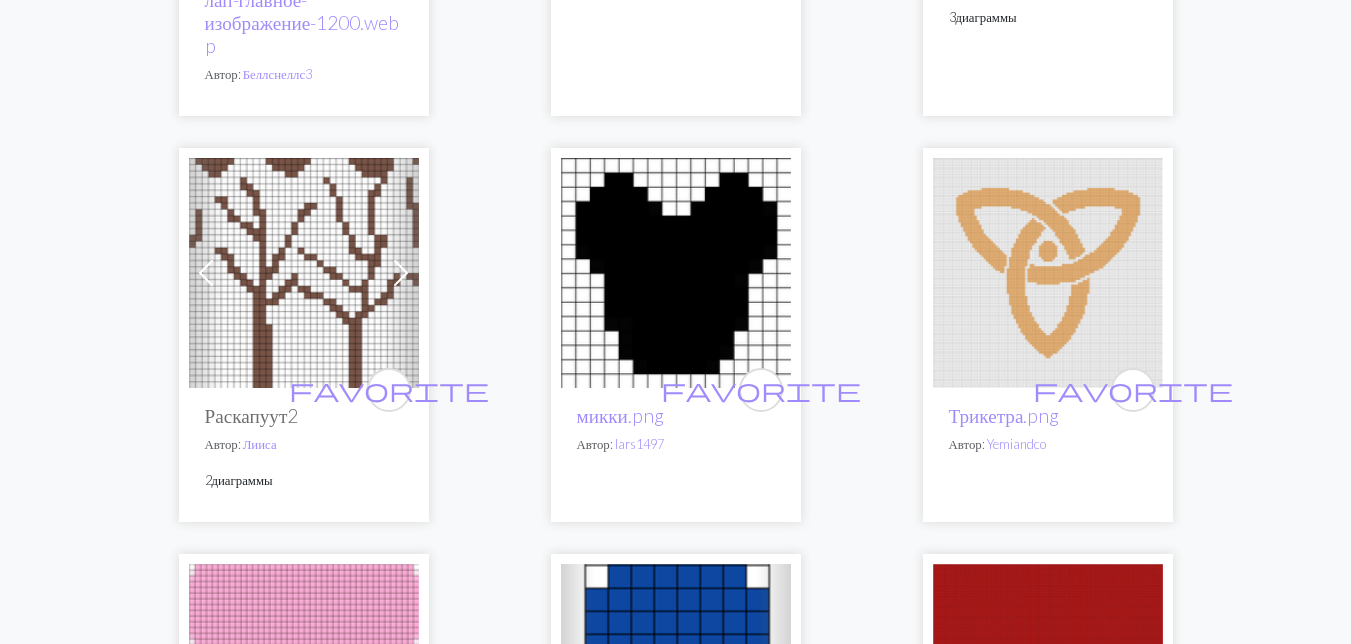 click at bounding box center (304, 273) 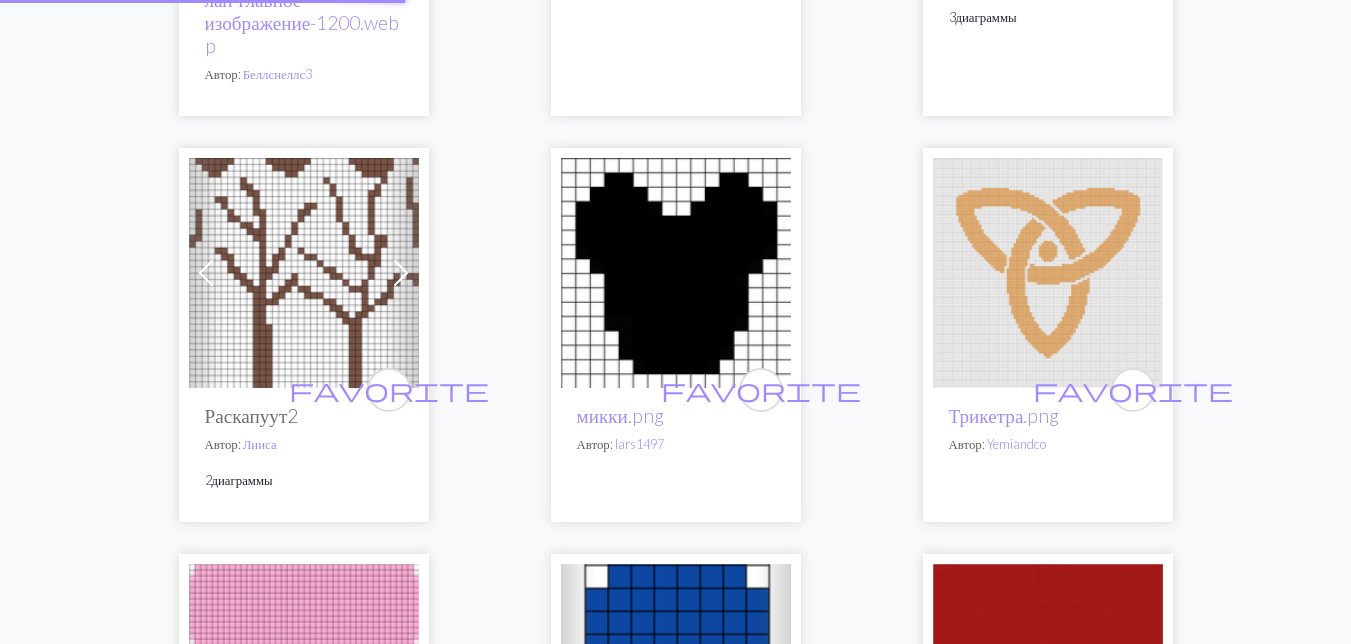scroll, scrollTop: 0, scrollLeft: 0, axis: both 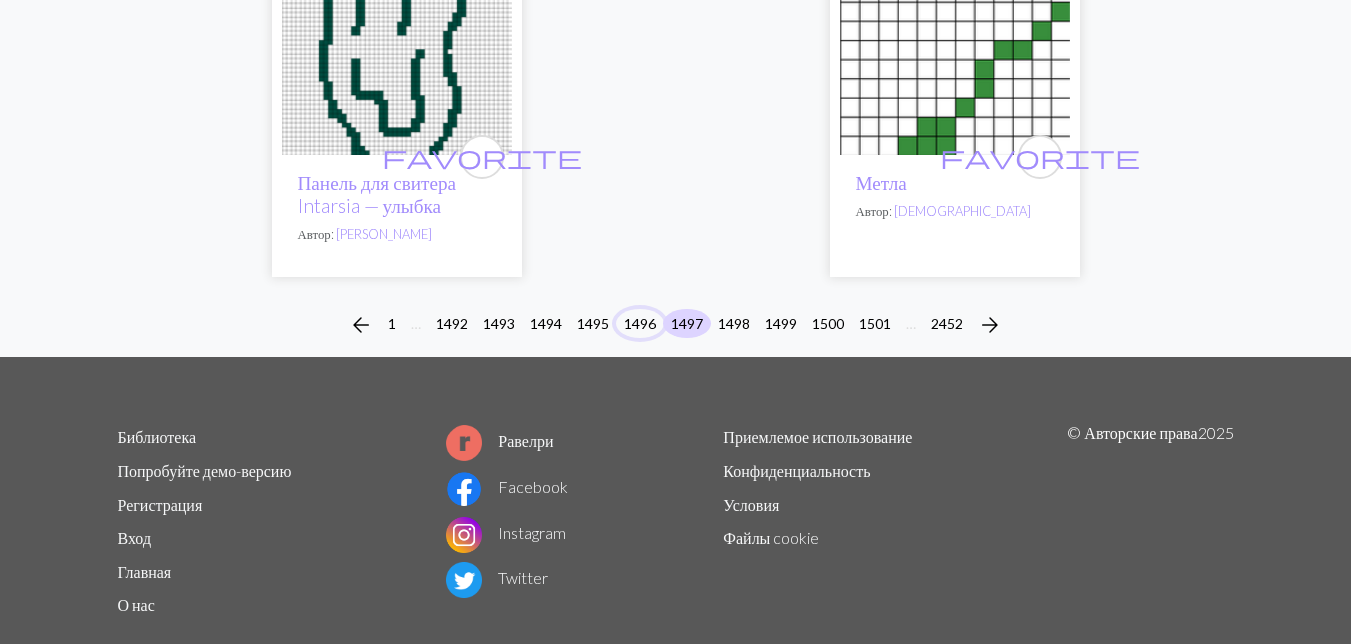 click on "1496" at bounding box center (640, 323) 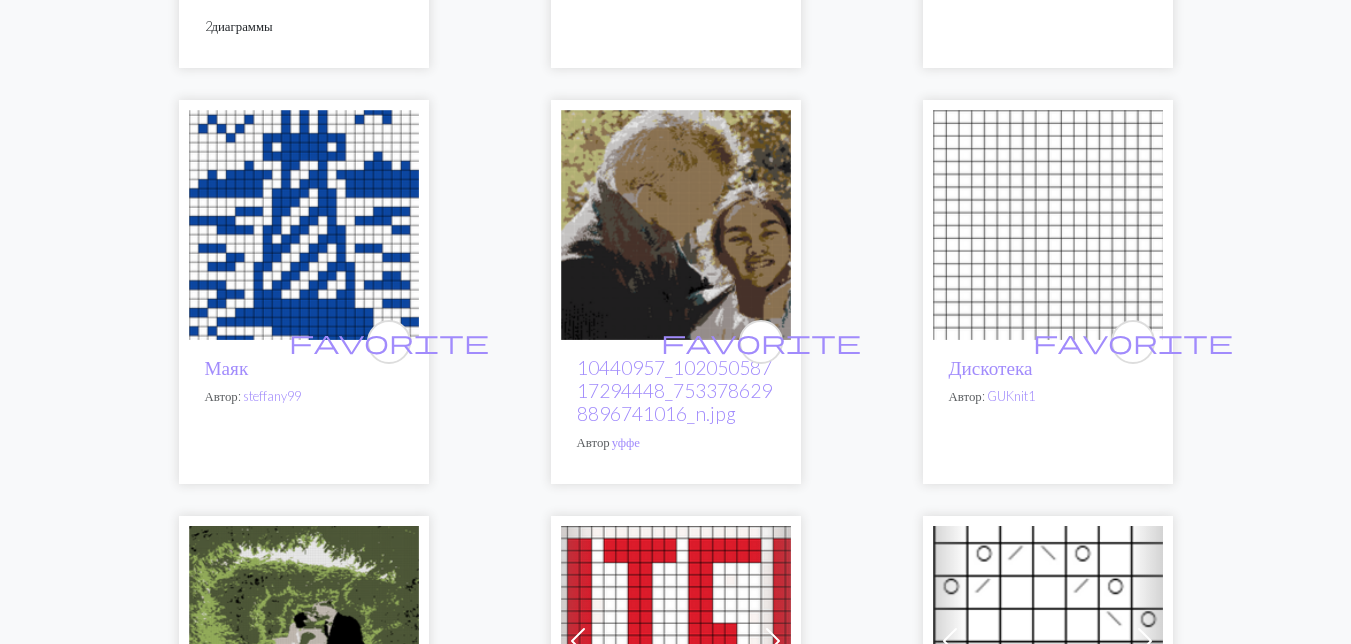 scroll, scrollTop: 1000, scrollLeft: 0, axis: vertical 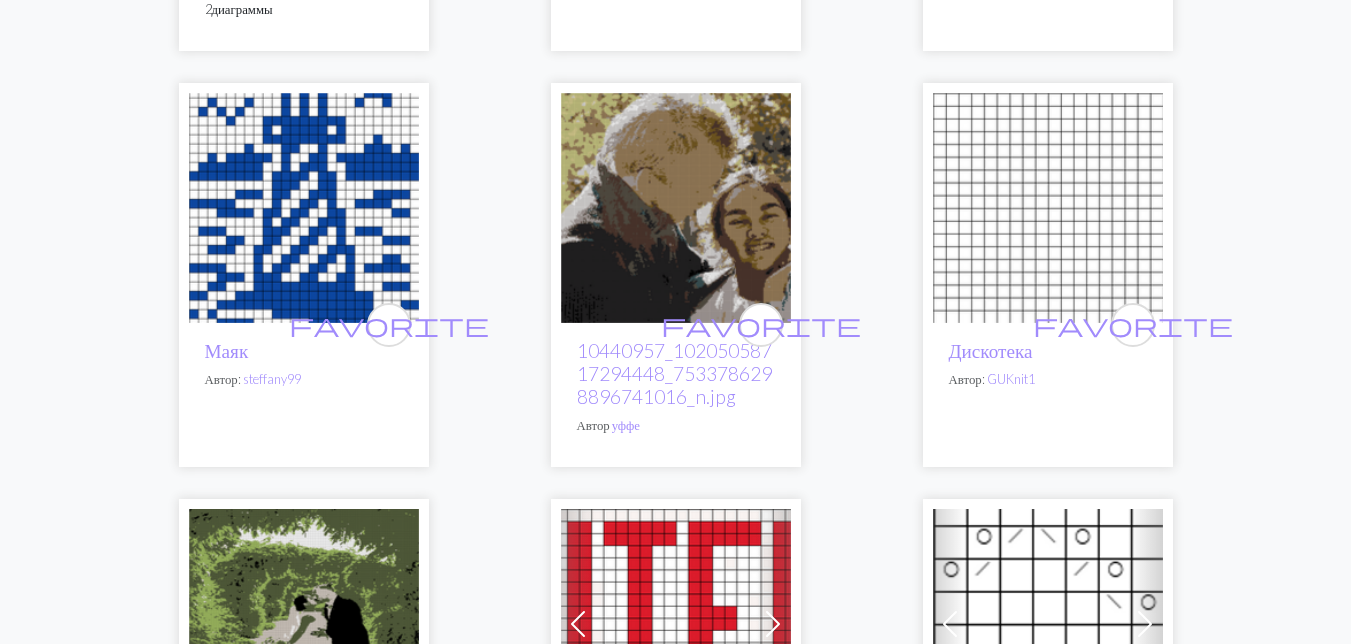 click at bounding box center [304, 208] 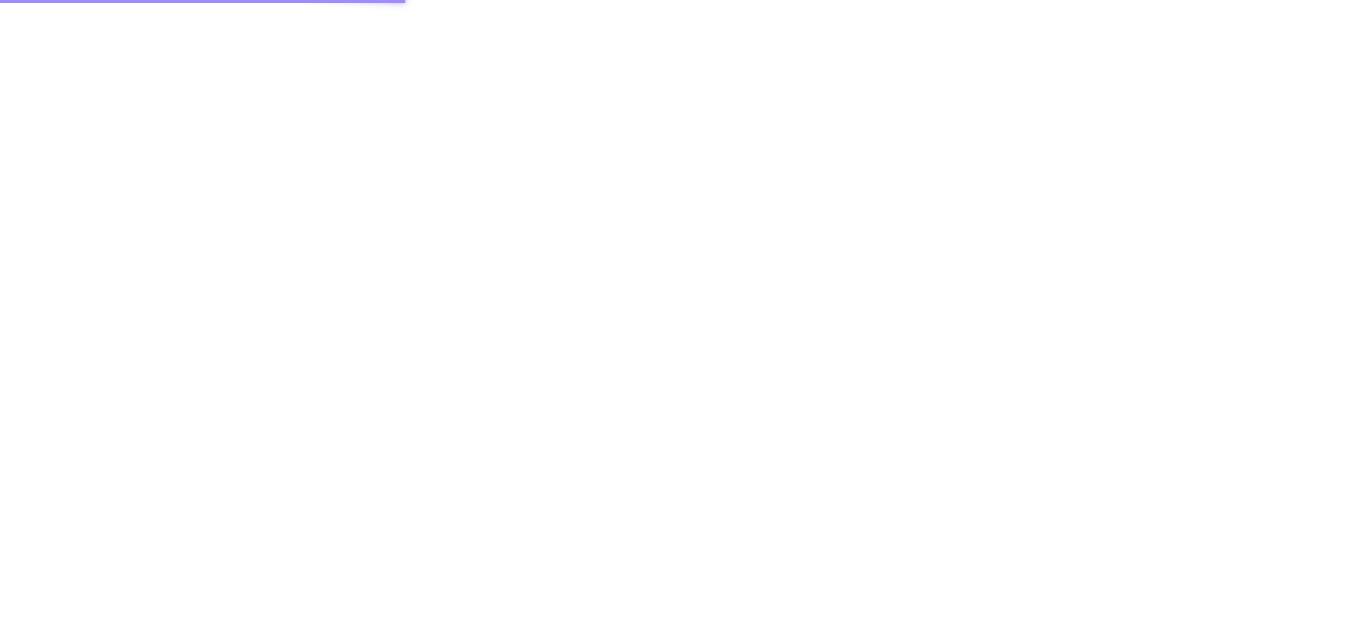 scroll, scrollTop: 0, scrollLeft: 0, axis: both 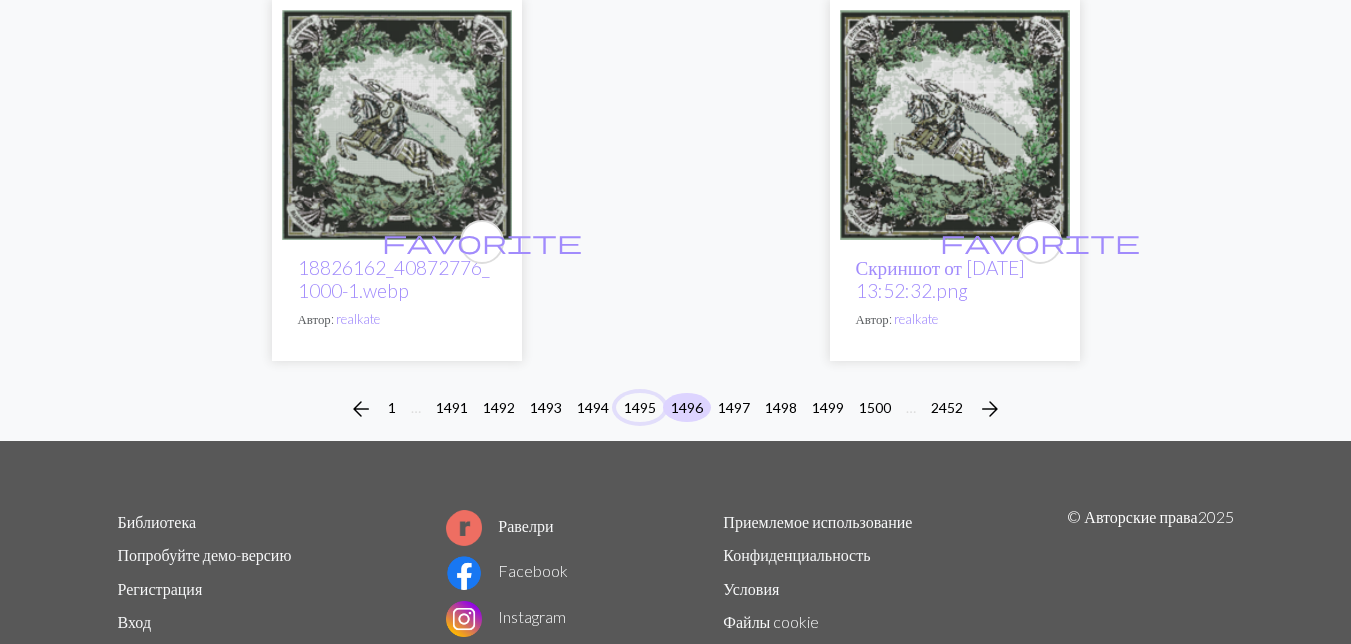 click on "1495" at bounding box center (640, 407) 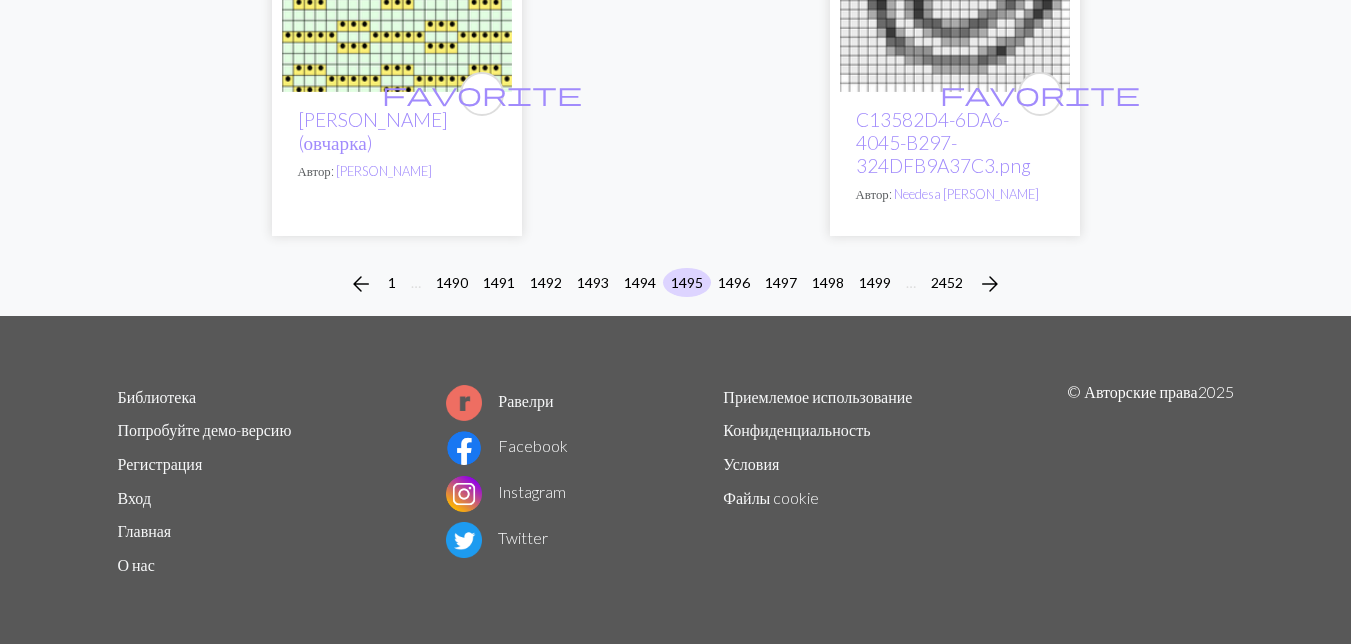 scroll, scrollTop: 6962, scrollLeft: 0, axis: vertical 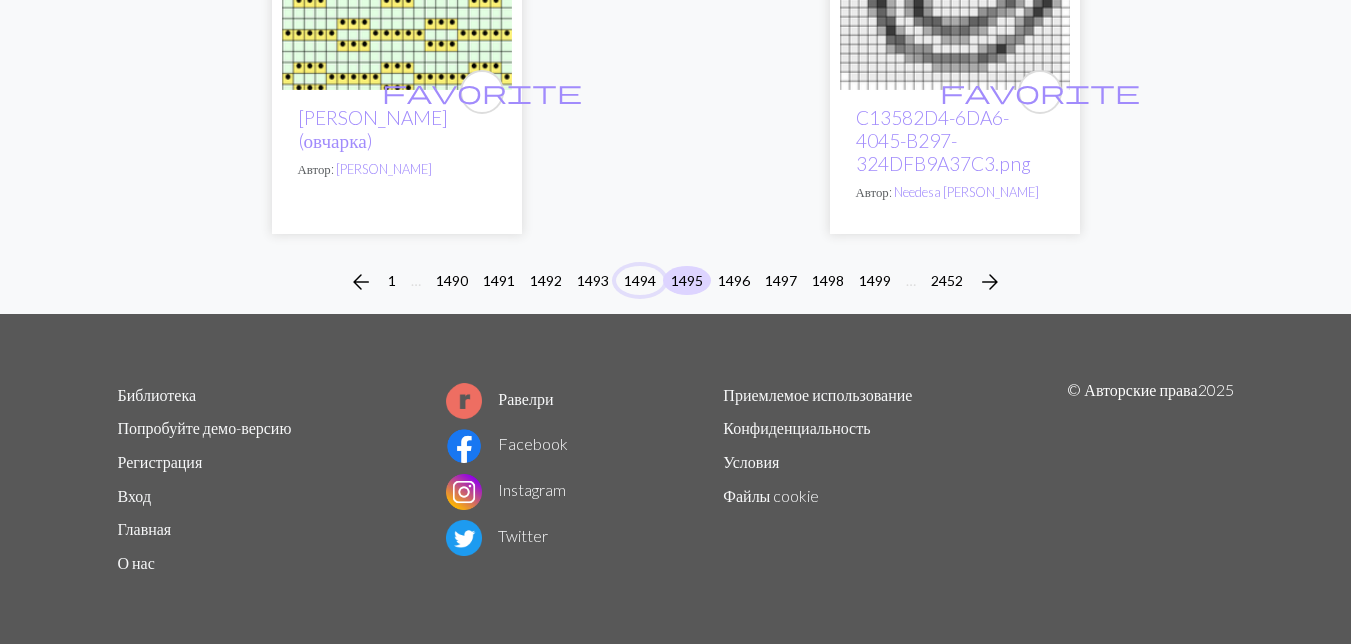click on "1494" at bounding box center (640, 280) 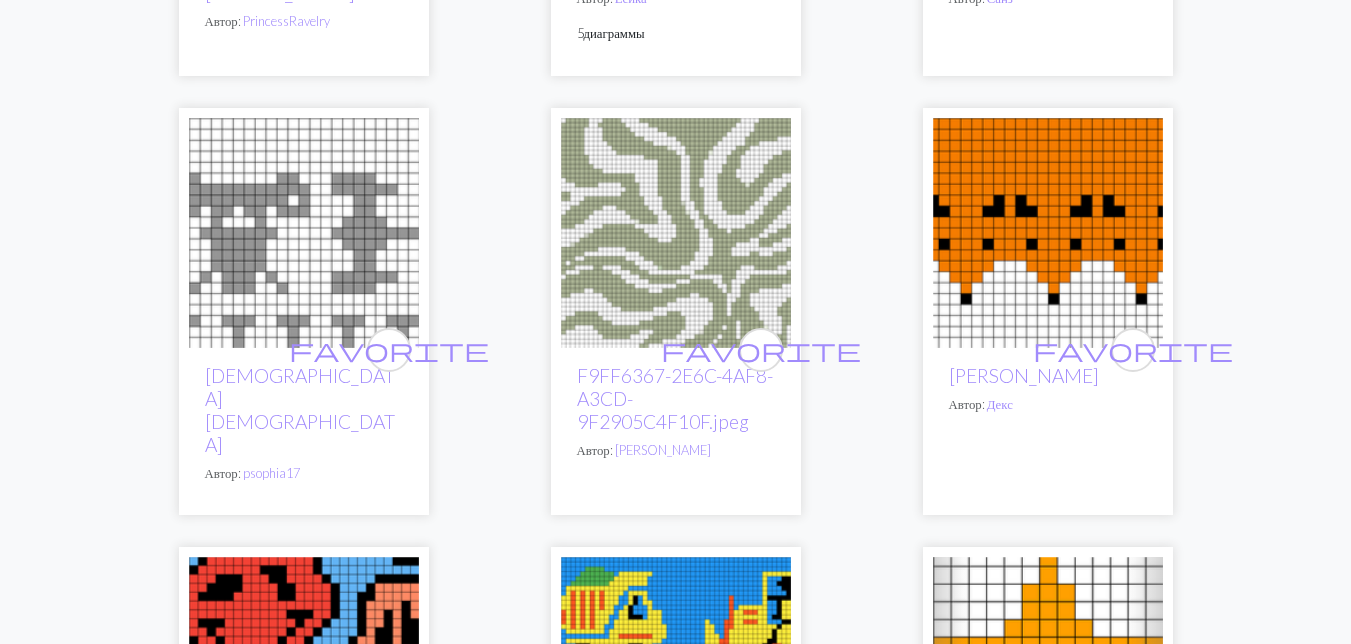 scroll, scrollTop: 3000, scrollLeft: 0, axis: vertical 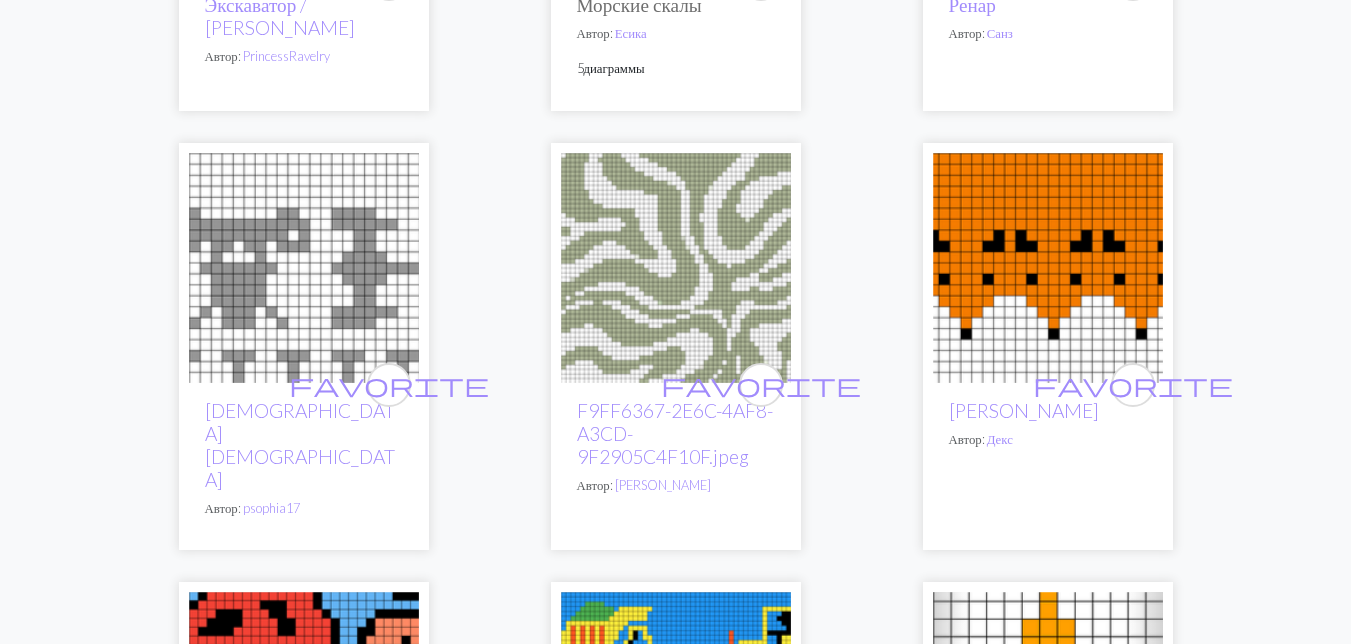 click at bounding box center (1048, 268) 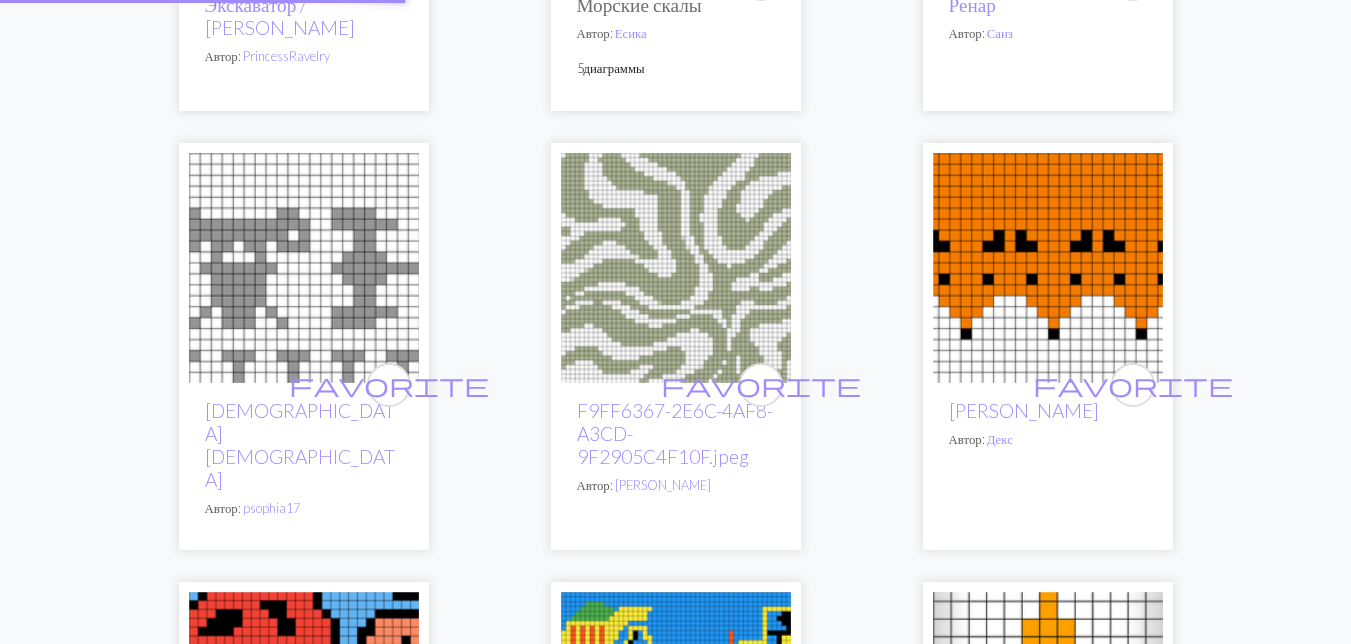 scroll, scrollTop: 0, scrollLeft: 0, axis: both 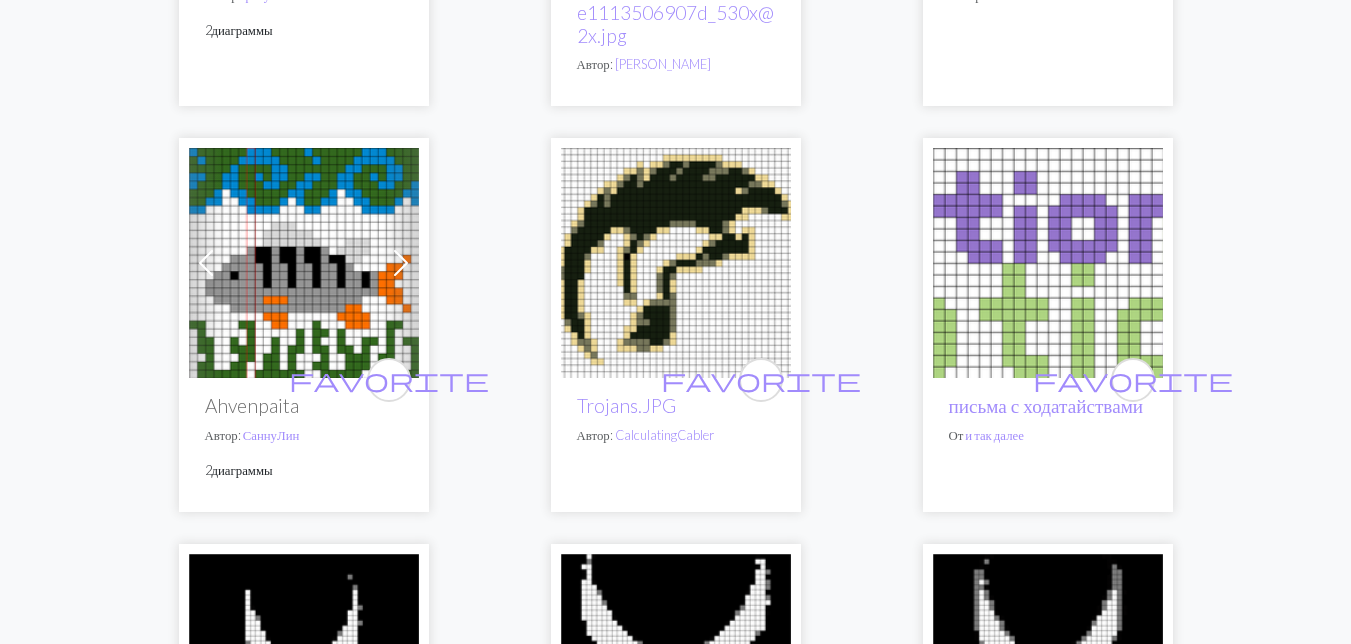 click at bounding box center (304, 263) 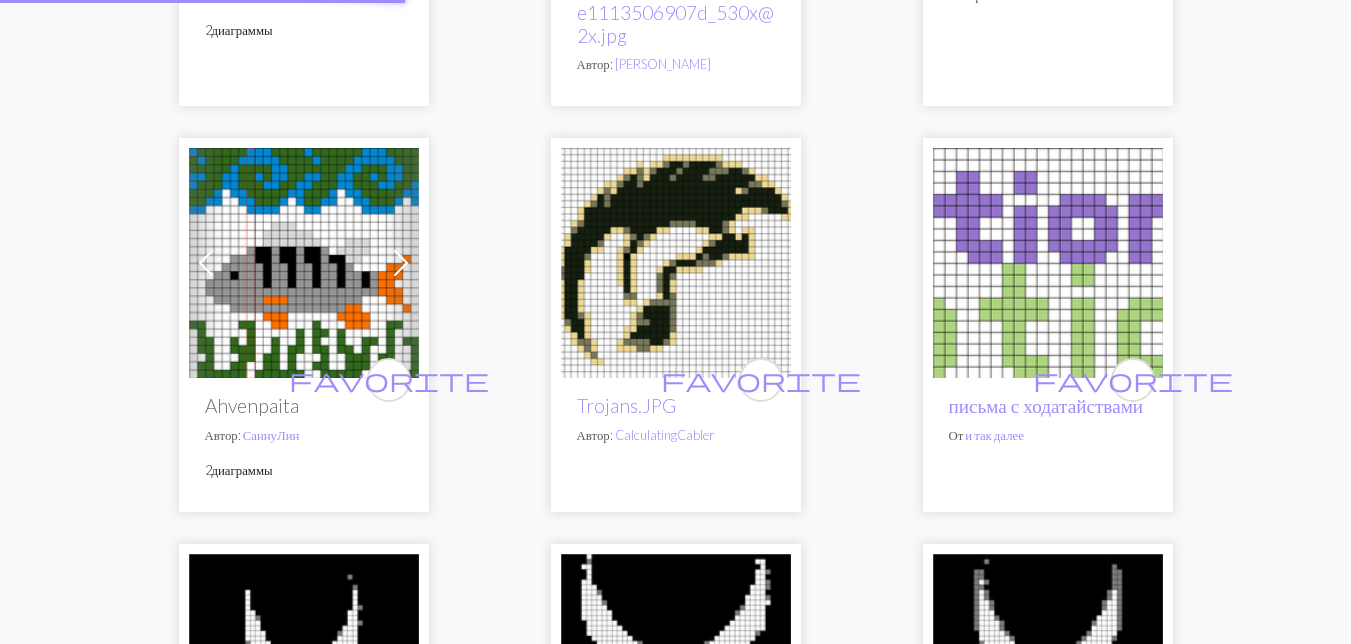 scroll, scrollTop: 0, scrollLeft: 0, axis: both 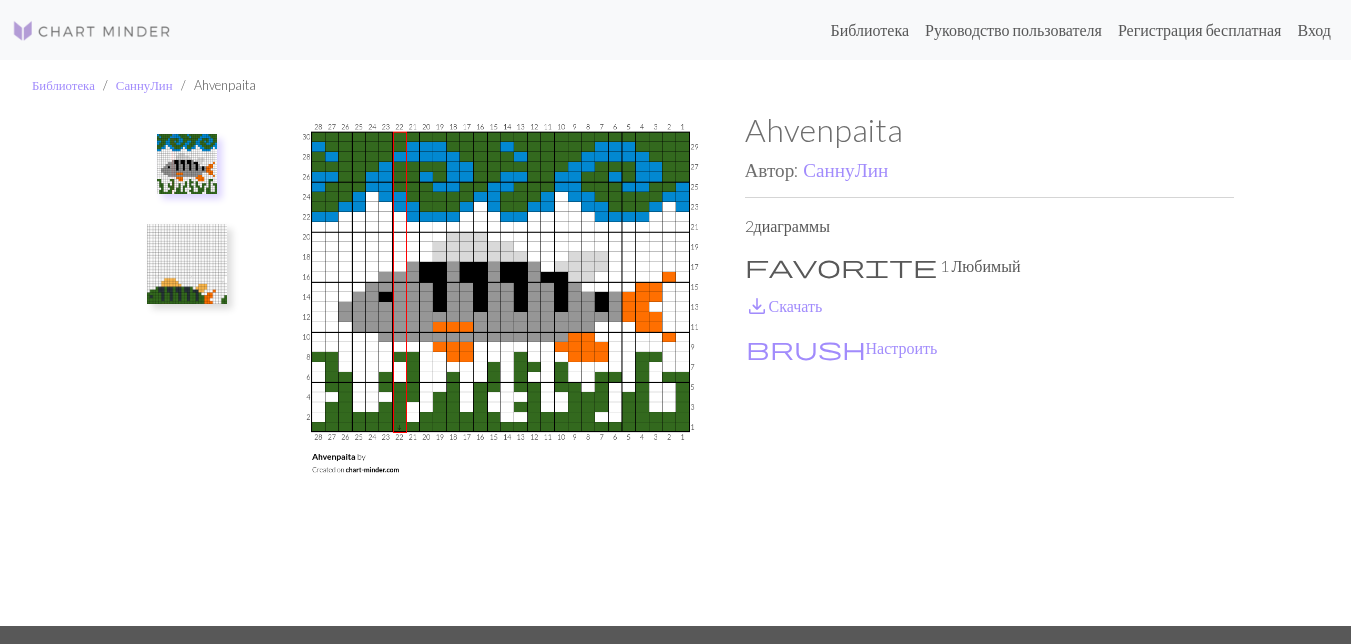 click at bounding box center [187, 264] 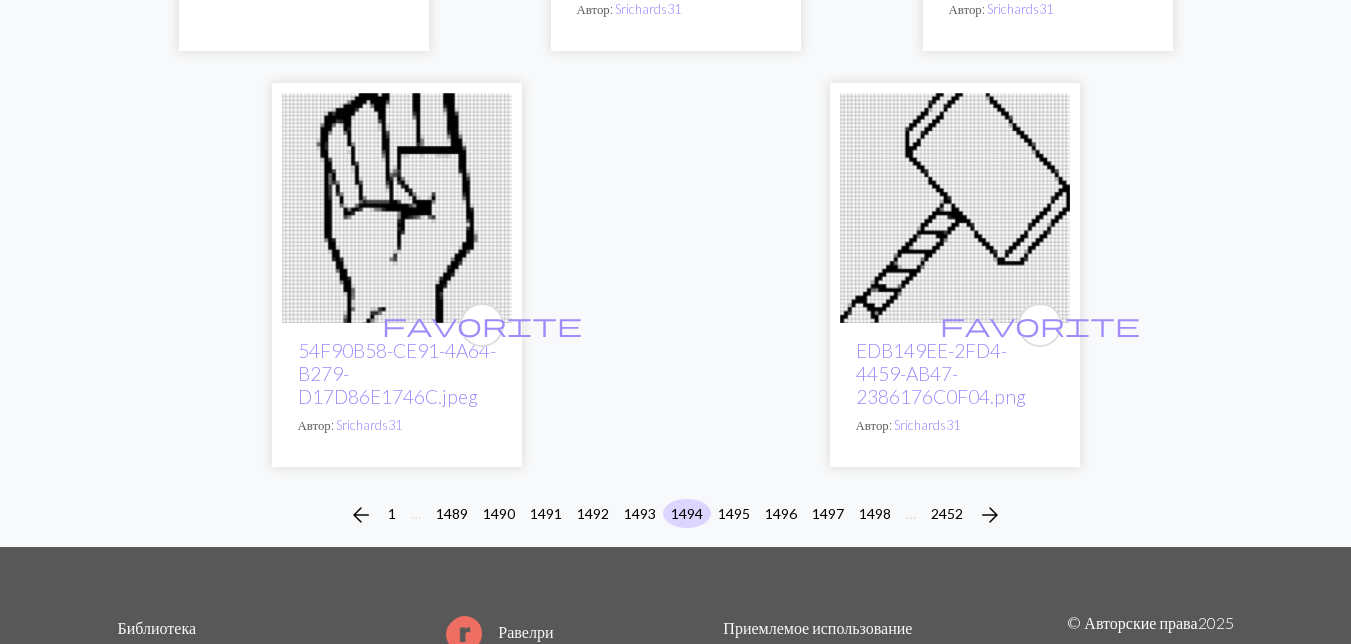 scroll, scrollTop: 6800, scrollLeft: 0, axis: vertical 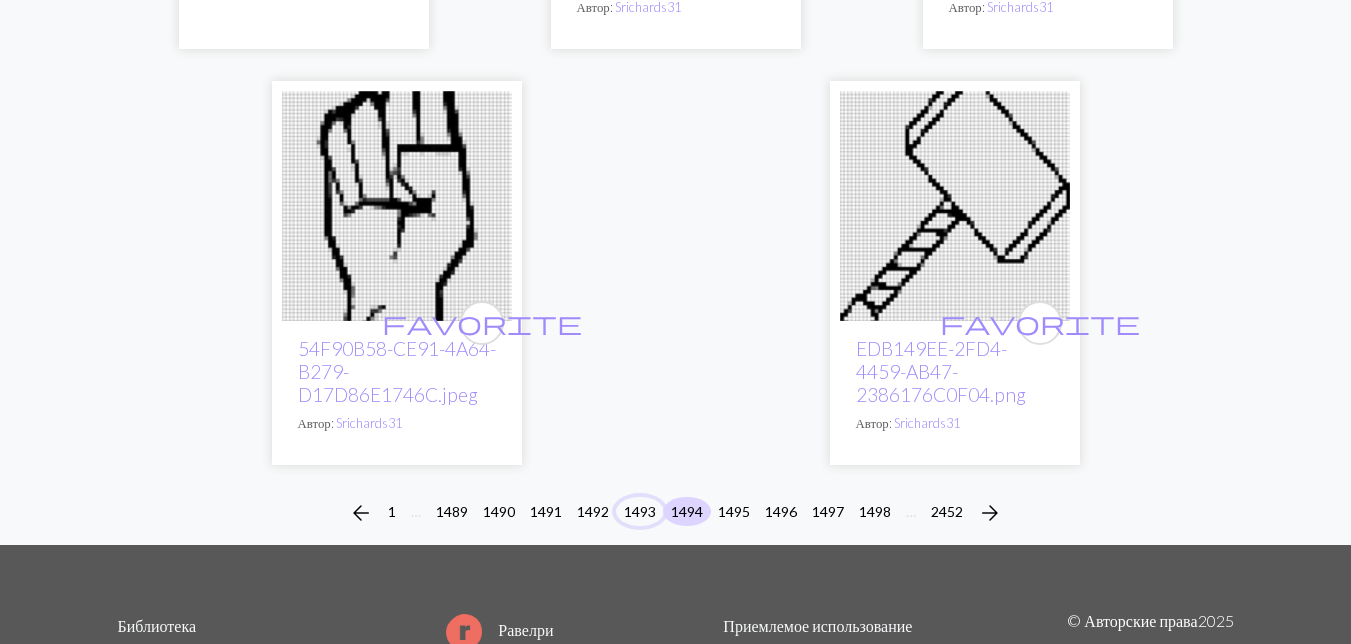 click on "1493" at bounding box center [640, 511] 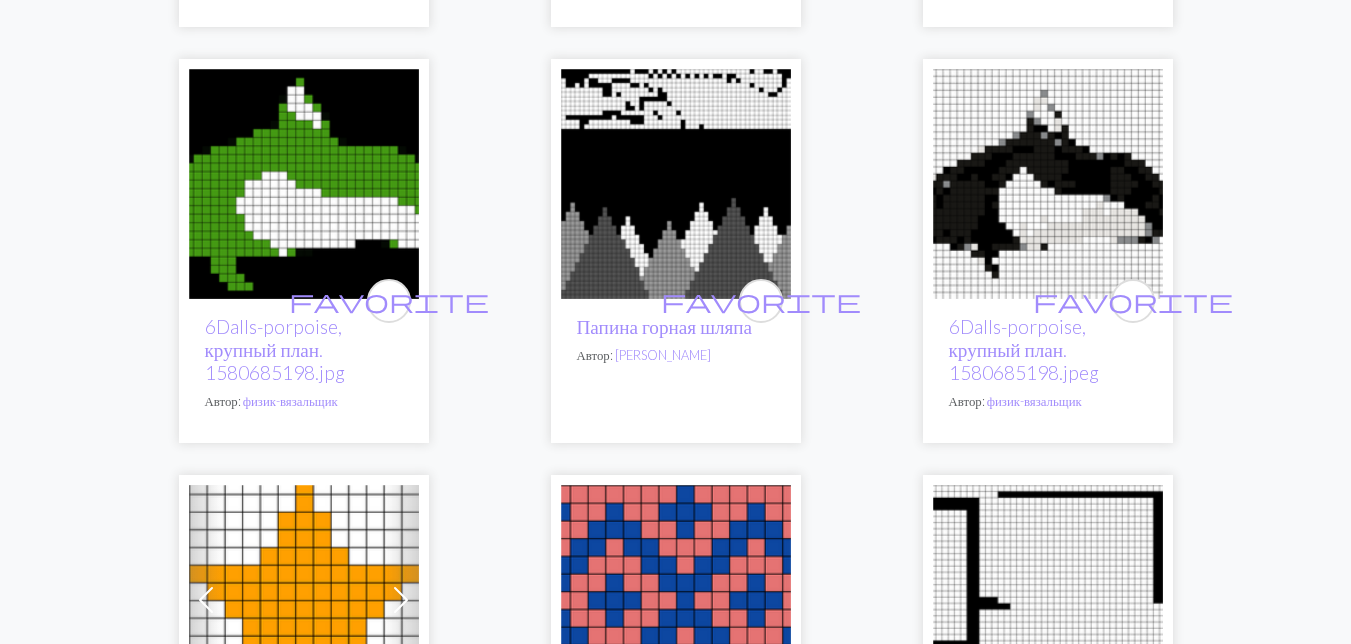 scroll, scrollTop: 700, scrollLeft: 0, axis: vertical 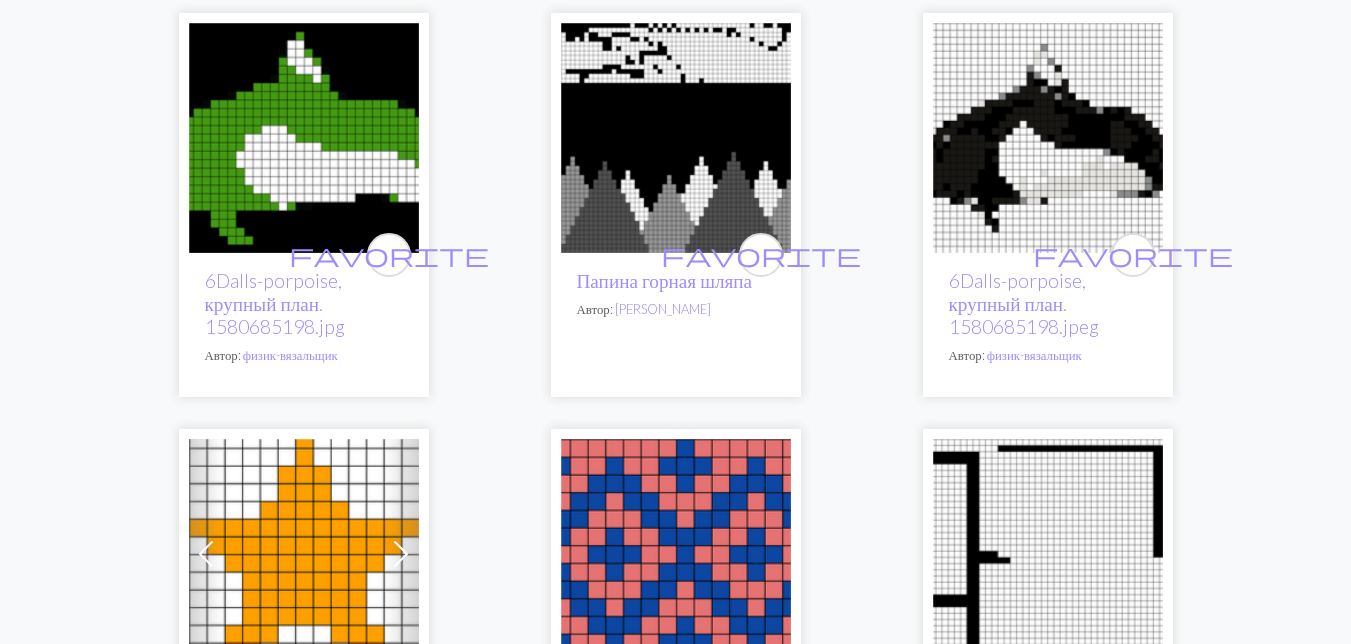 click at bounding box center [304, 138] 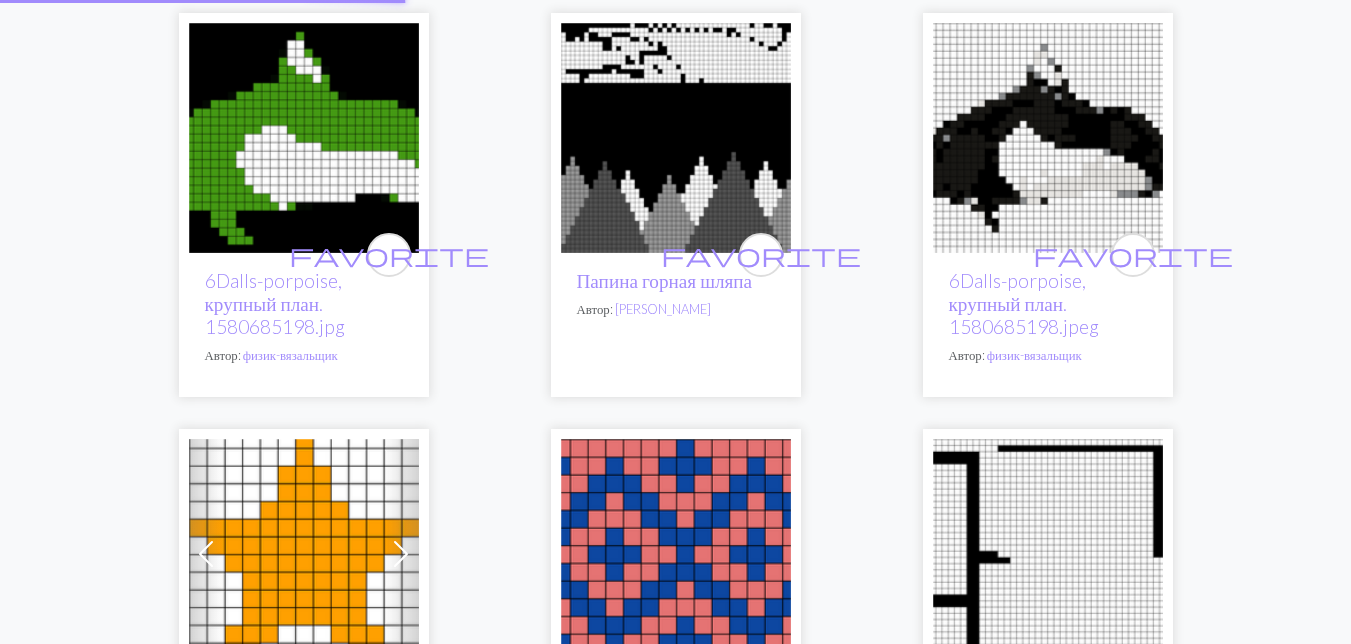 scroll, scrollTop: 0, scrollLeft: 0, axis: both 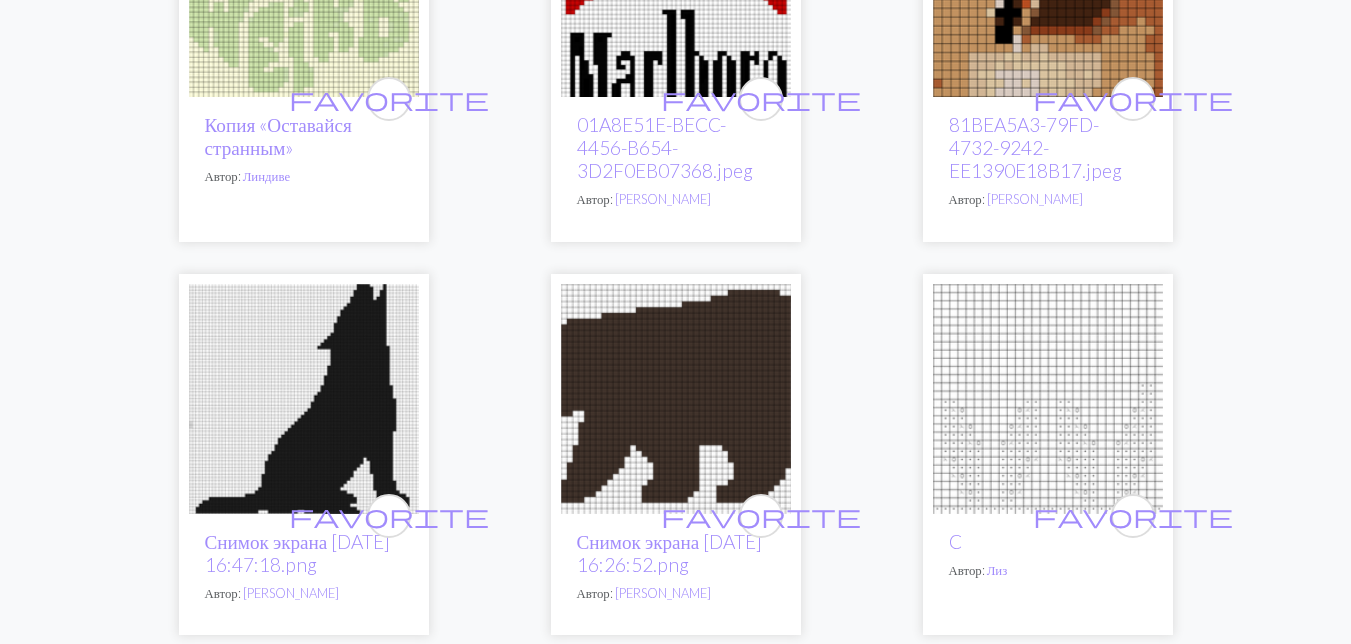 click at bounding box center [676, 399] 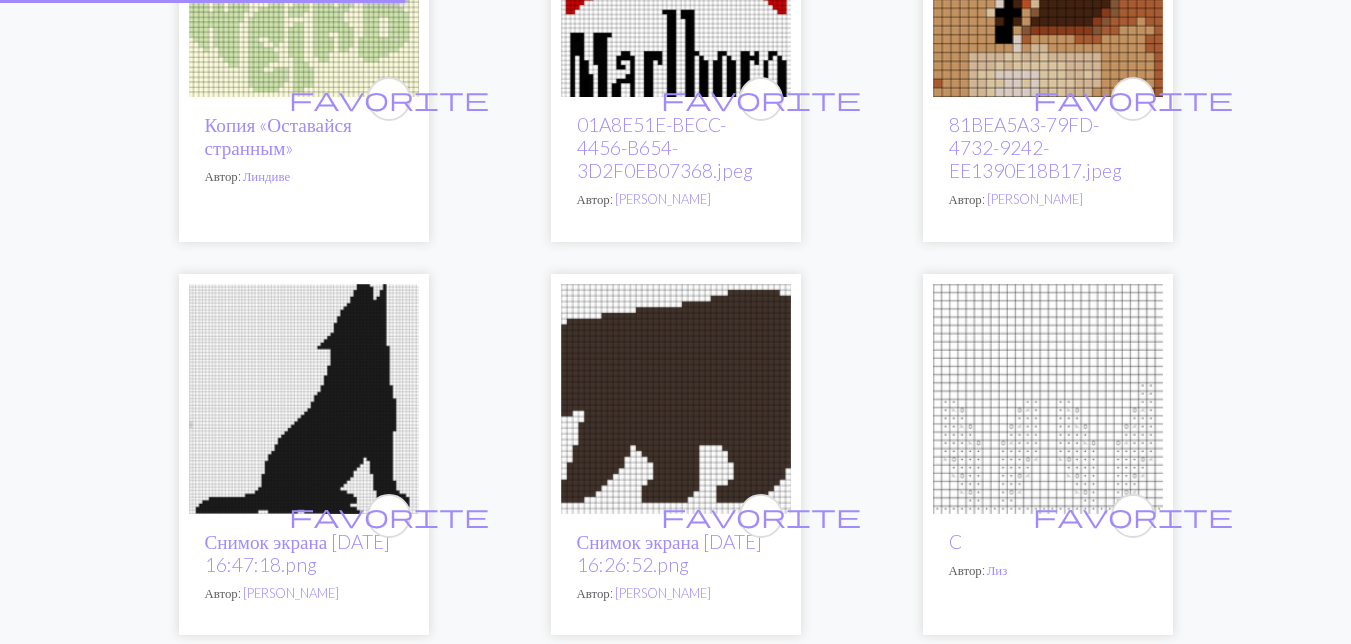 scroll, scrollTop: 0, scrollLeft: 0, axis: both 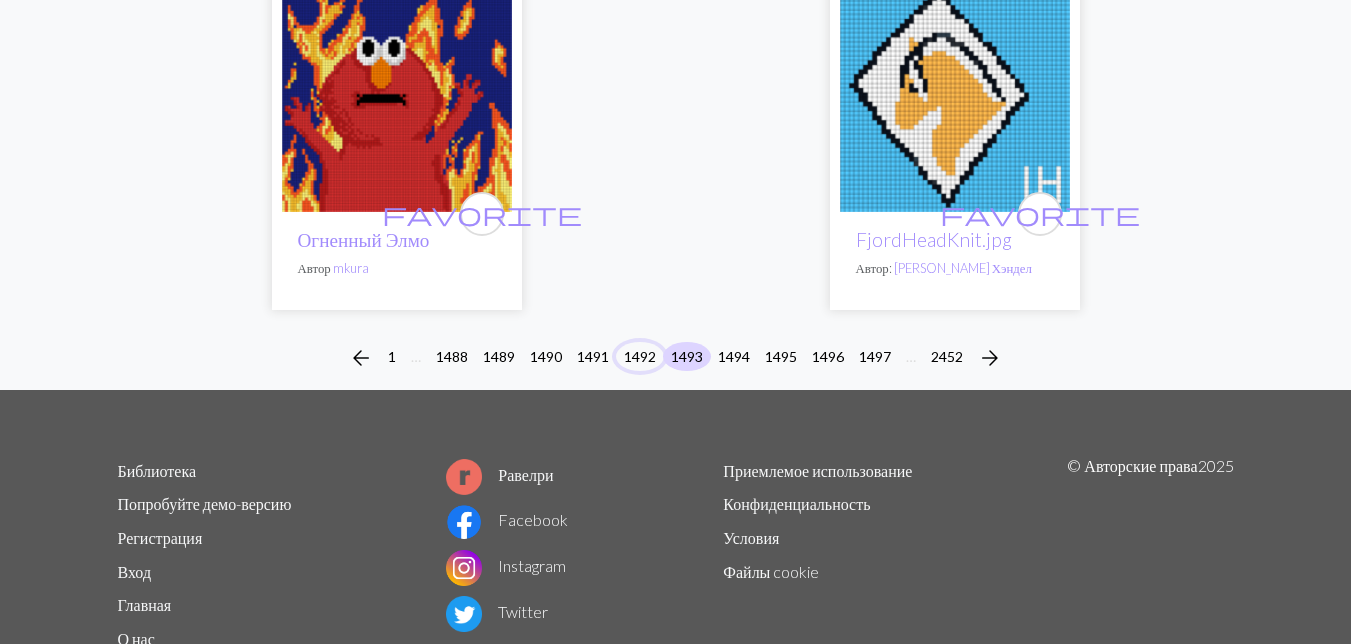 click on "1492" at bounding box center [640, 356] 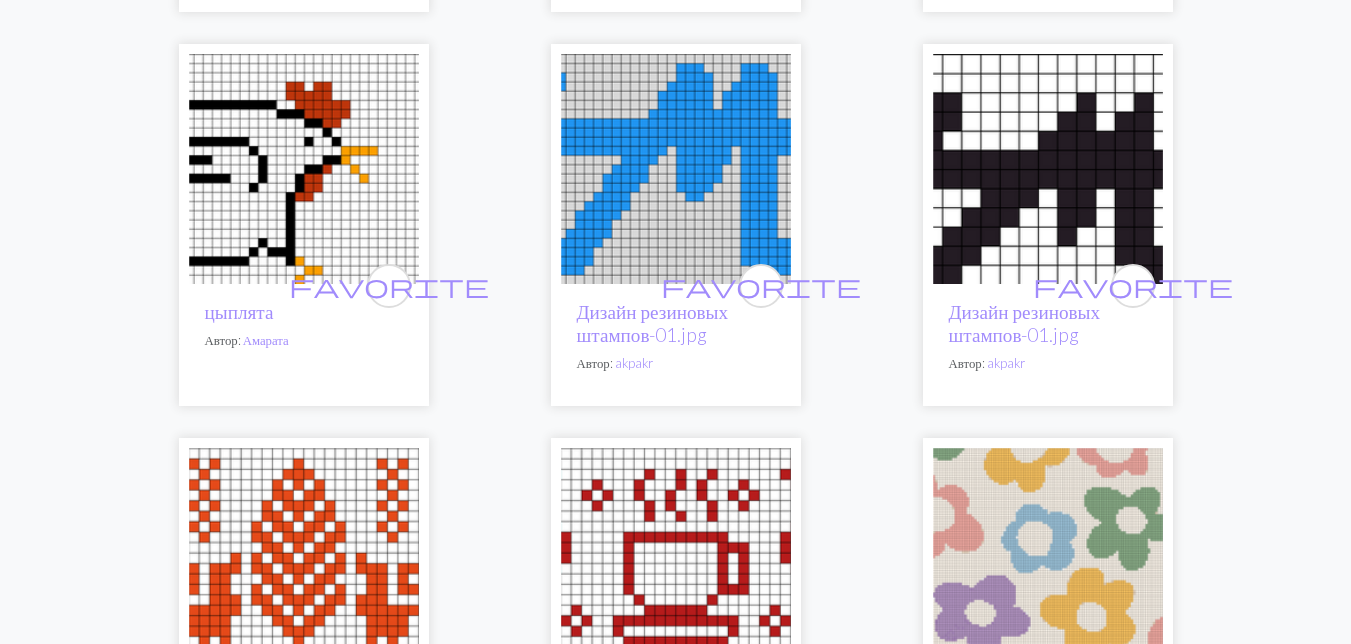 scroll, scrollTop: 3900, scrollLeft: 0, axis: vertical 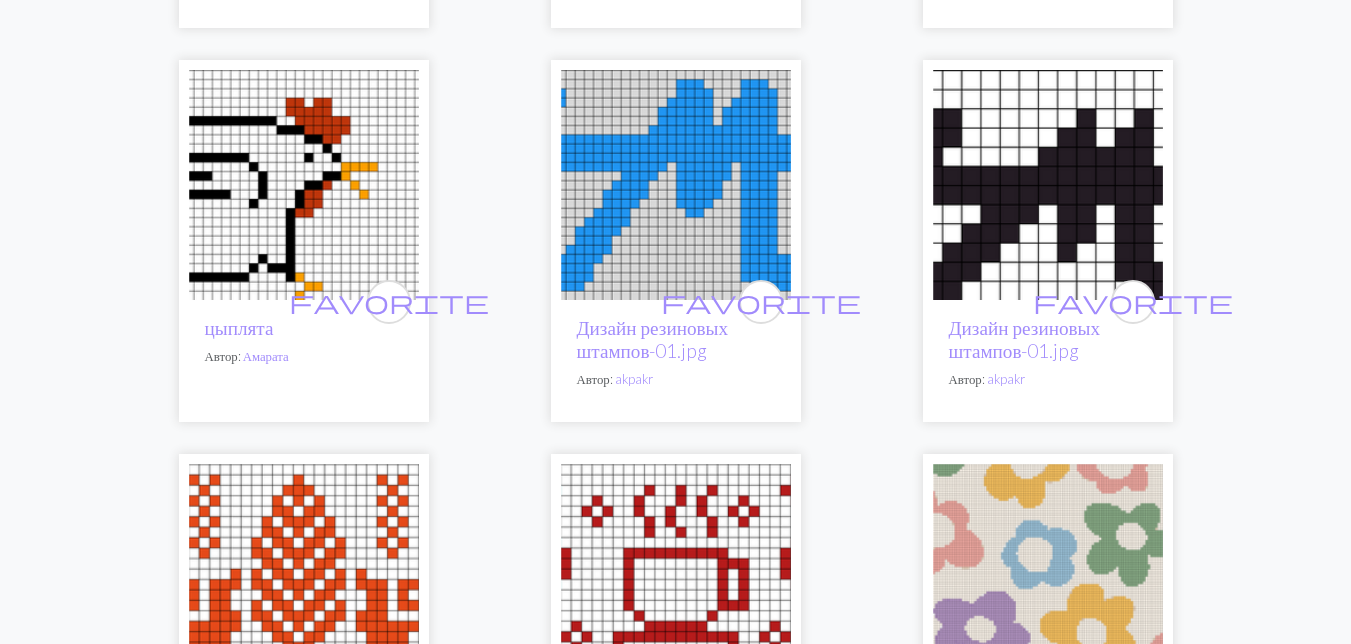 click at bounding box center (304, 185) 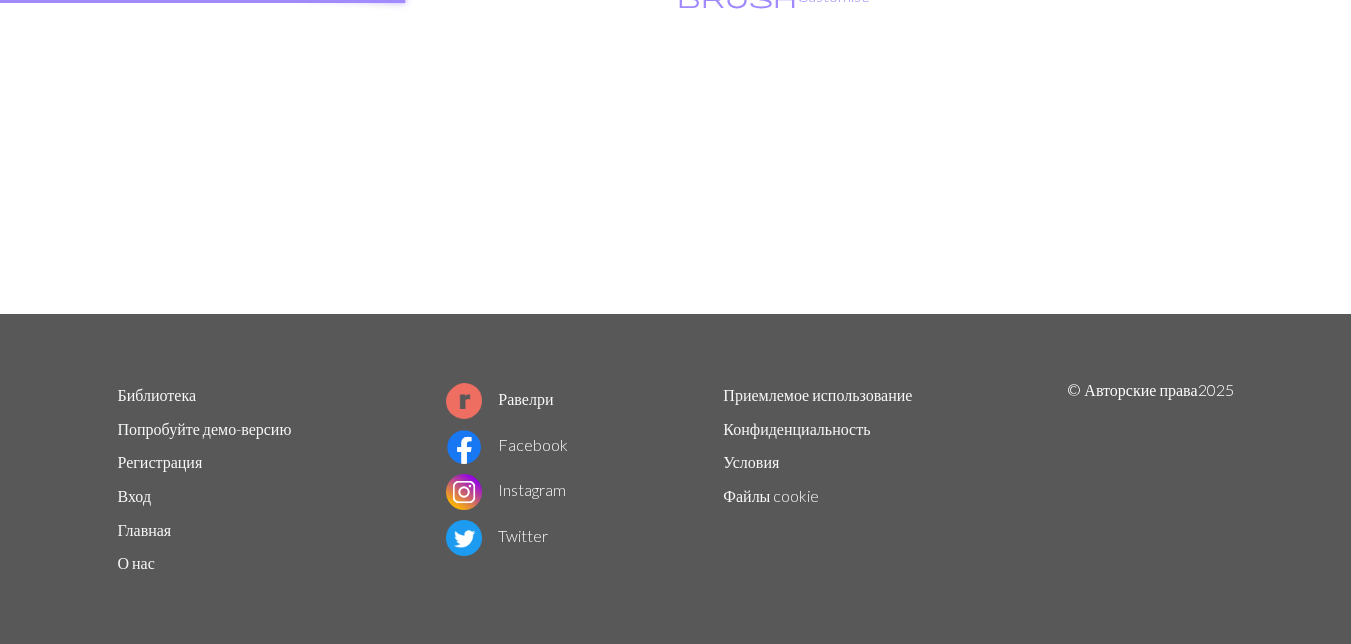 scroll, scrollTop: 0, scrollLeft: 0, axis: both 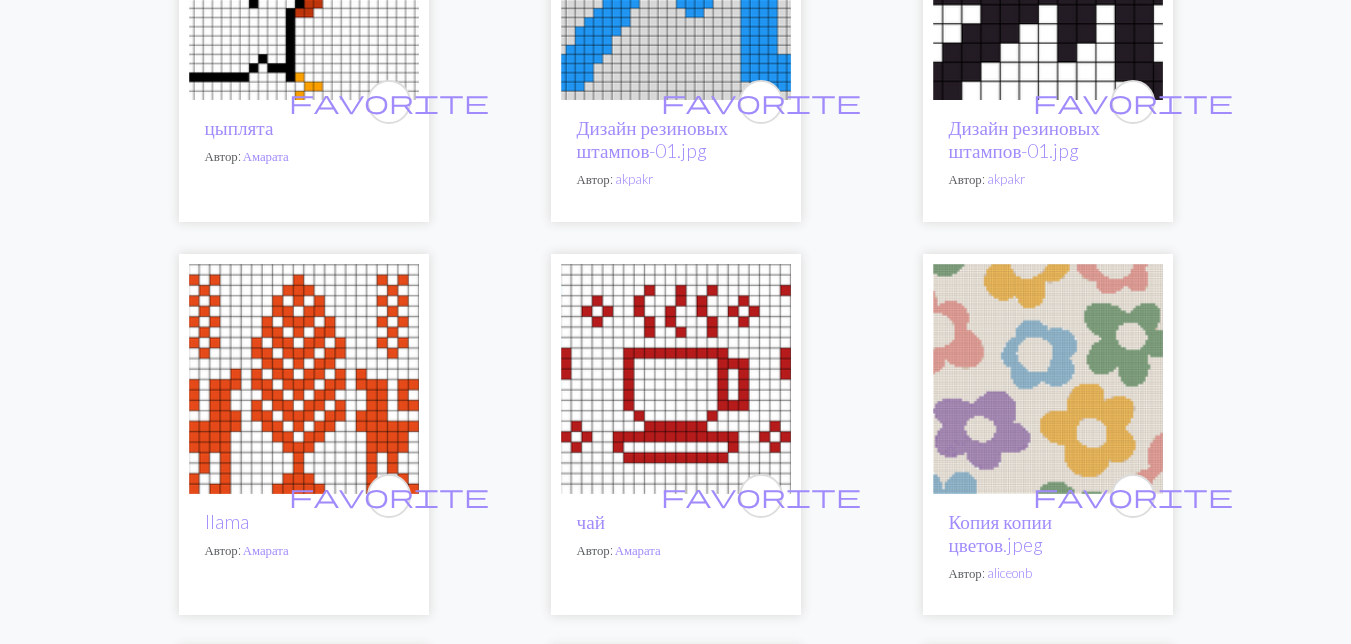 click at bounding box center [304, 379] 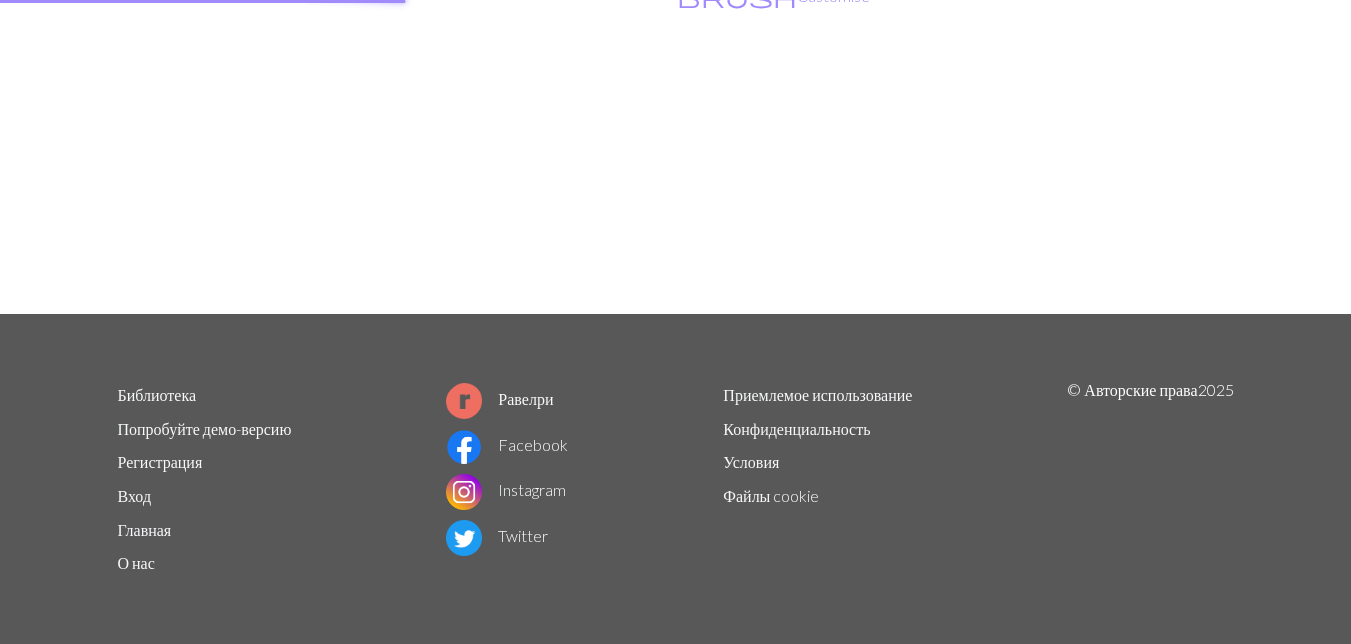 scroll, scrollTop: 0, scrollLeft: 0, axis: both 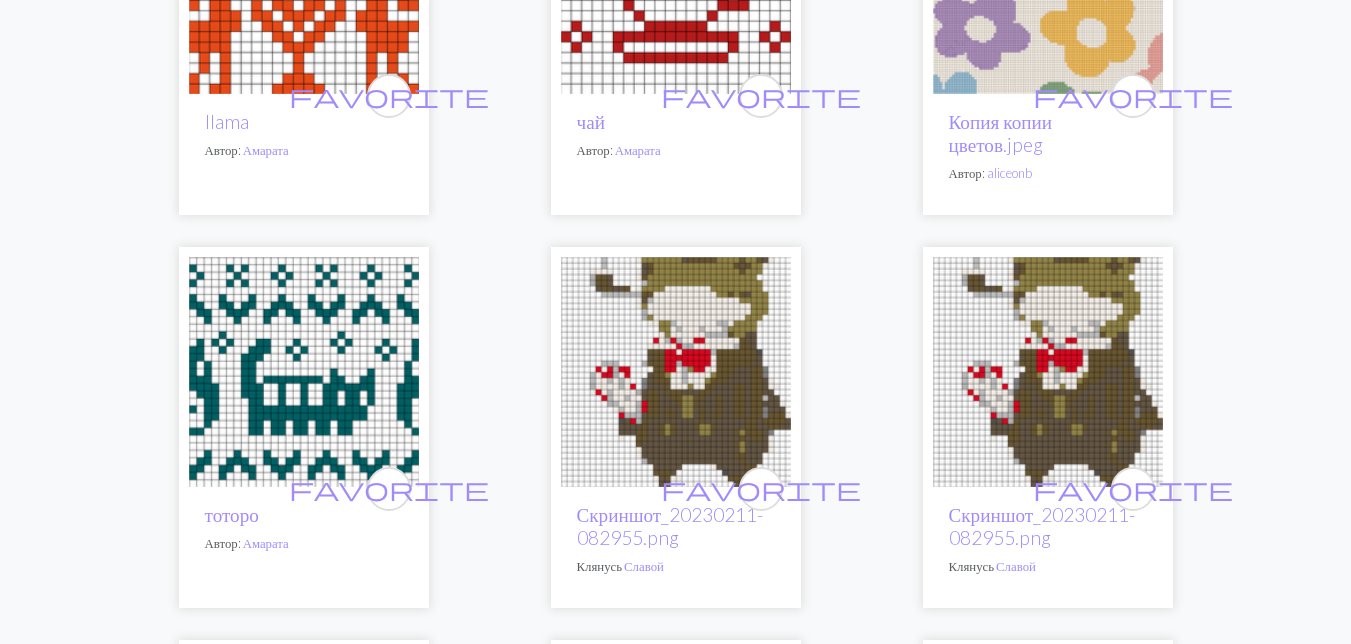 click at bounding box center (304, 372) 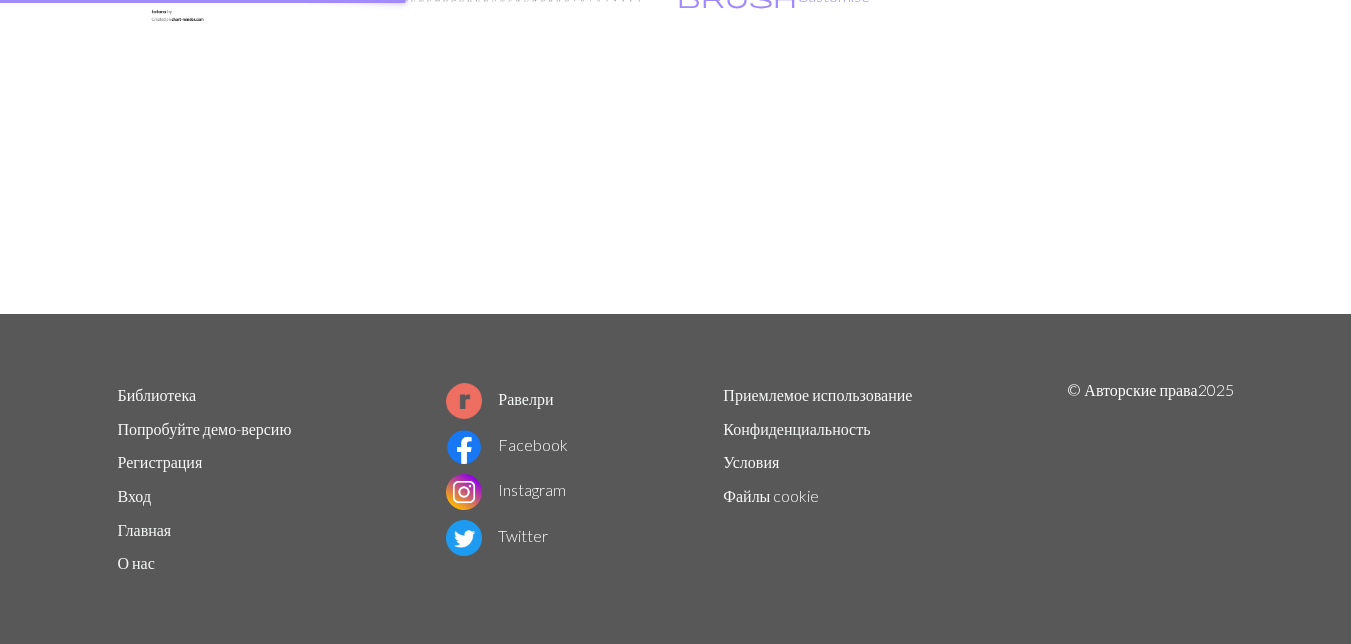 scroll, scrollTop: 0, scrollLeft: 0, axis: both 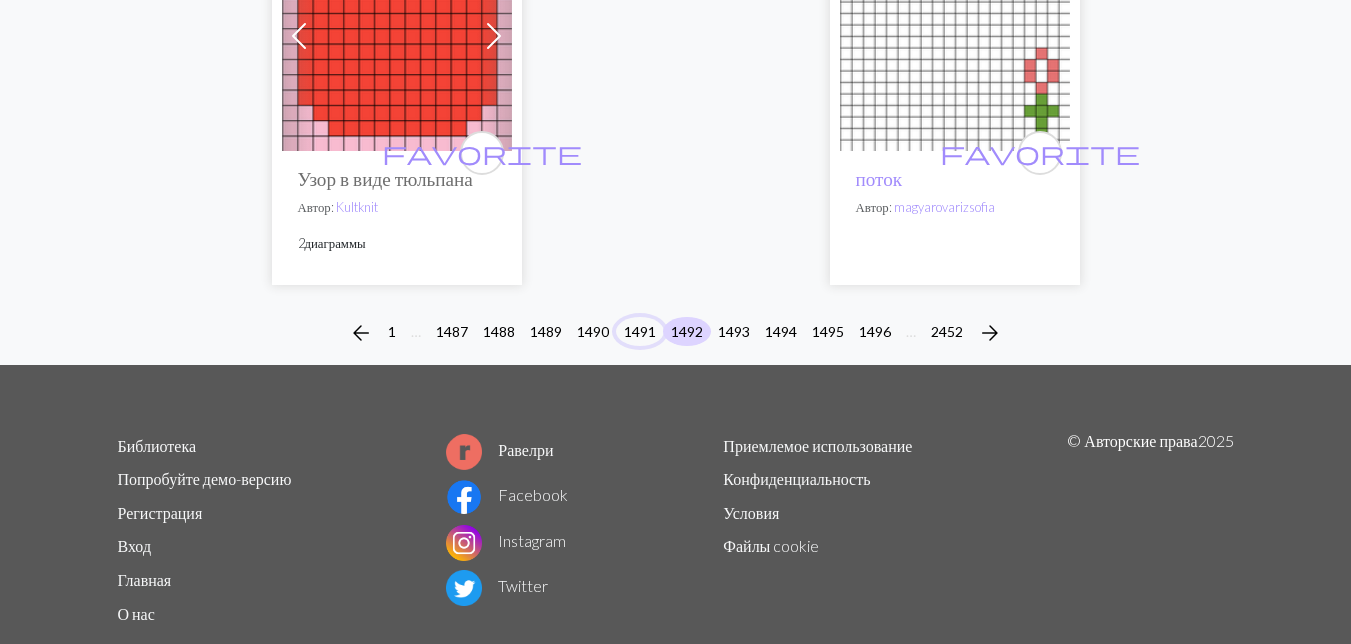 click on "1491" at bounding box center (640, 331) 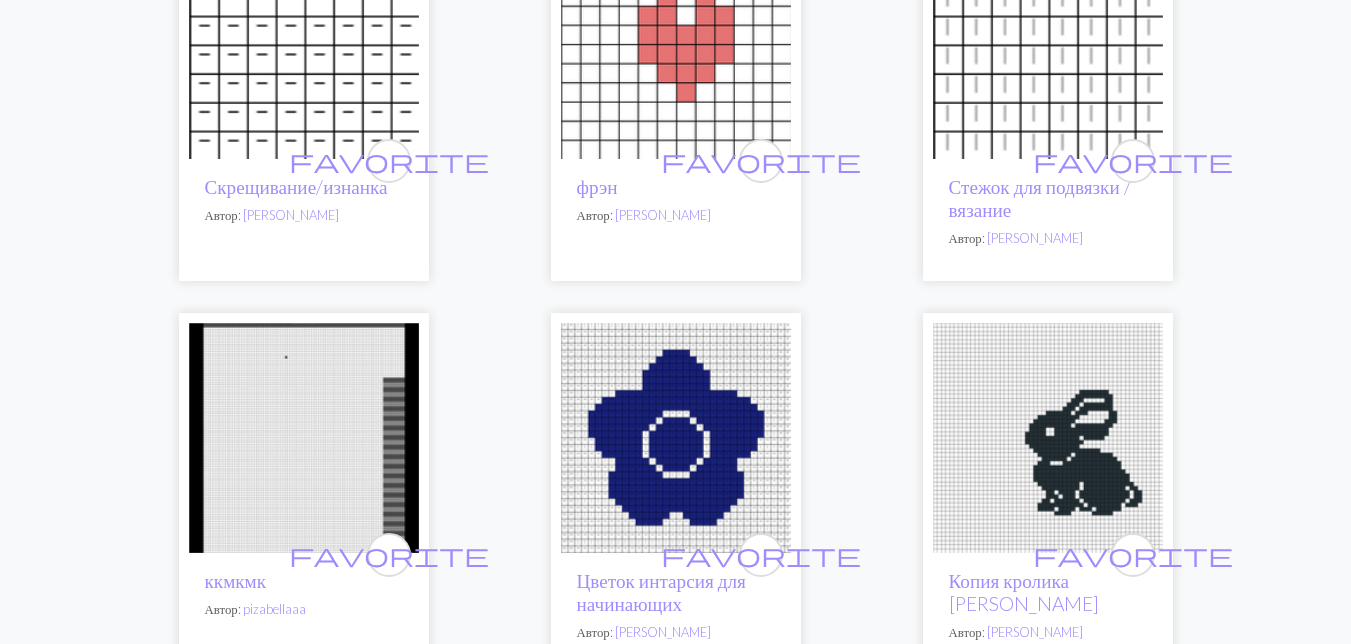 scroll, scrollTop: 1000, scrollLeft: 0, axis: vertical 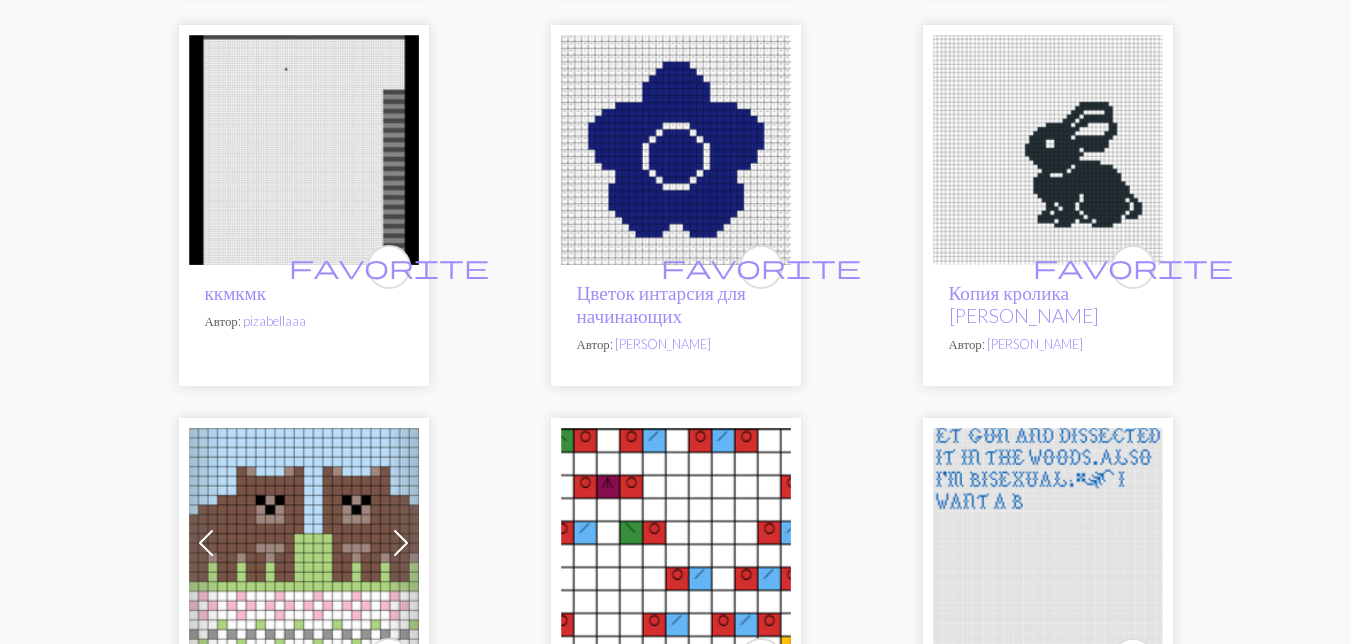 click at bounding box center (304, 543) 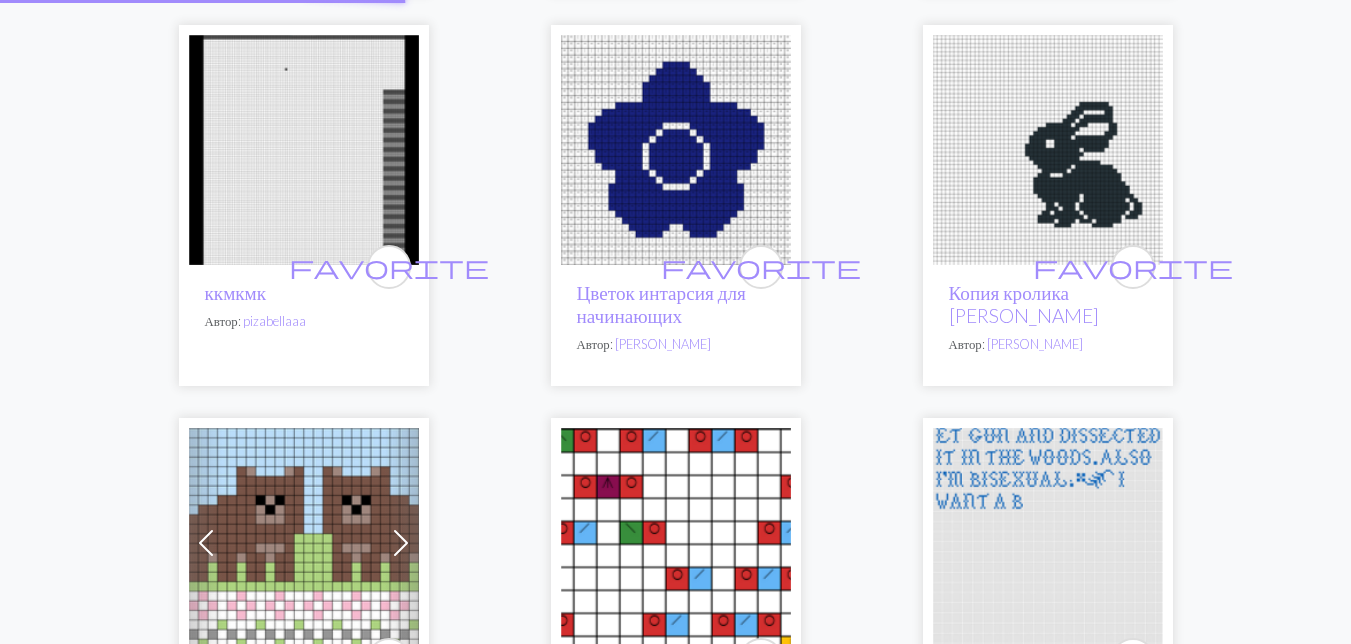 scroll, scrollTop: 0, scrollLeft: 0, axis: both 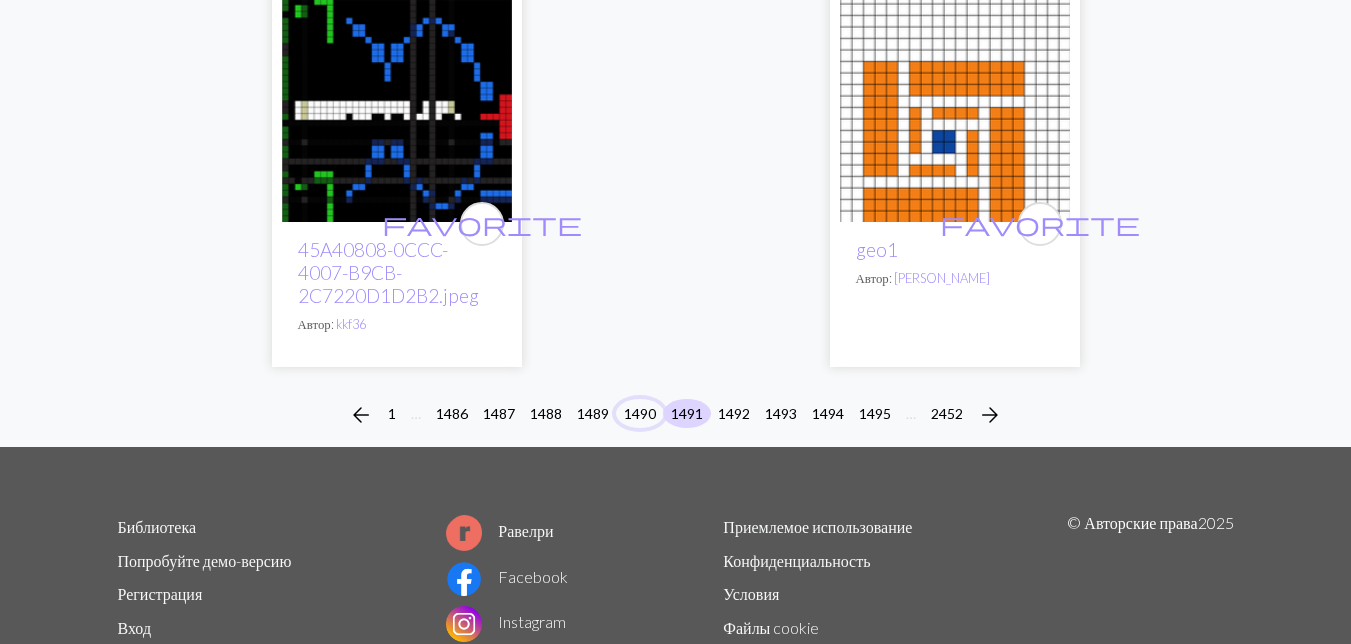 click on "1490" at bounding box center [640, 413] 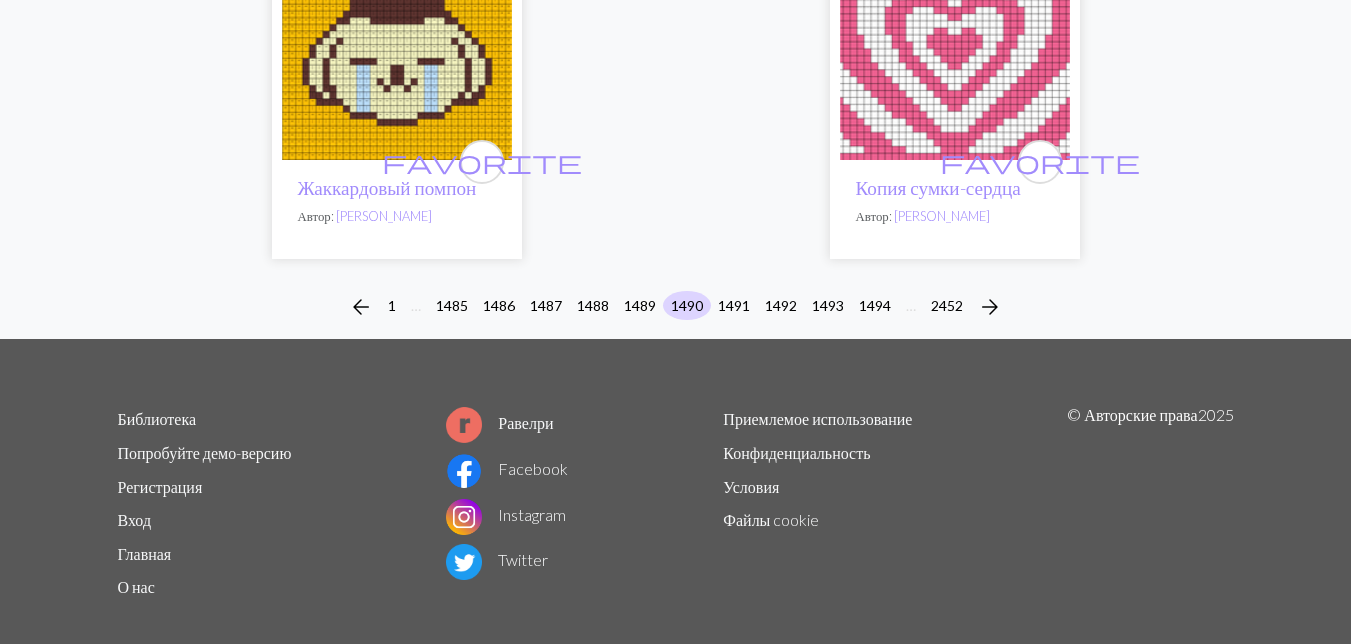 scroll, scrollTop: 6800, scrollLeft: 0, axis: vertical 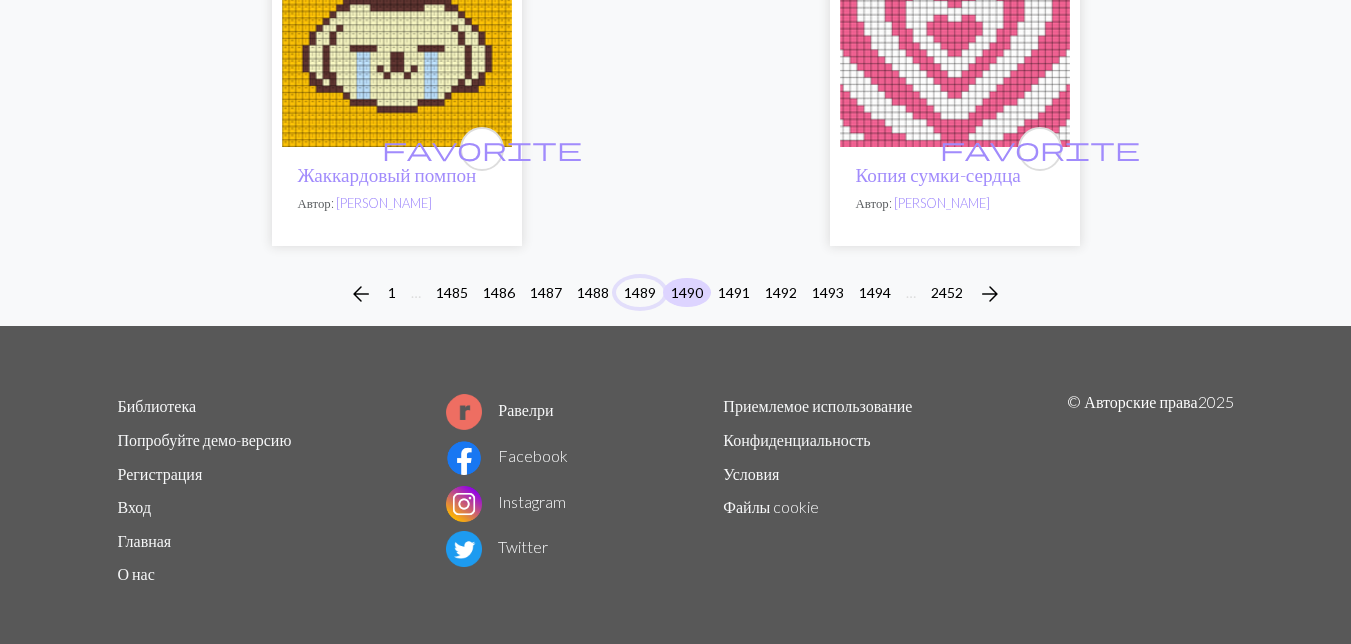 click on "1489" at bounding box center (640, 292) 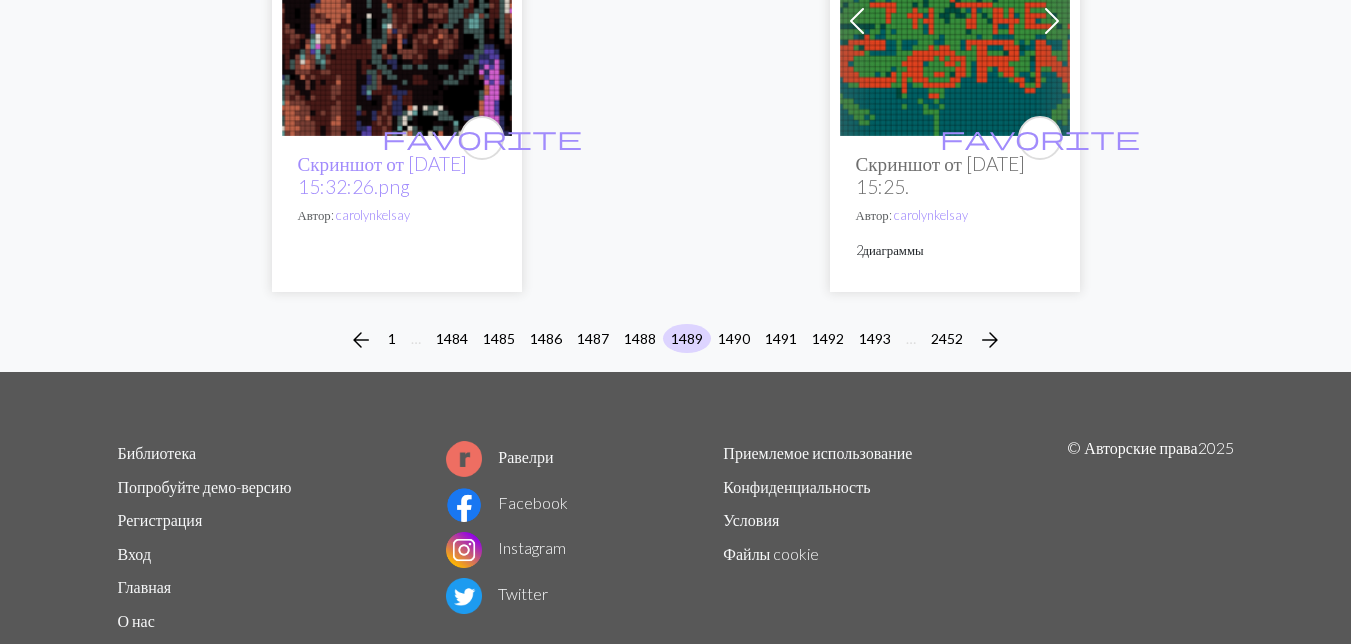 scroll, scrollTop: 7065, scrollLeft: 0, axis: vertical 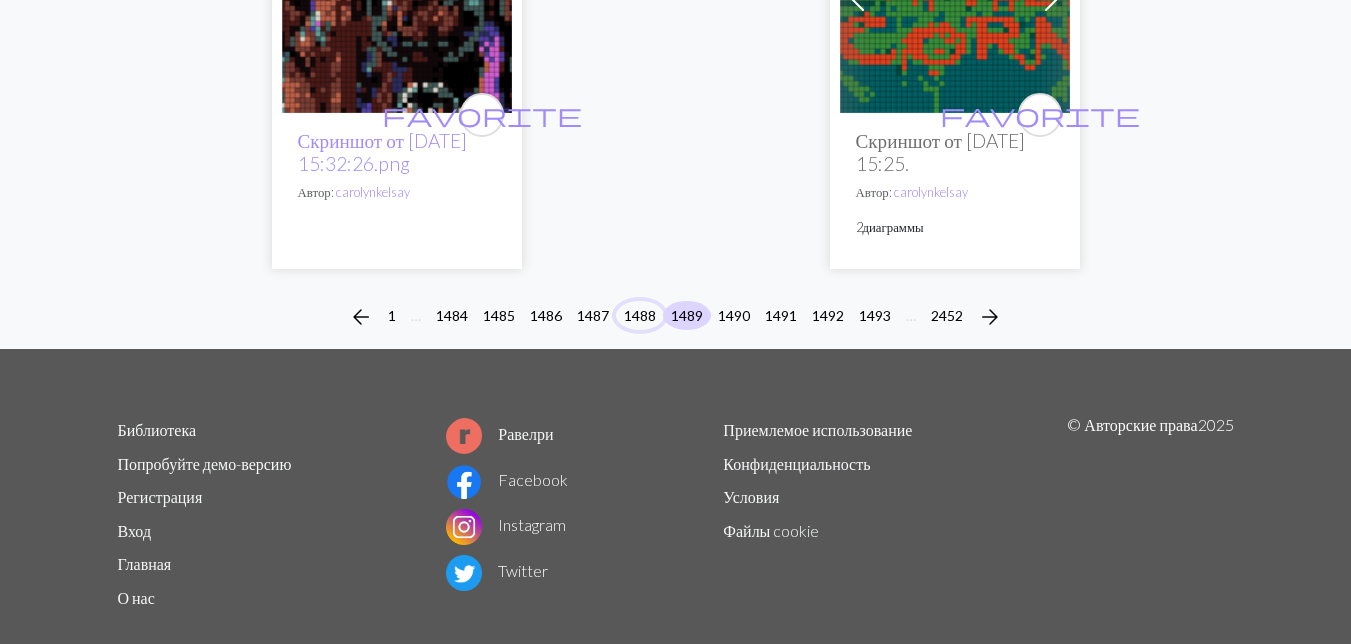 click on "1488" at bounding box center (640, 315) 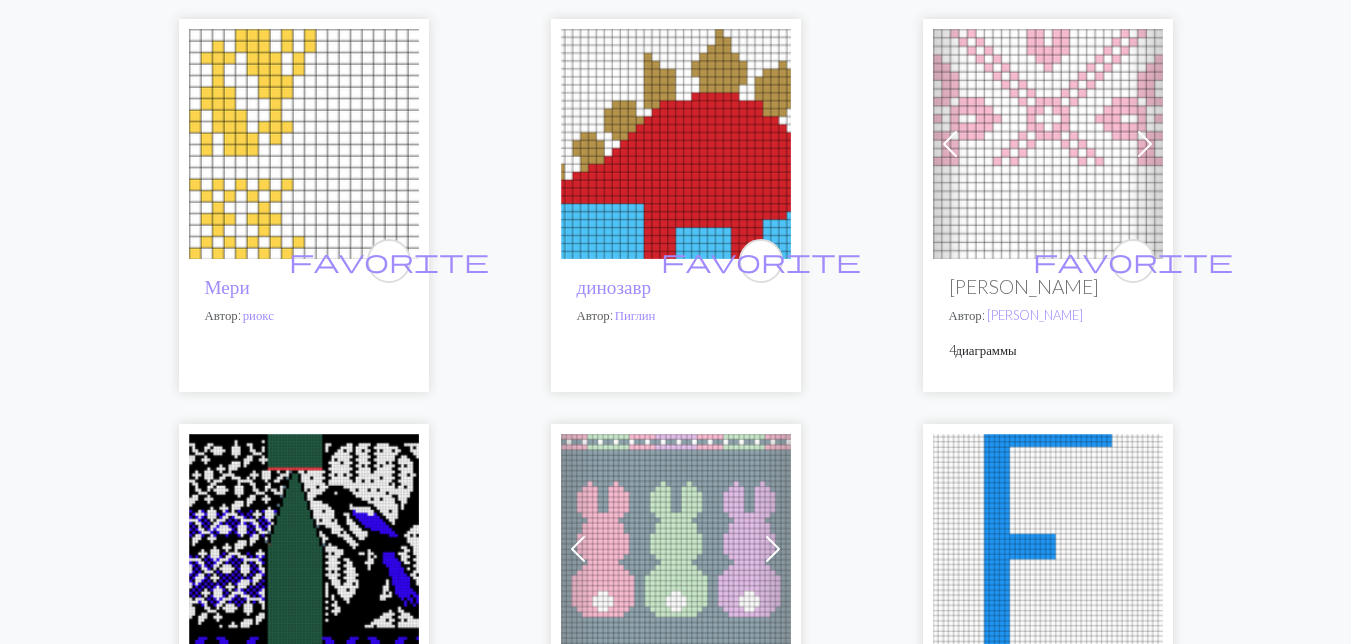 scroll, scrollTop: 5600, scrollLeft: 0, axis: vertical 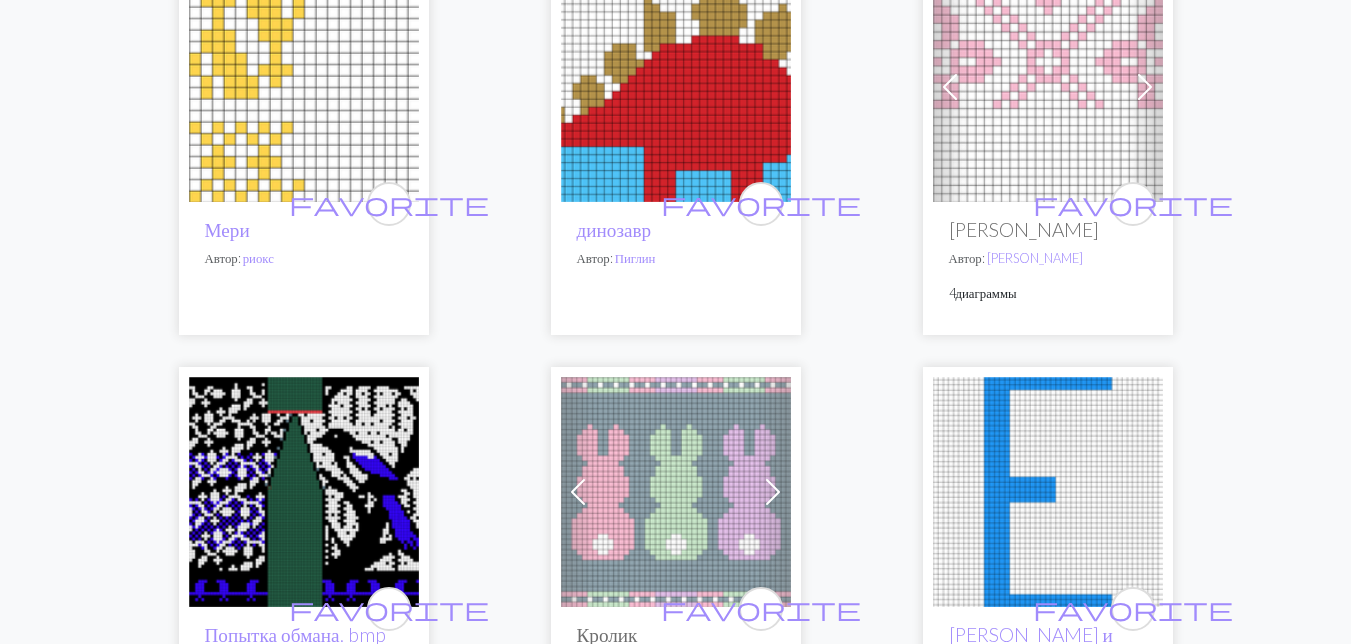 click at bounding box center [304, 492] 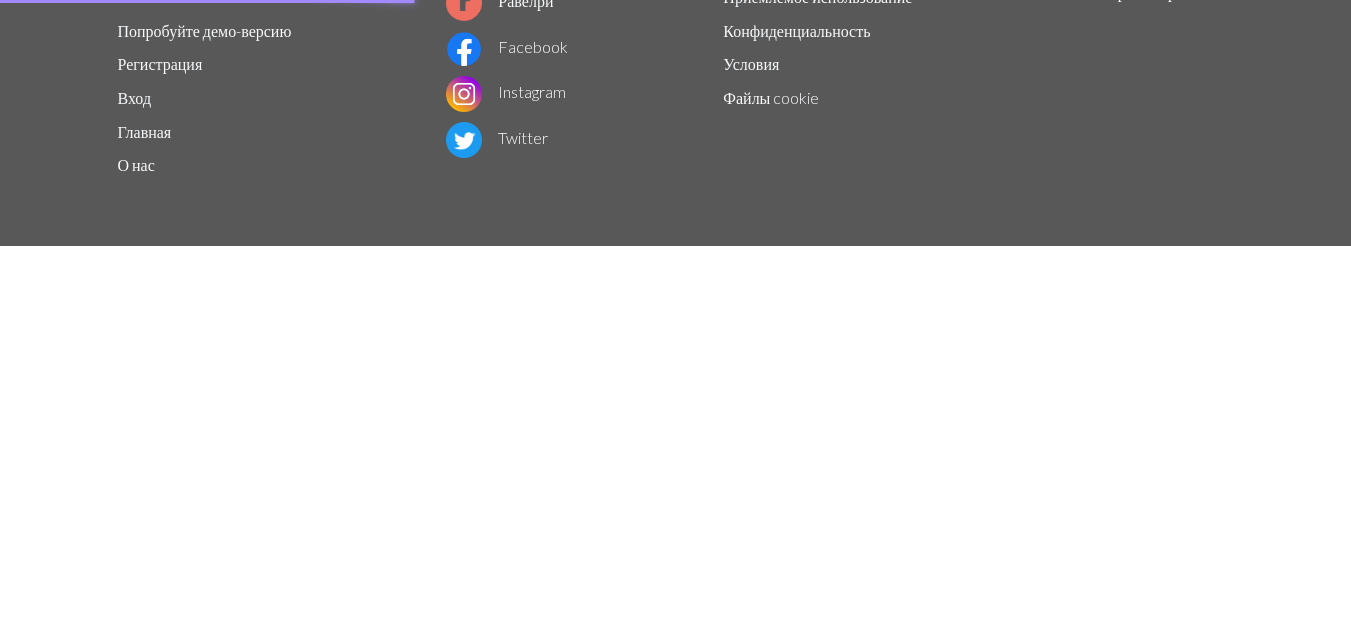 scroll, scrollTop: 0, scrollLeft: 0, axis: both 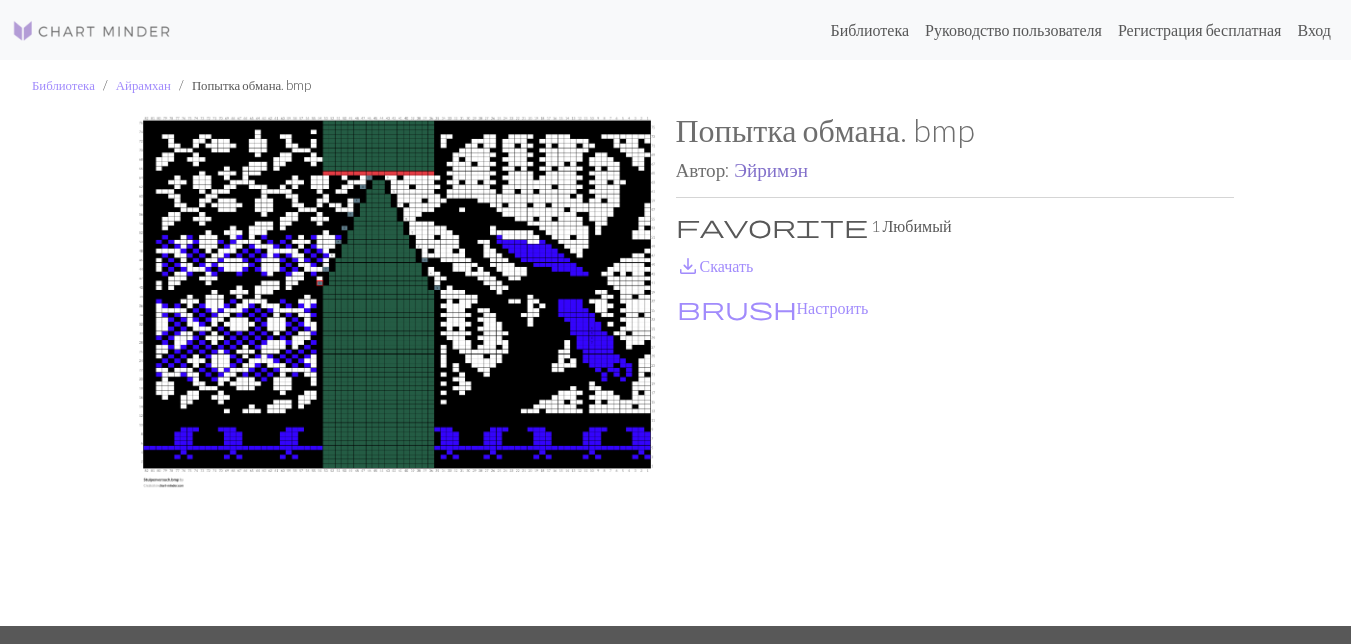 click on "Эйримэн" at bounding box center [771, 169] 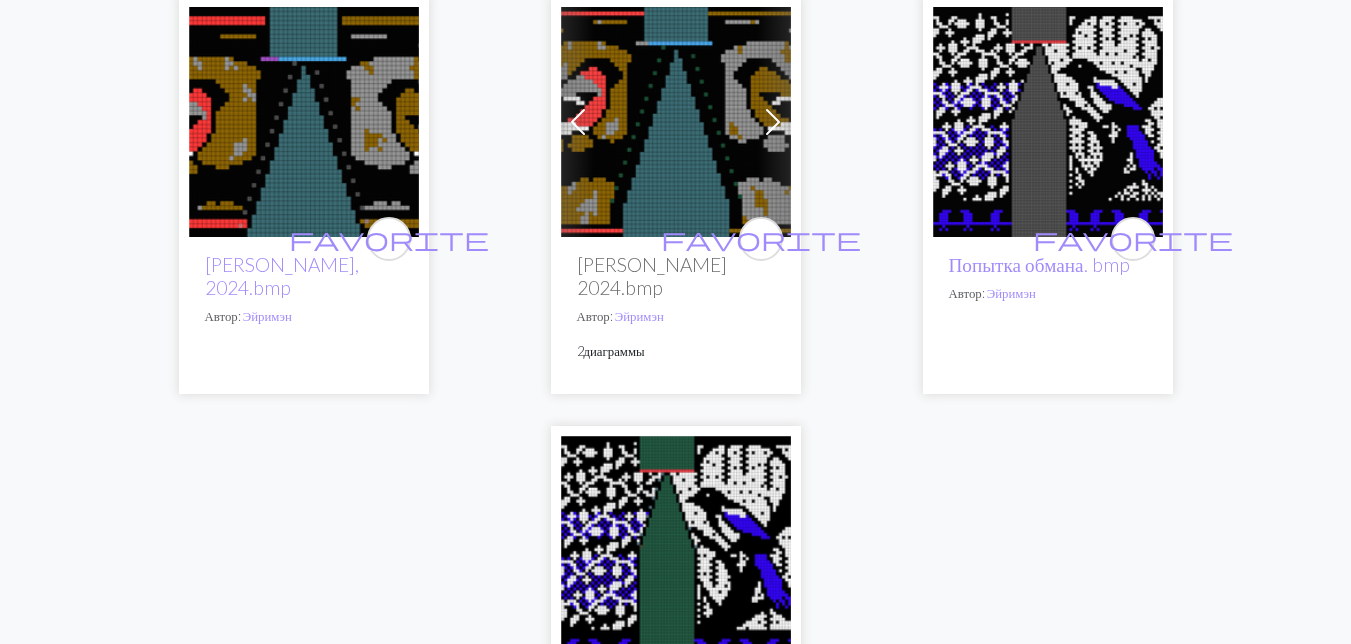 scroll, scrollTop: 300, scrollLeft: 0, axis: vertical 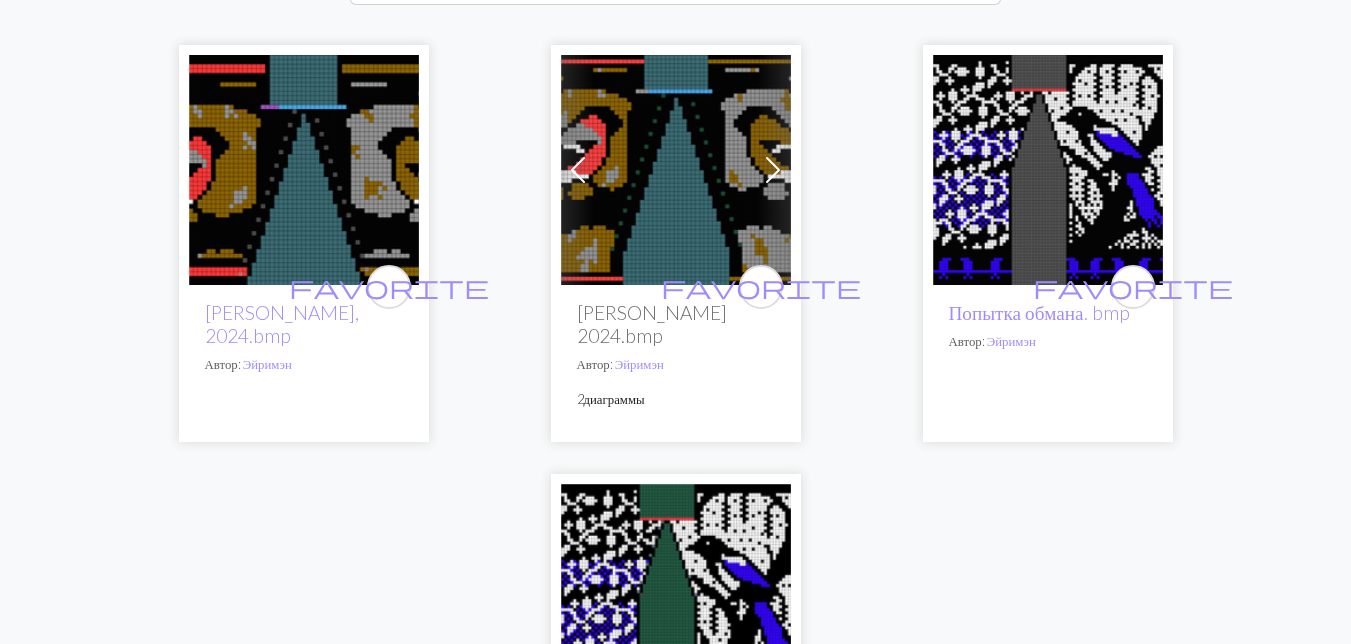 click at bounding box center (304, 170) 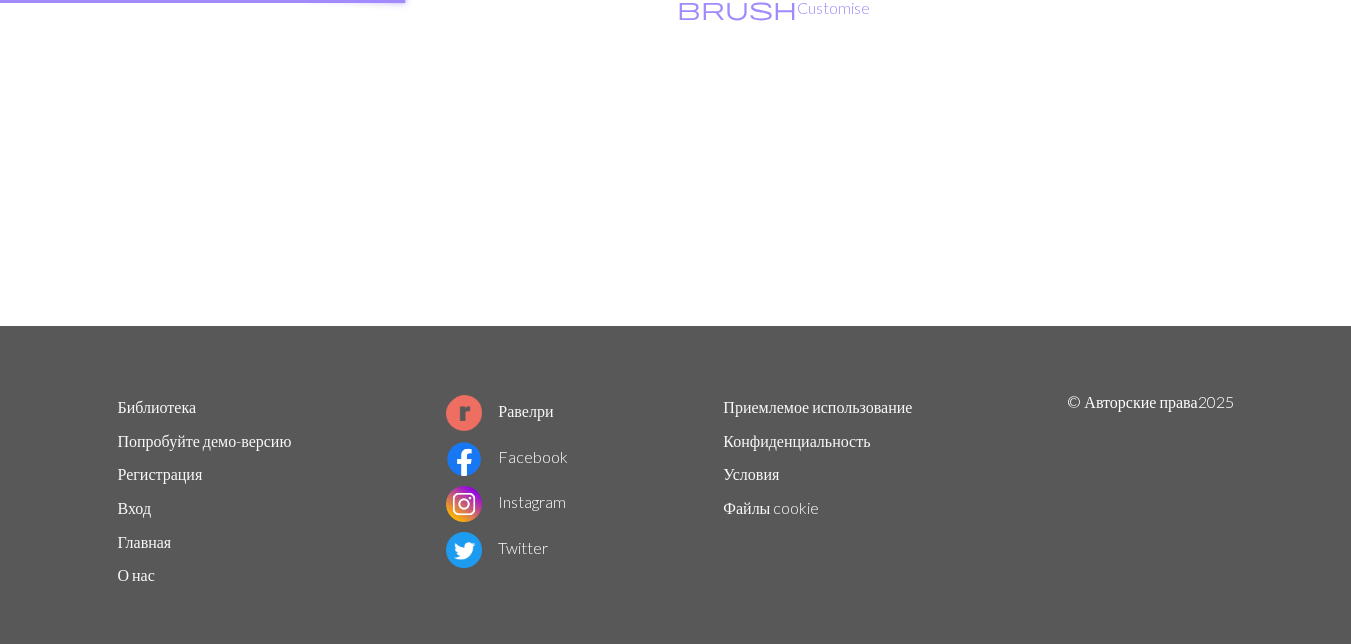 scroll, scrollTop: 0, scrollLeft: 0, axis: both 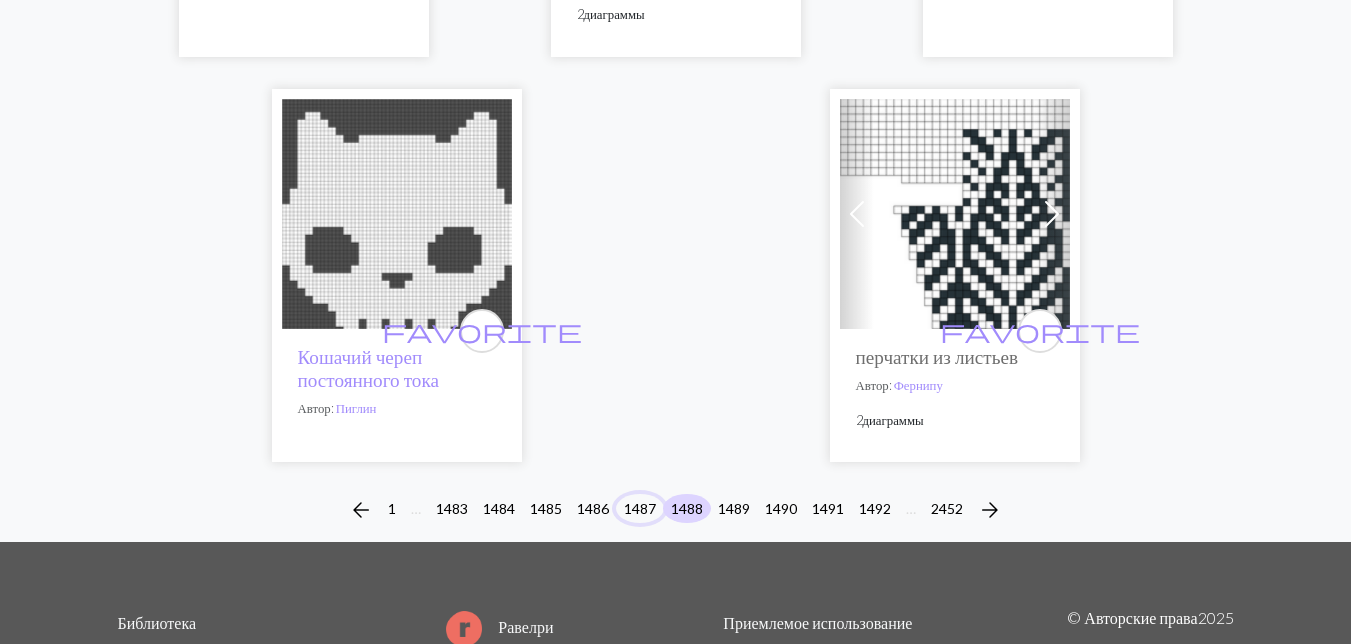 click on "1487" at bounding box center (640, 508) 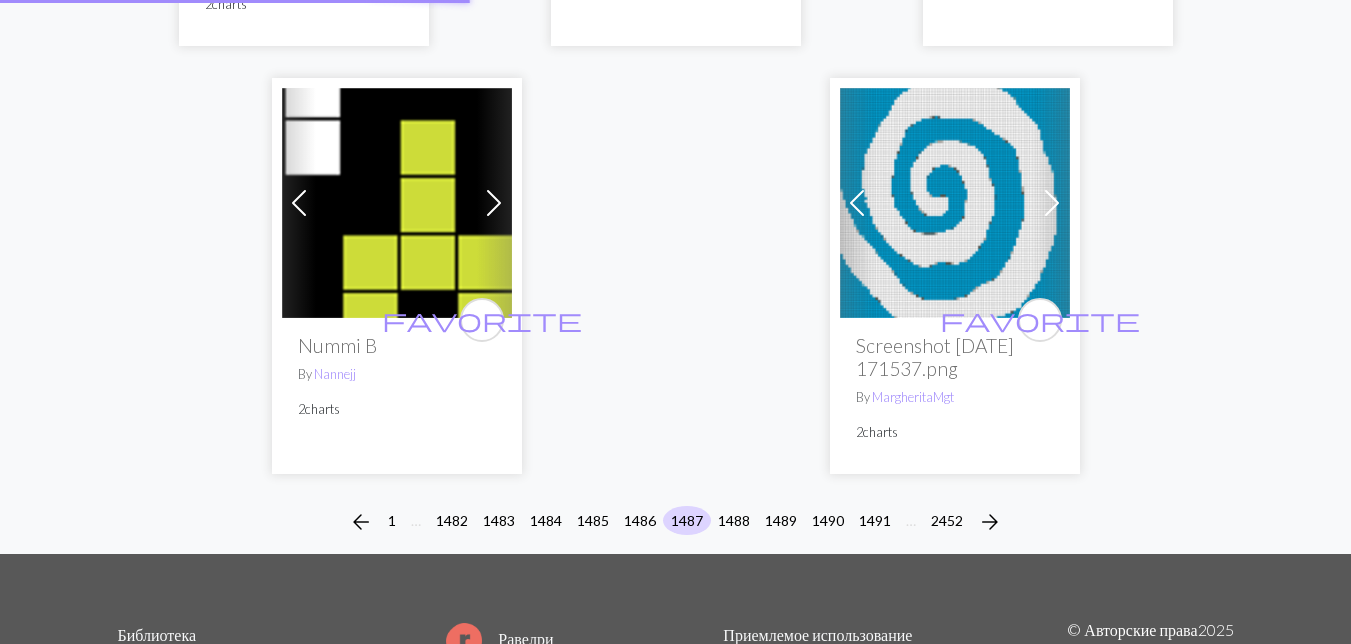 scroll, scrollTop: 0, scrollLeft: 0, axis: both 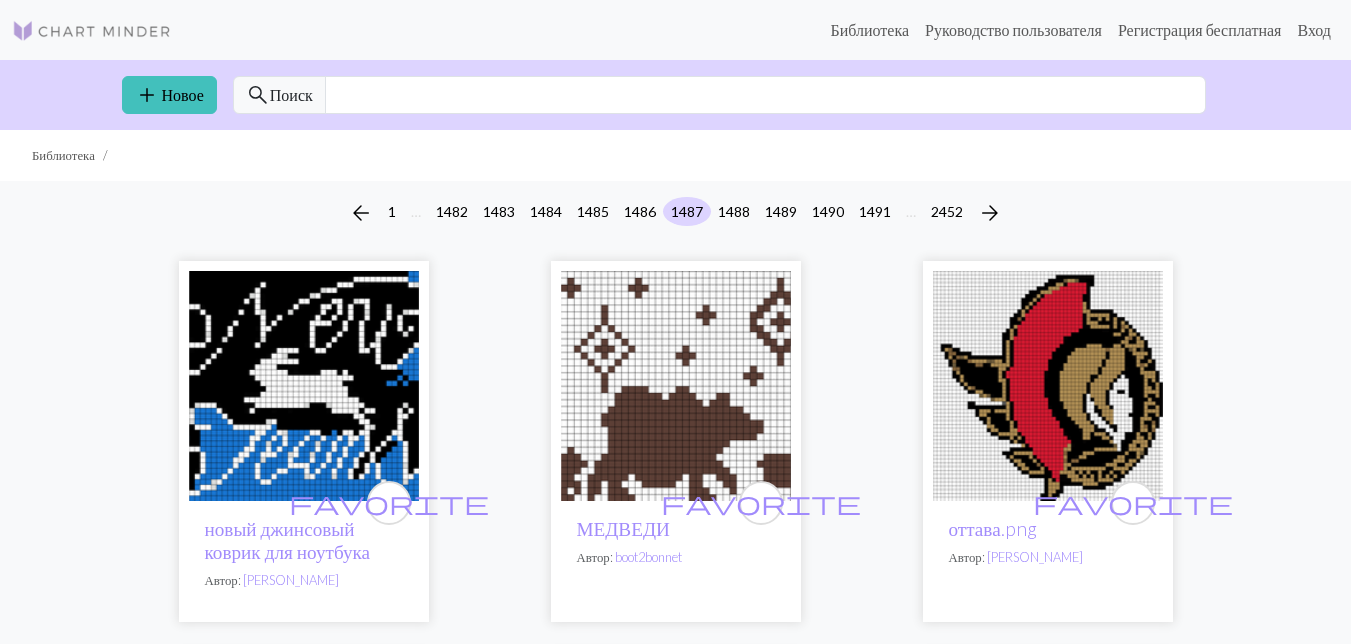 click at bounding box center [304, 386] 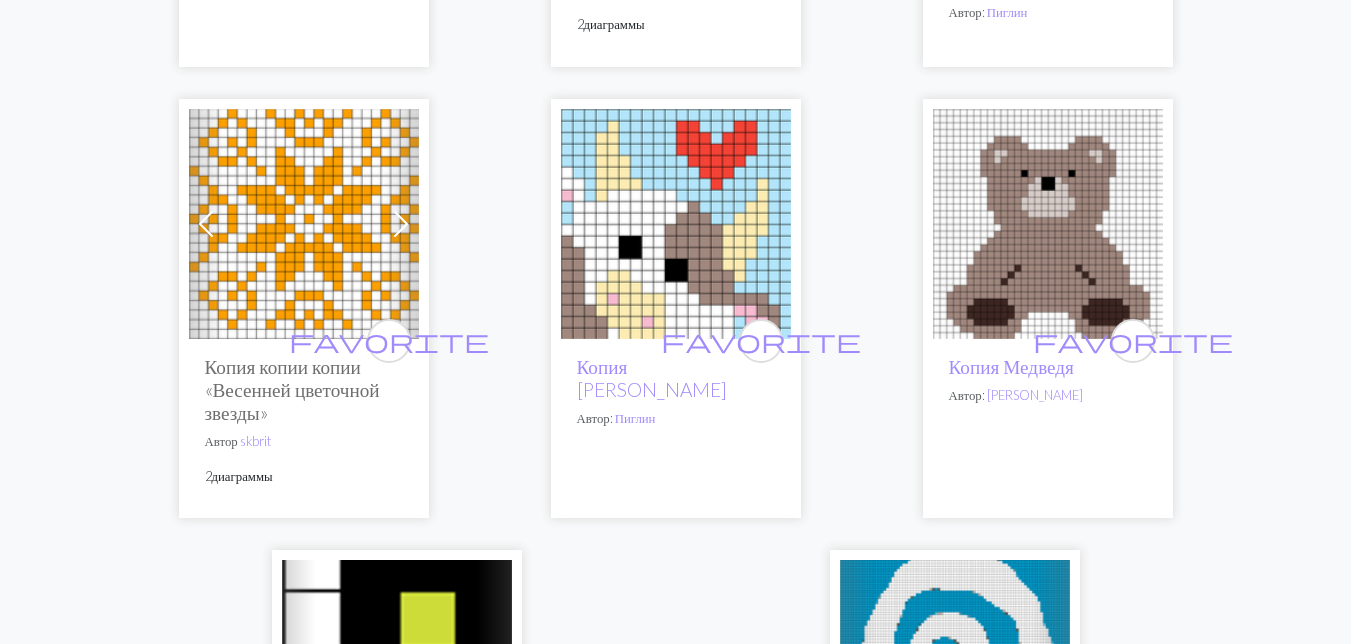 scroll, scrollTop: 6700, scrollLeft: 0, axis: vertical 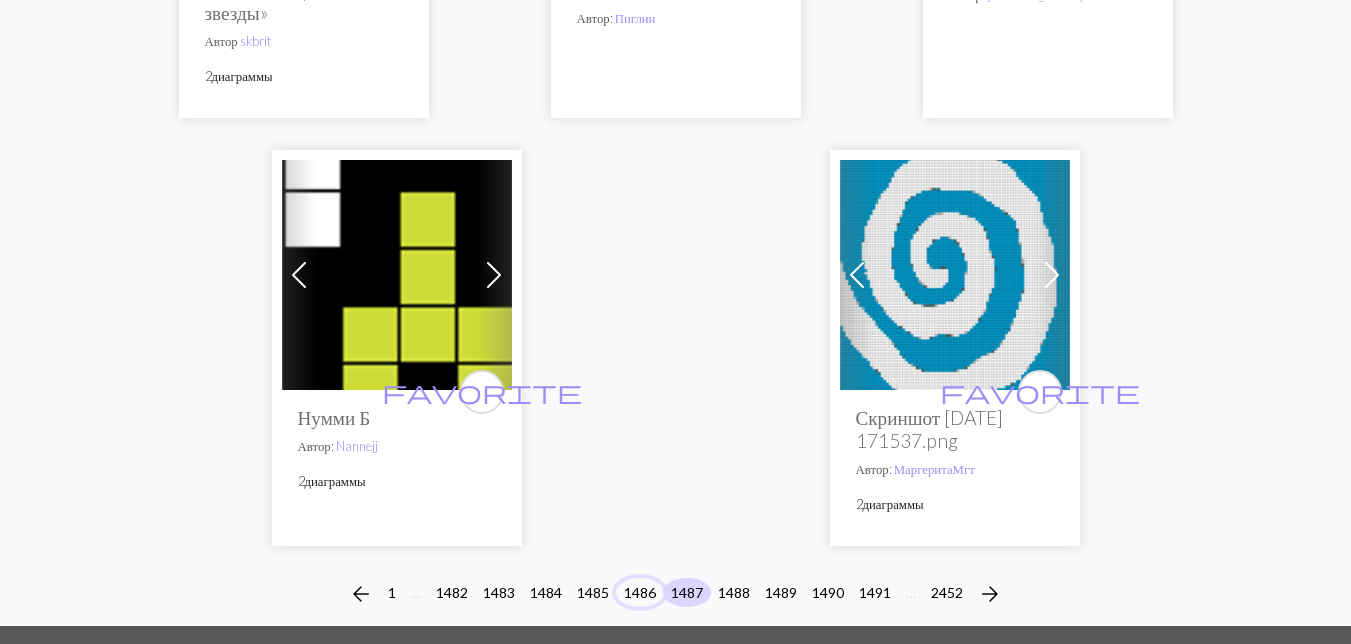 click on "1486" at bounding box center [640, 592] 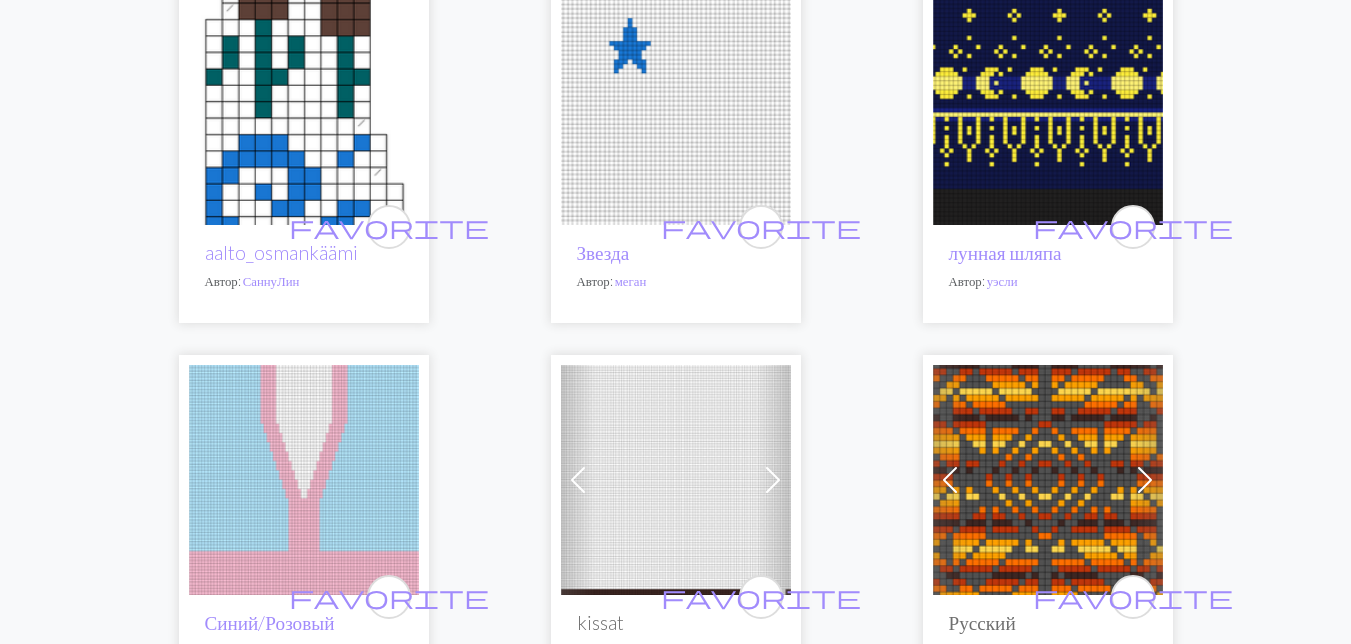 scroll, scrollTop: 1200, scrollLeft: 0, axis: vertical 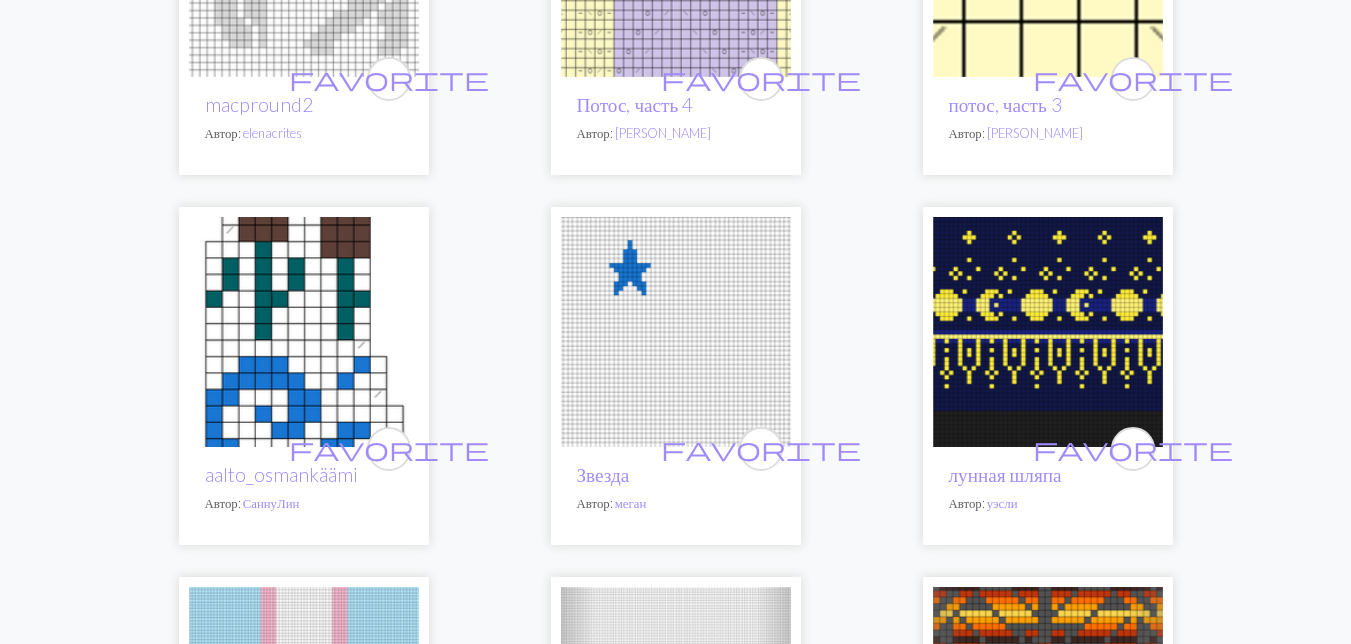click at bounding box center (304, 332) 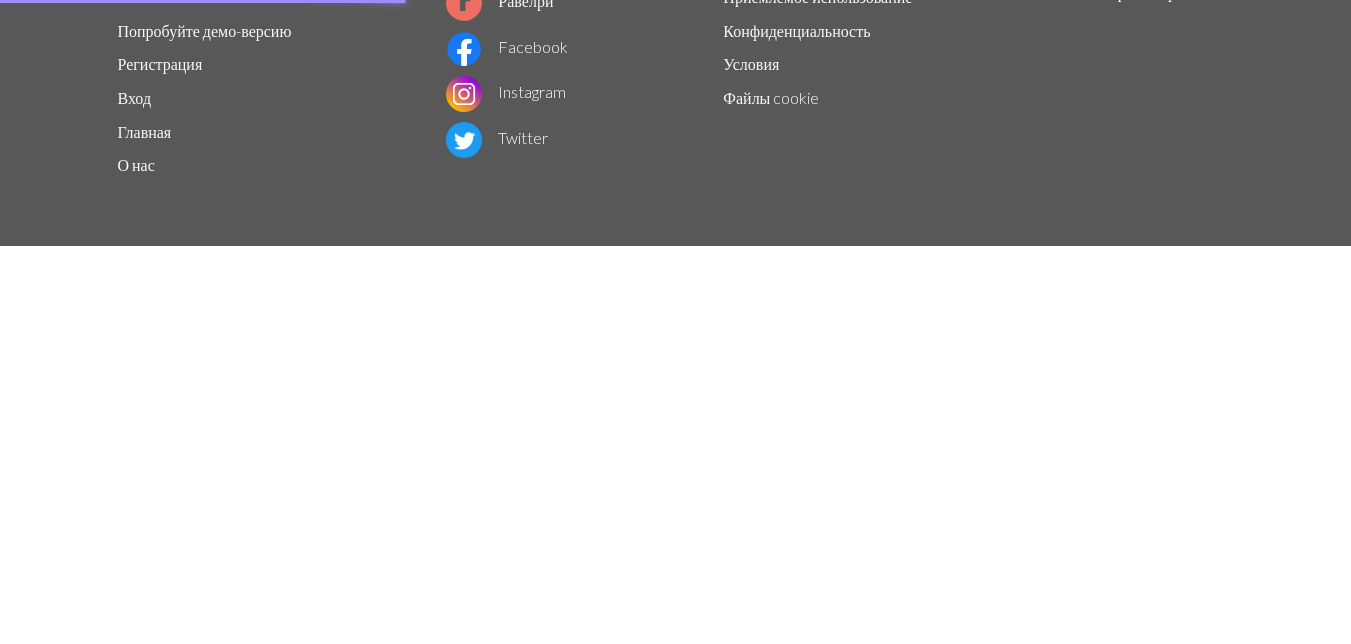 scroll, scrollTop: 0, scrollLeft: 0, axis: both 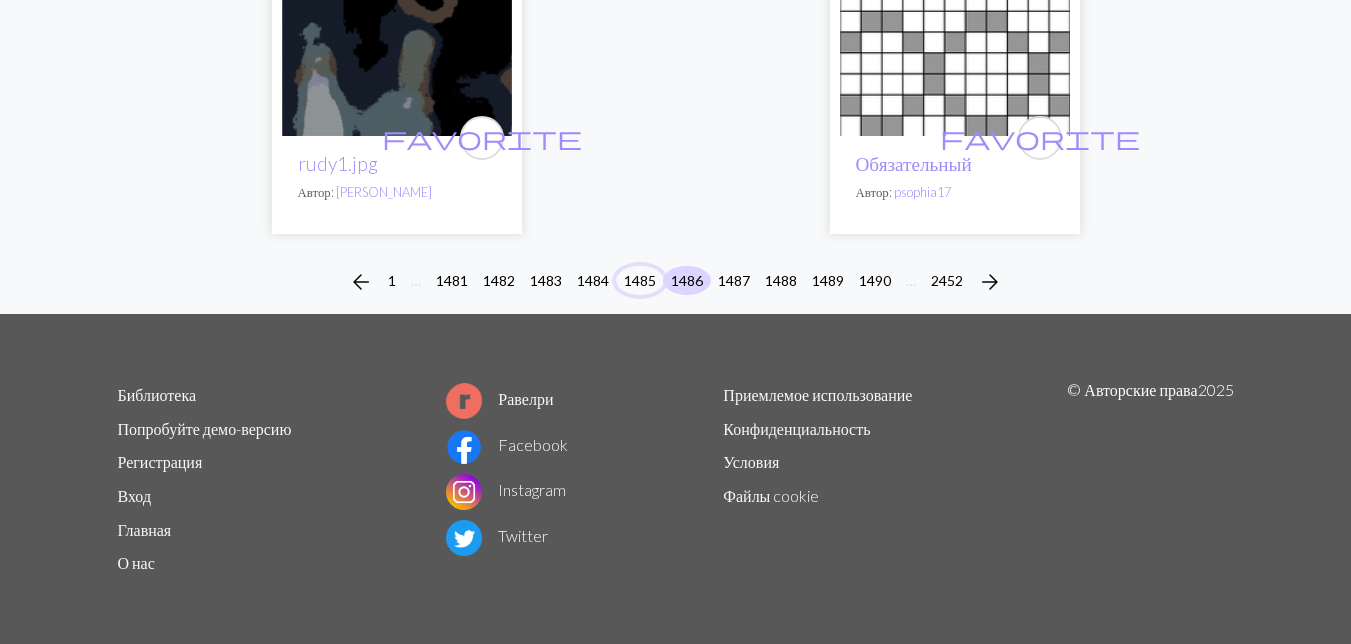 click on "1485" at bounding box center (640, 280) 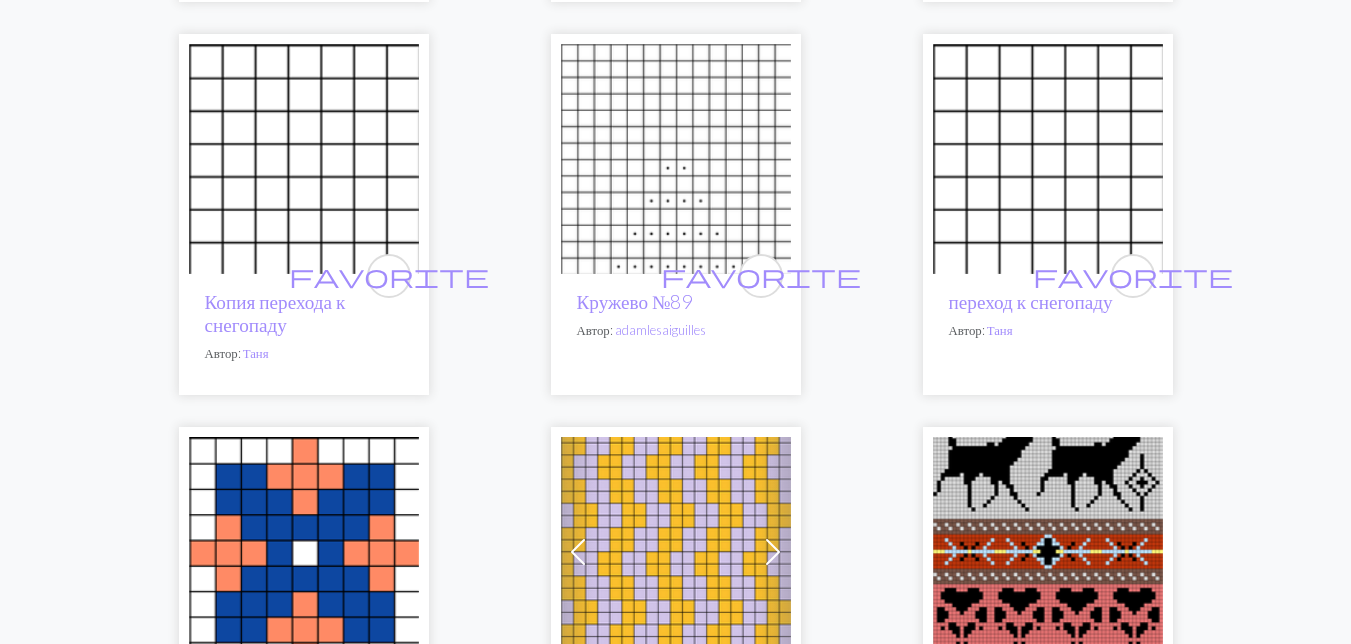 scroll, scrollTop: 5500, scrollLeft: 0, axis: vertical 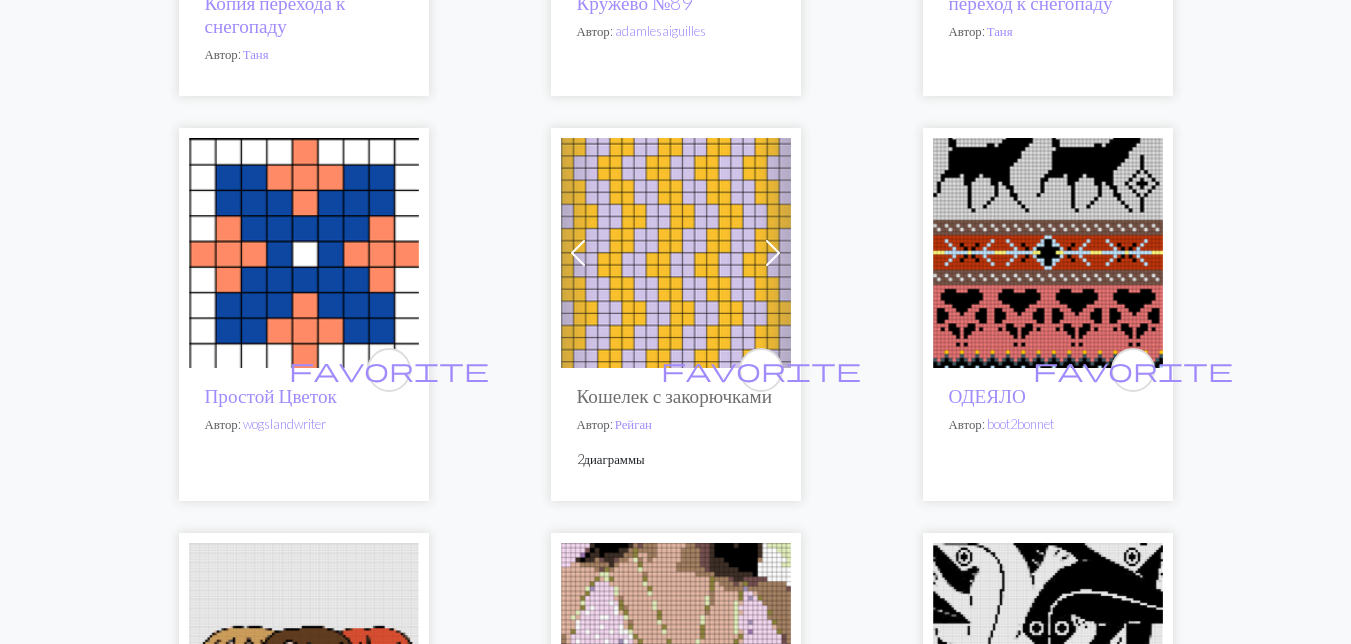 click at bounding box center (1048, 253) 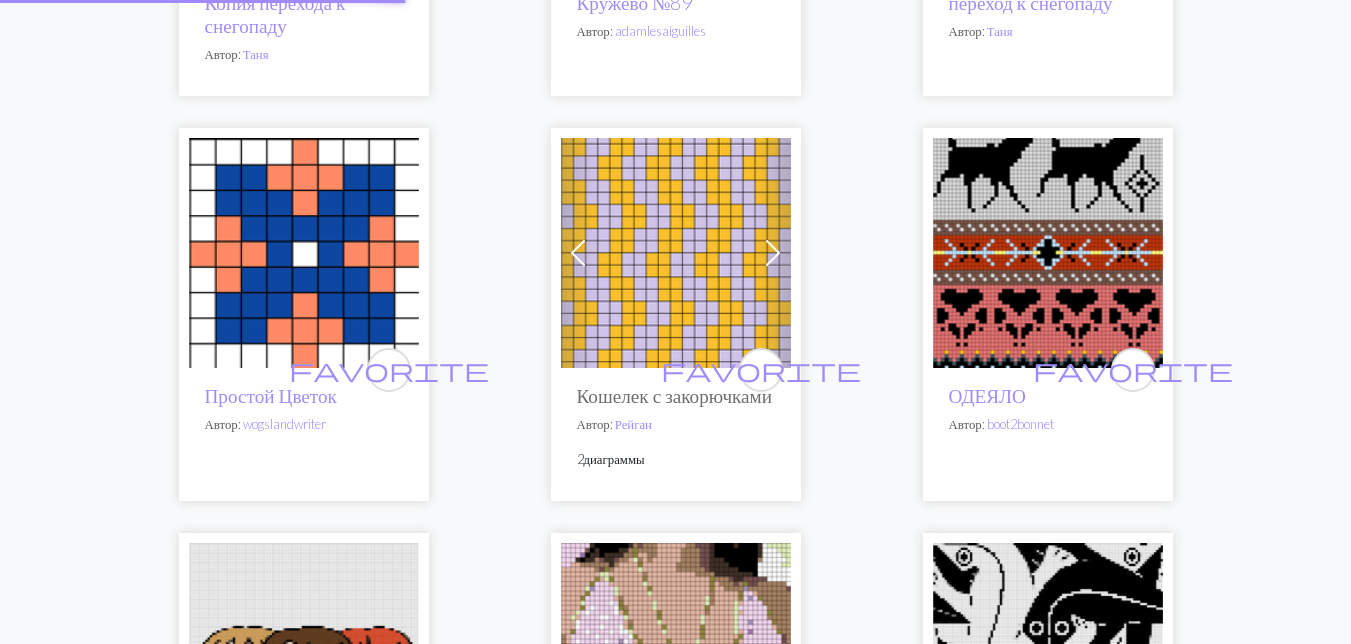 scroll, scrollTop: 0, scrollLeft: 0, axis: both 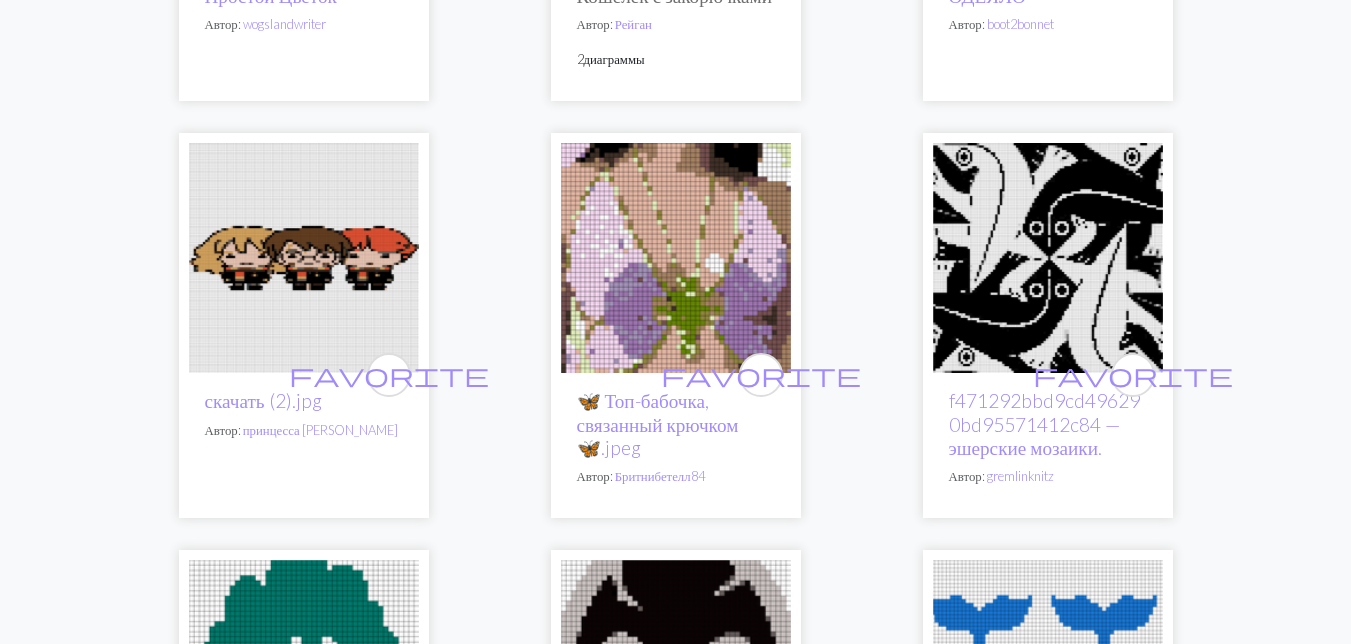 click at bounding box center [1048, 258] 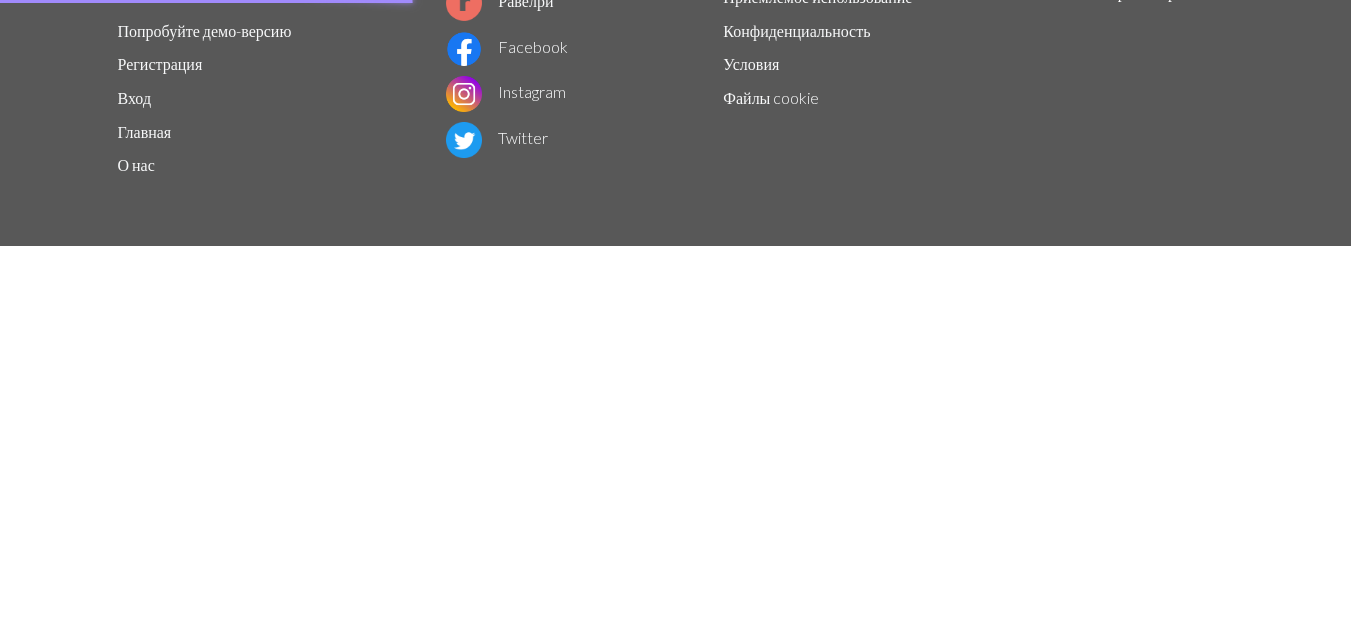 scroll, scrollTop: 0, scrollLeft: 0, axis: both 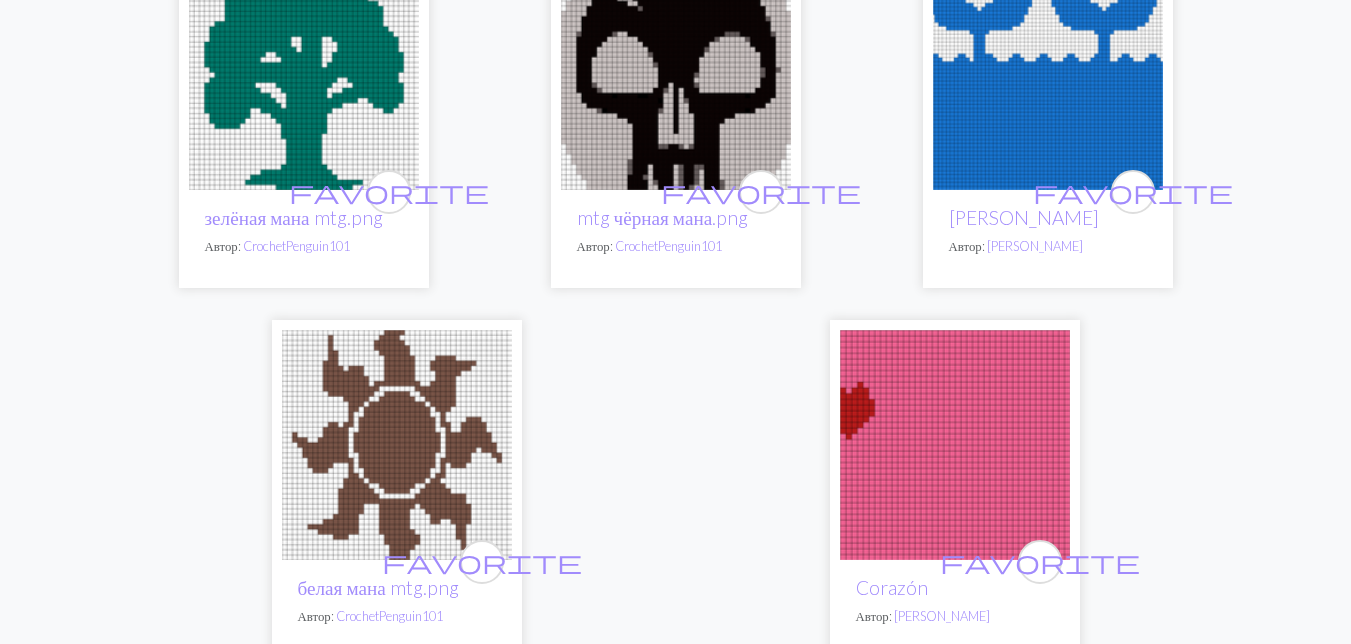 click at bounding box center (1048, 75) 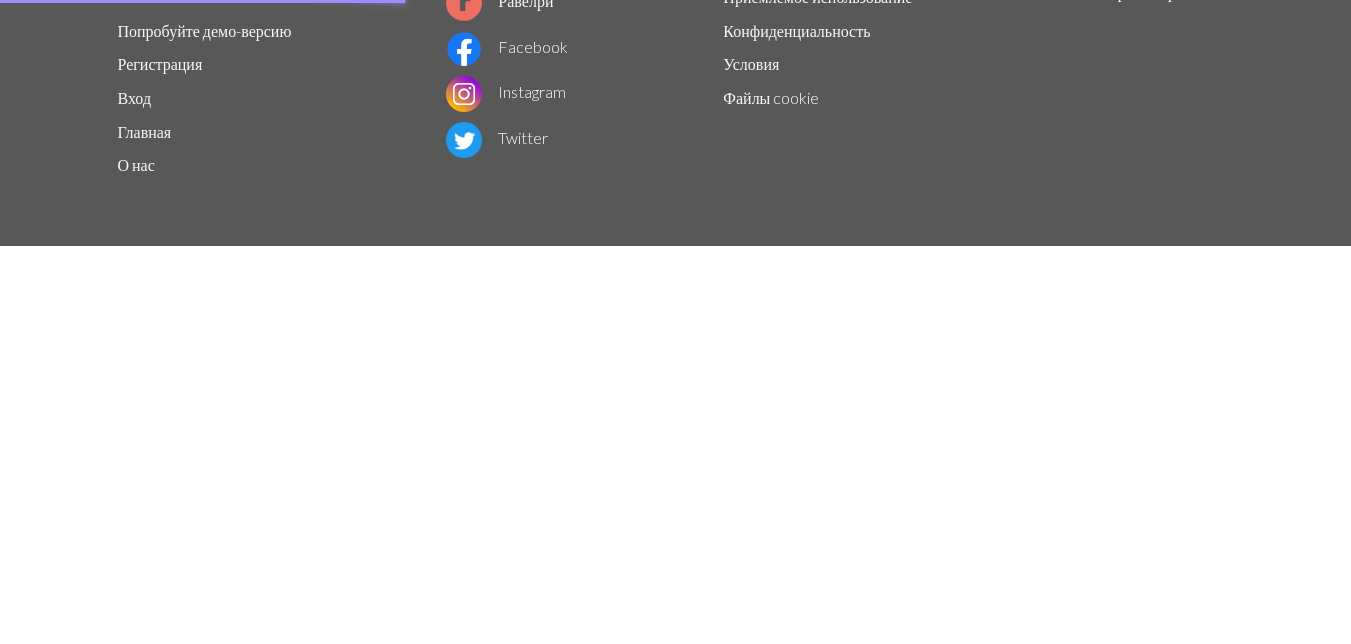 scroll, scrollTop: 0, scrollLeft: 0, axis: both 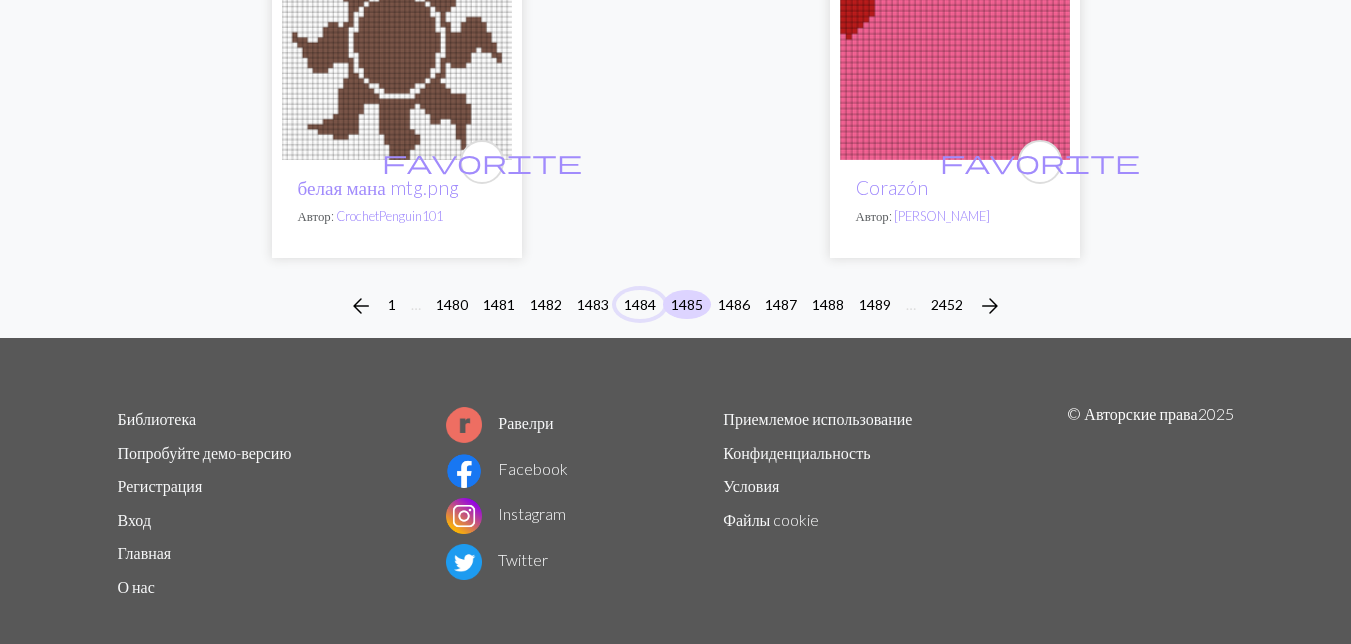 click on "1484" at bounding box center [640, 304] 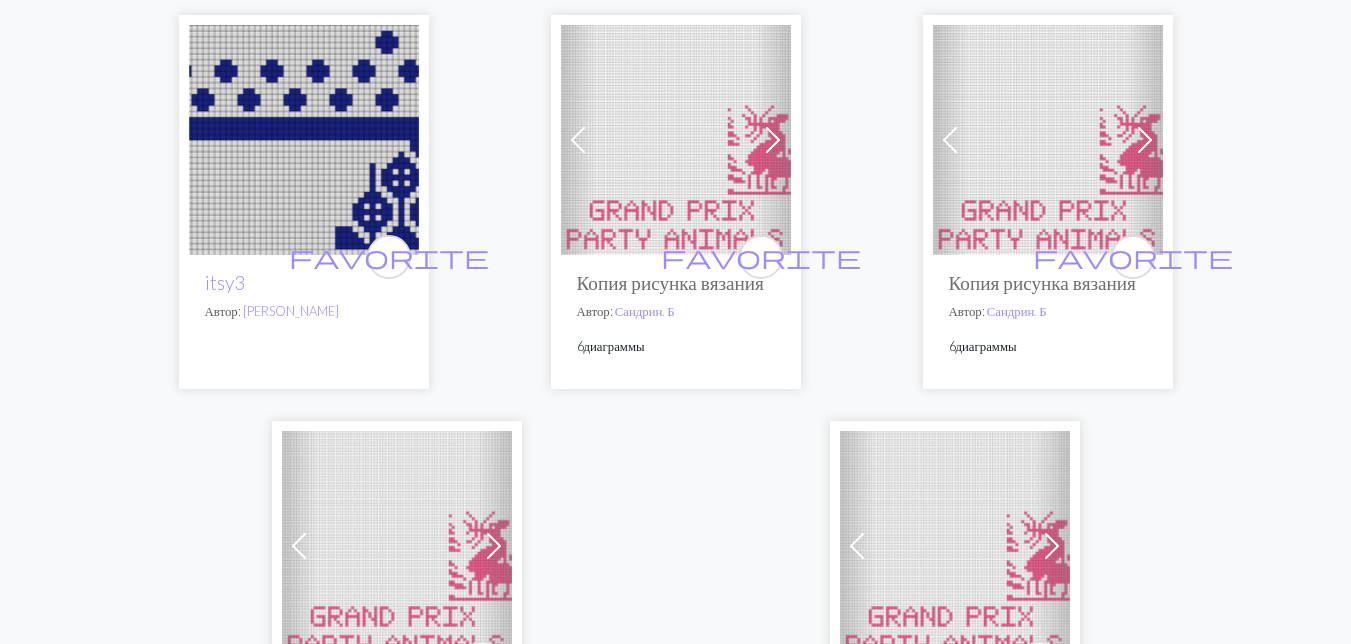 scroll, scrollTop: 6940, scrollLeft: 0, axis: vertical 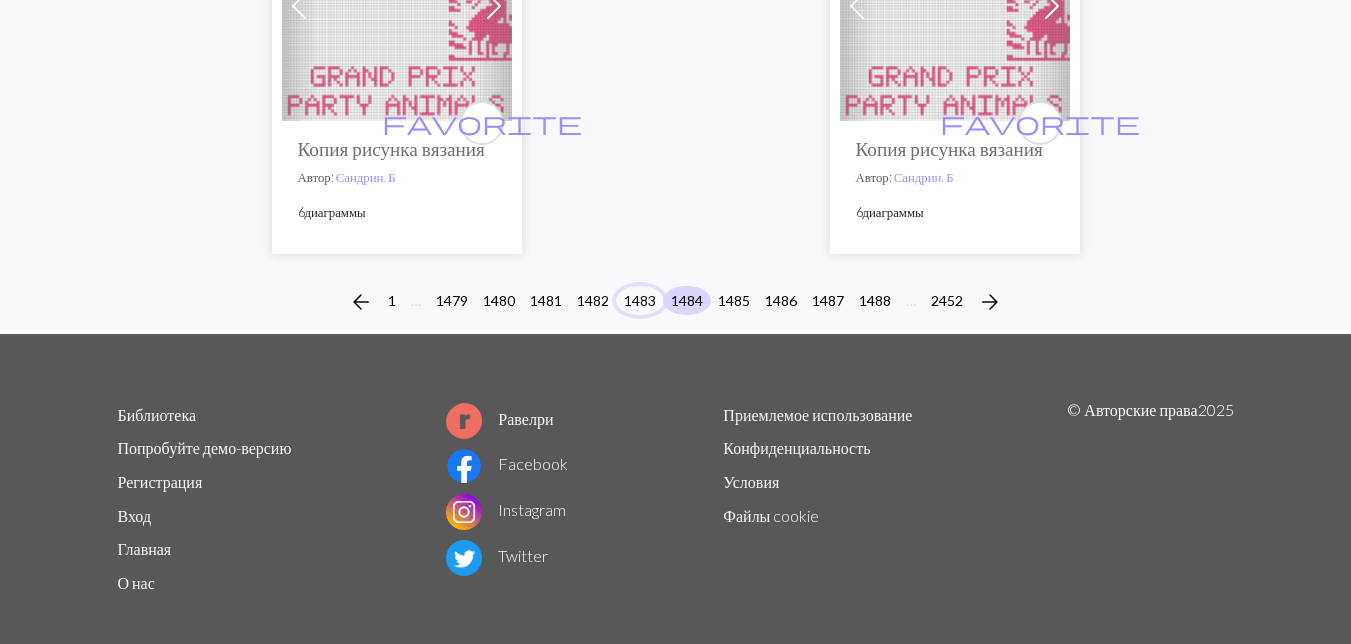 click on "1483" at bounding box center (640, 300) 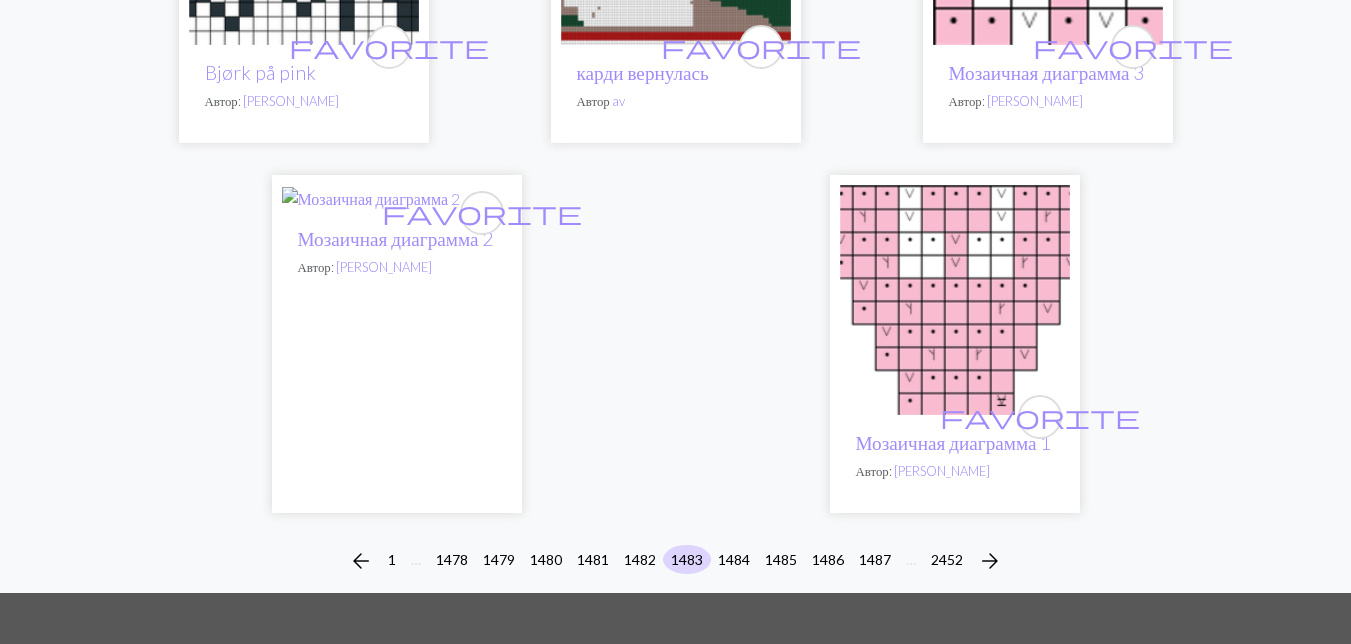 scroll, scrollTop: 6800, scrollLeft: 0, axis: vertical 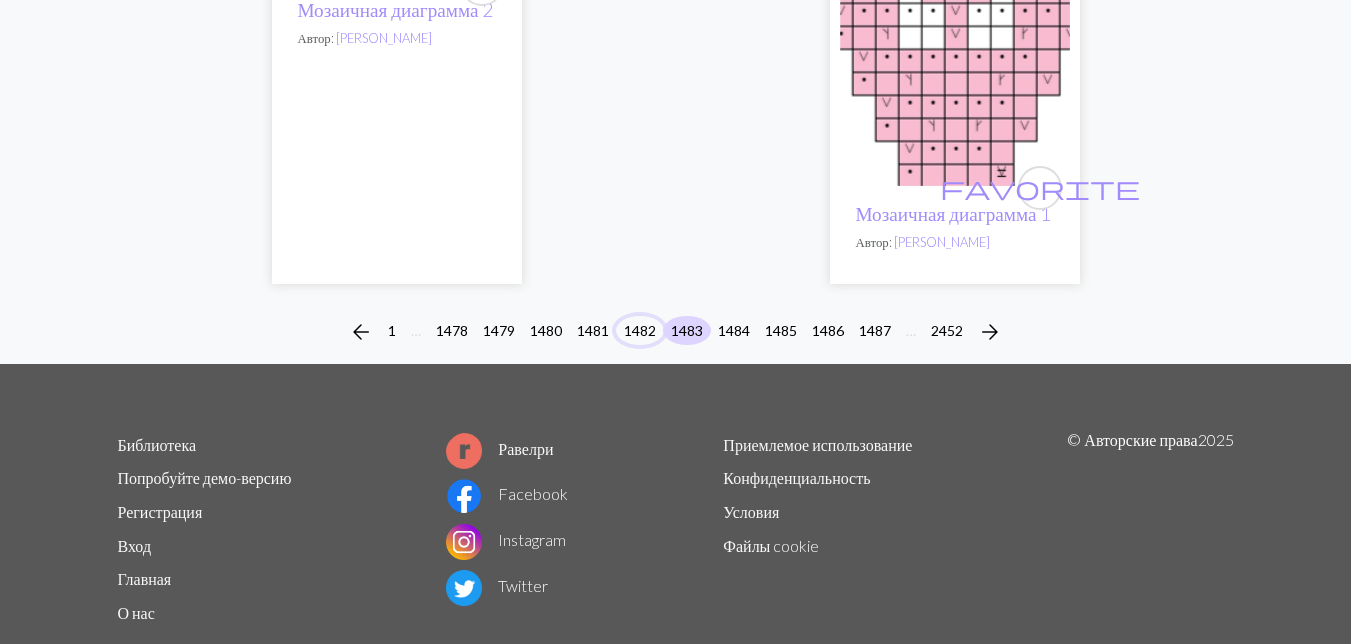 click on "1482" at bounding box center (640, 330) 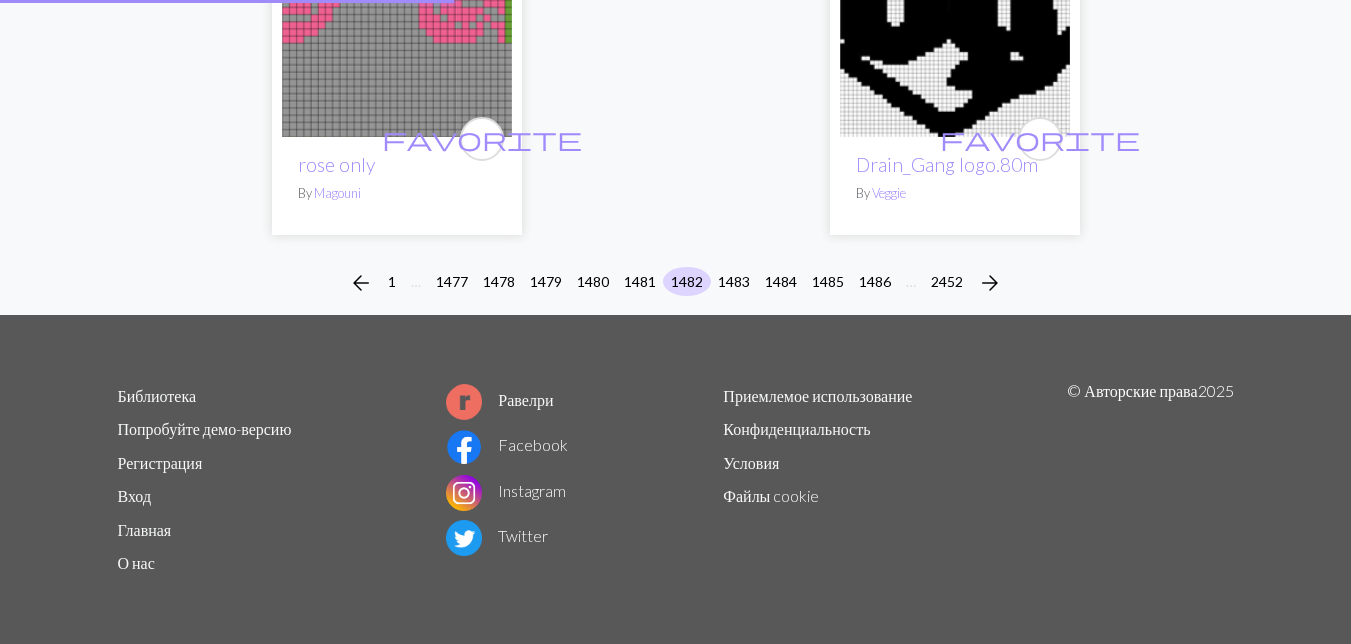 scroll, scrollTop: 0, scrollLeft: 0, axis: both 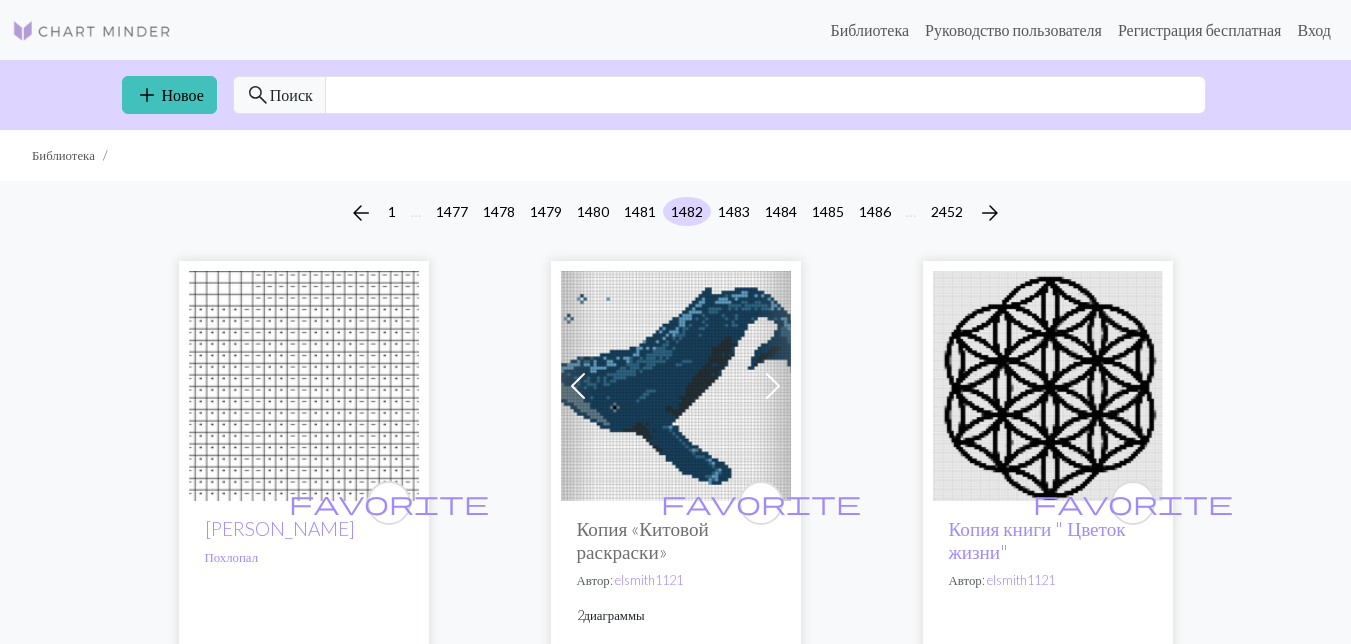 click at bounding box center (676, 386) 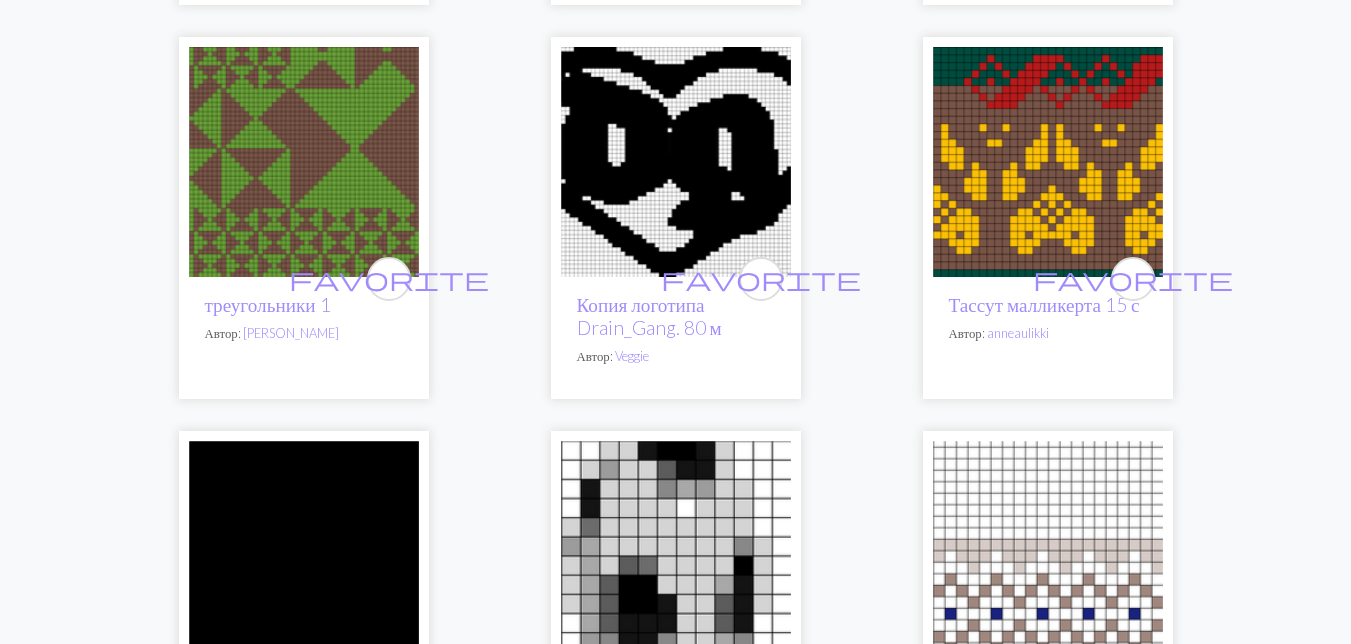 scroll, scrollTop: 2700, scrollLeft: 0, axis: vertical 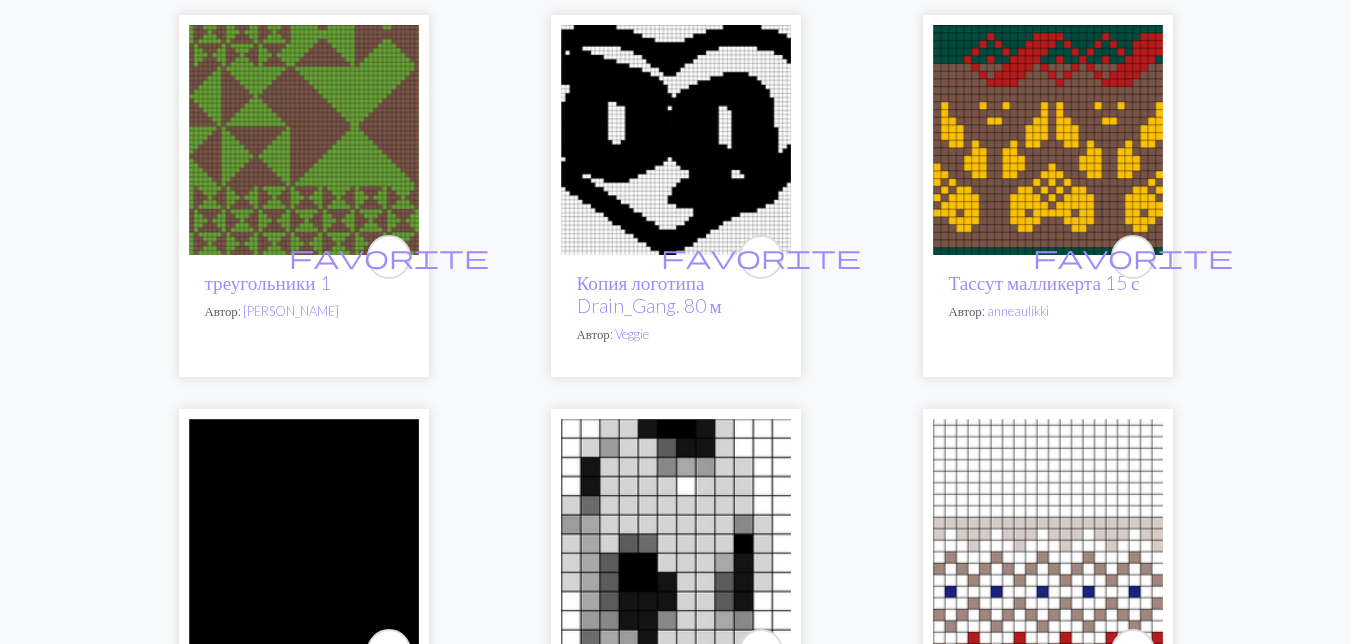 click at bounding box center (1048, 140) 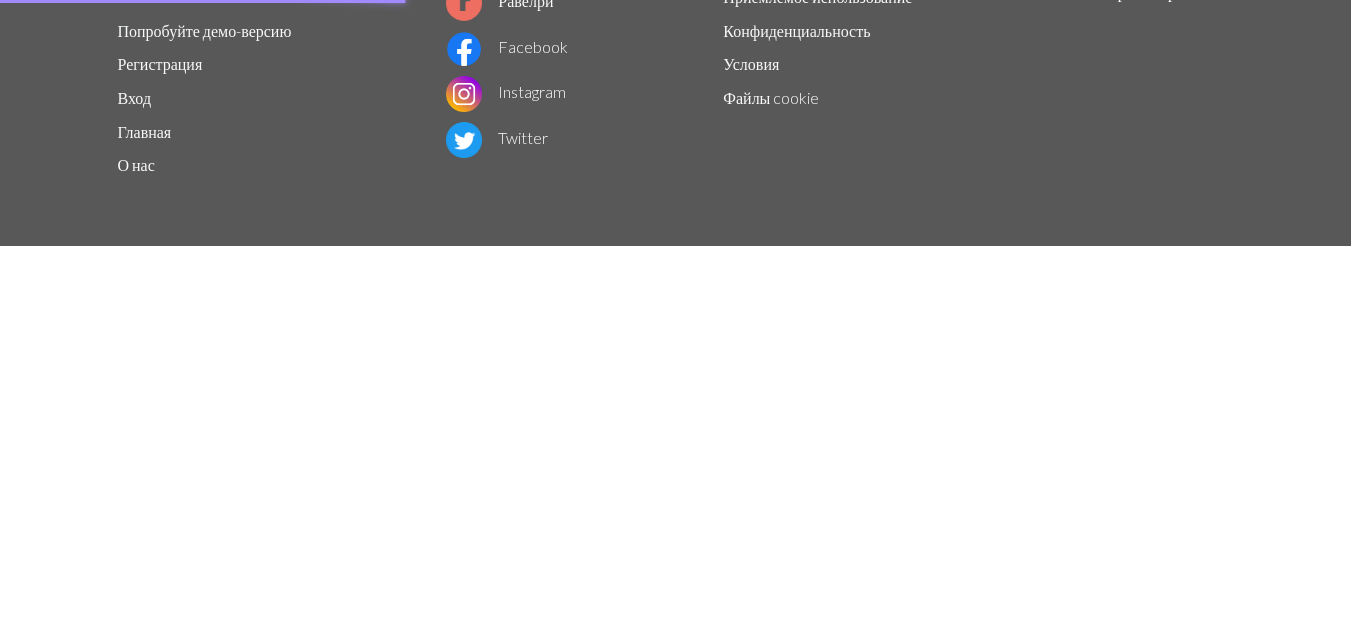 scroll, scrollTop: 0, scrollLeft: 0, axis: both 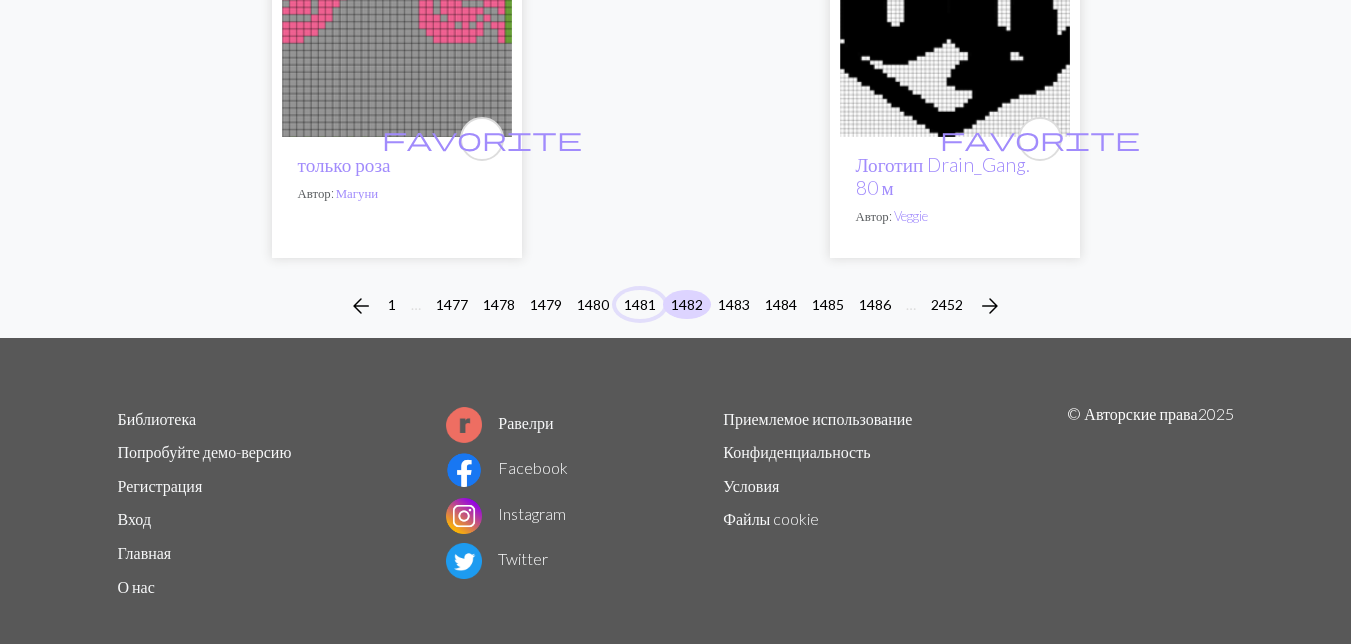 click on "1481" at bounding box center [640, 304] 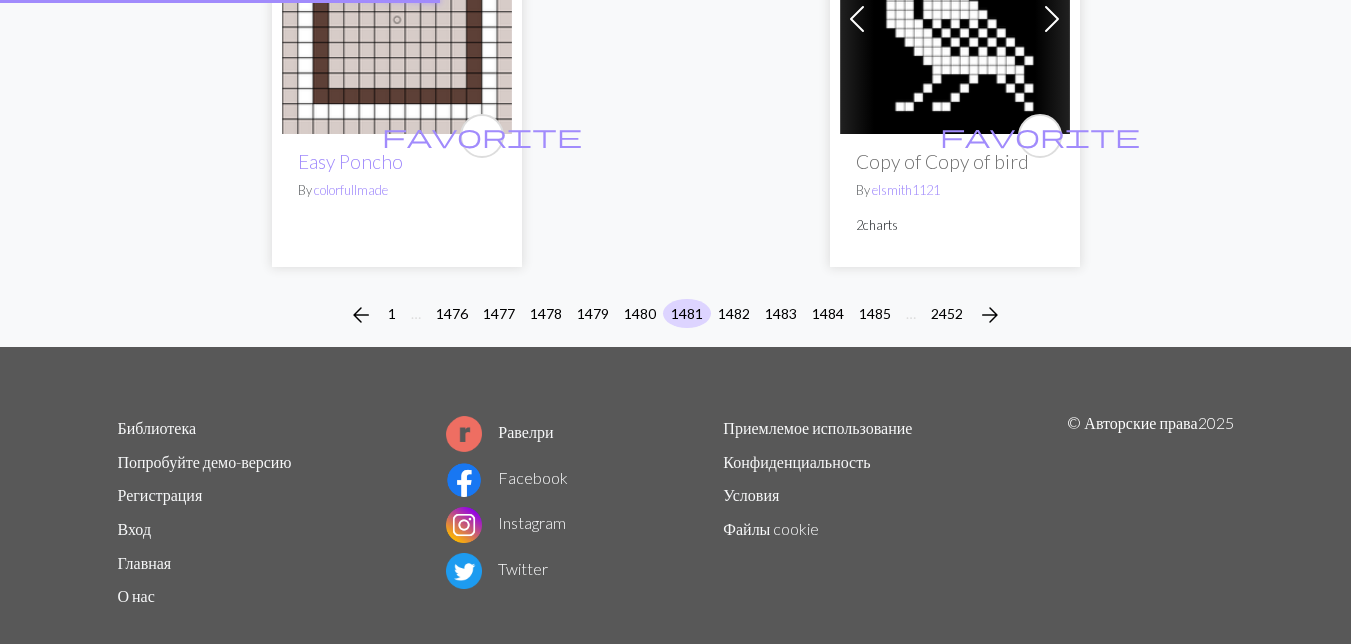 scroll, scrollTop: 0, scrollLeft: 0, axis: both 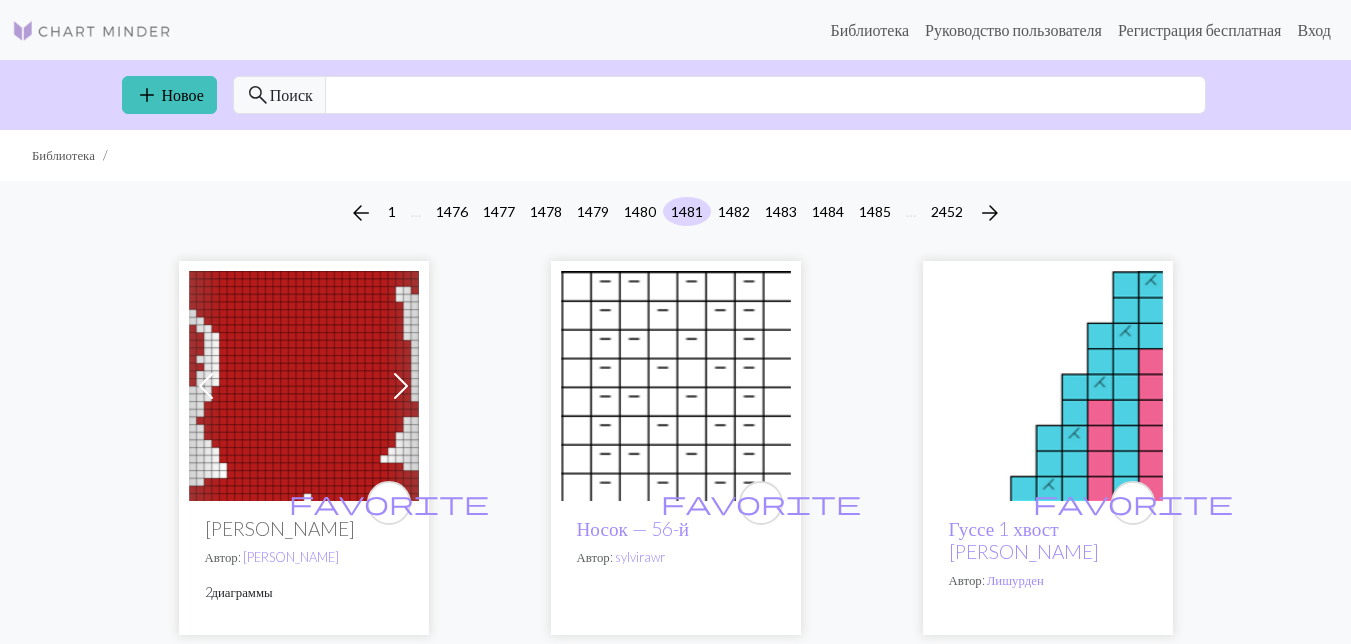 click at bounding box center (304, 386) 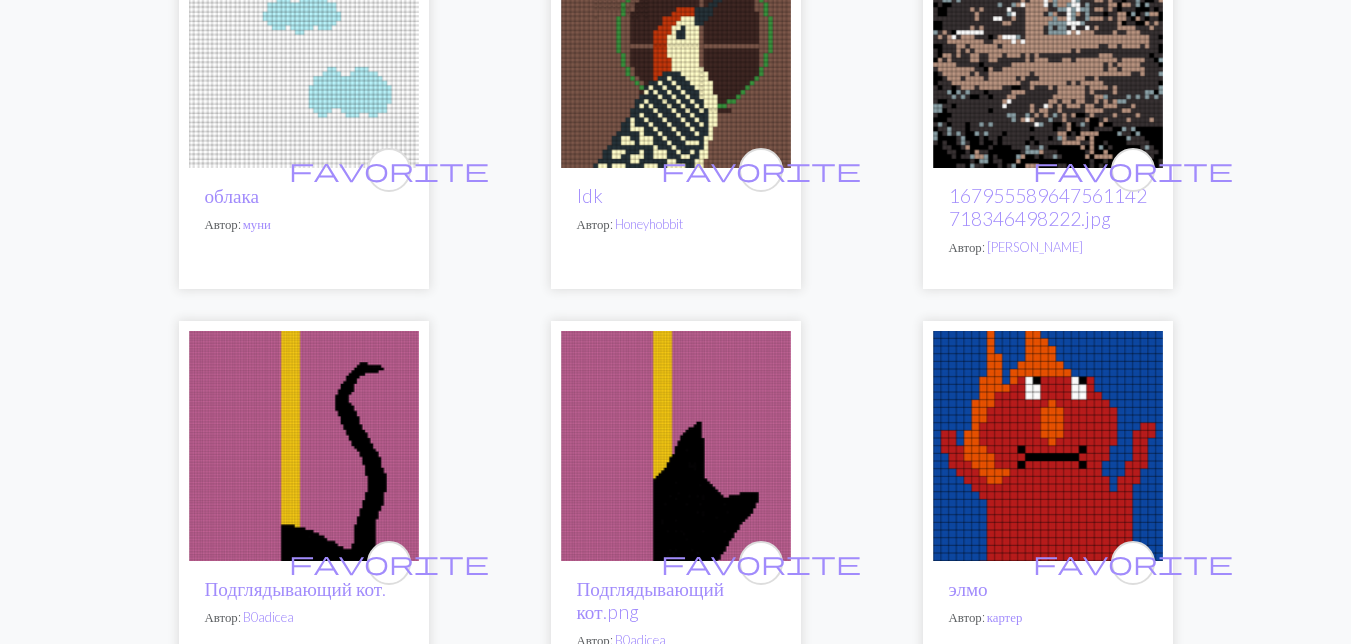 scroll, scrollTop: 1500, scrollLeft: 0, axis: vertical 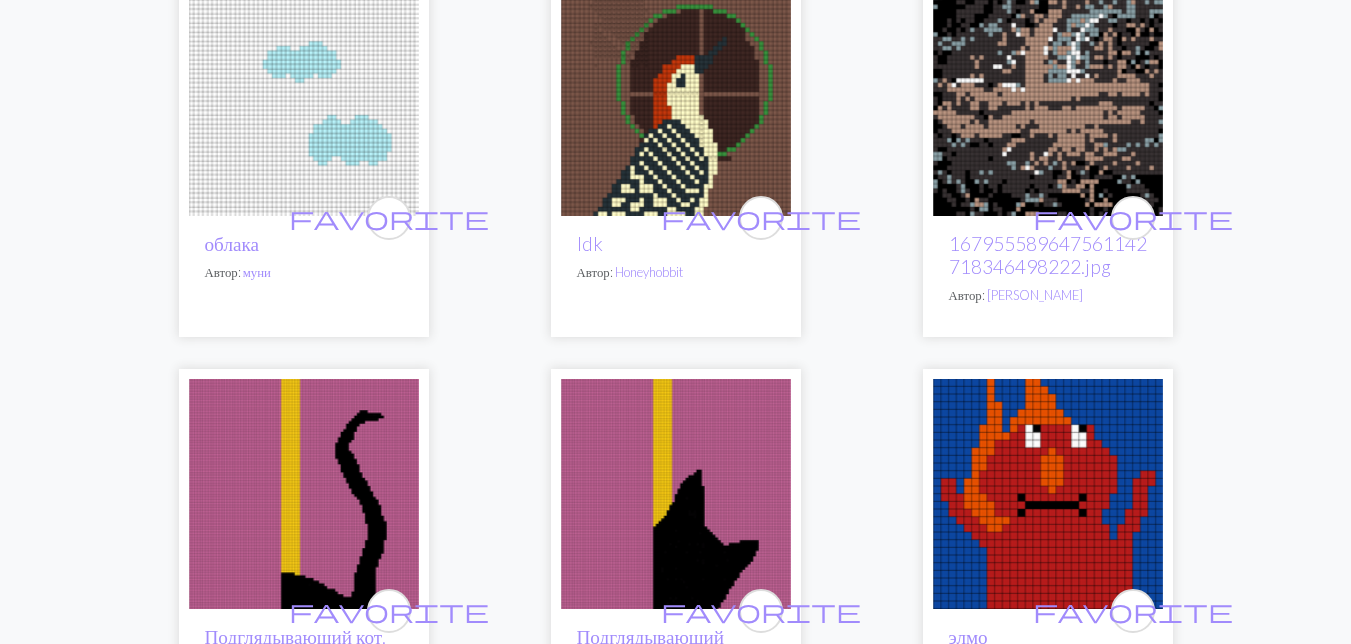 click at bounding box center (676, 101) 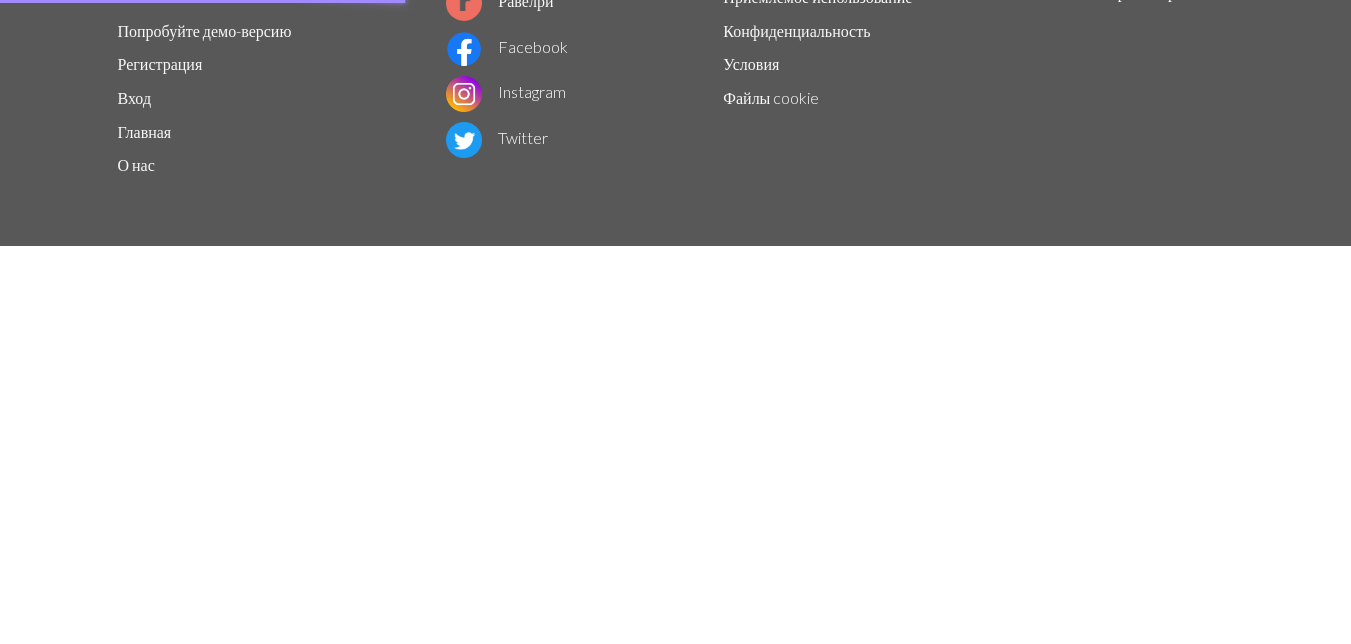 scroll, scrollTop: 0, scrollLeft: 0, axis: both 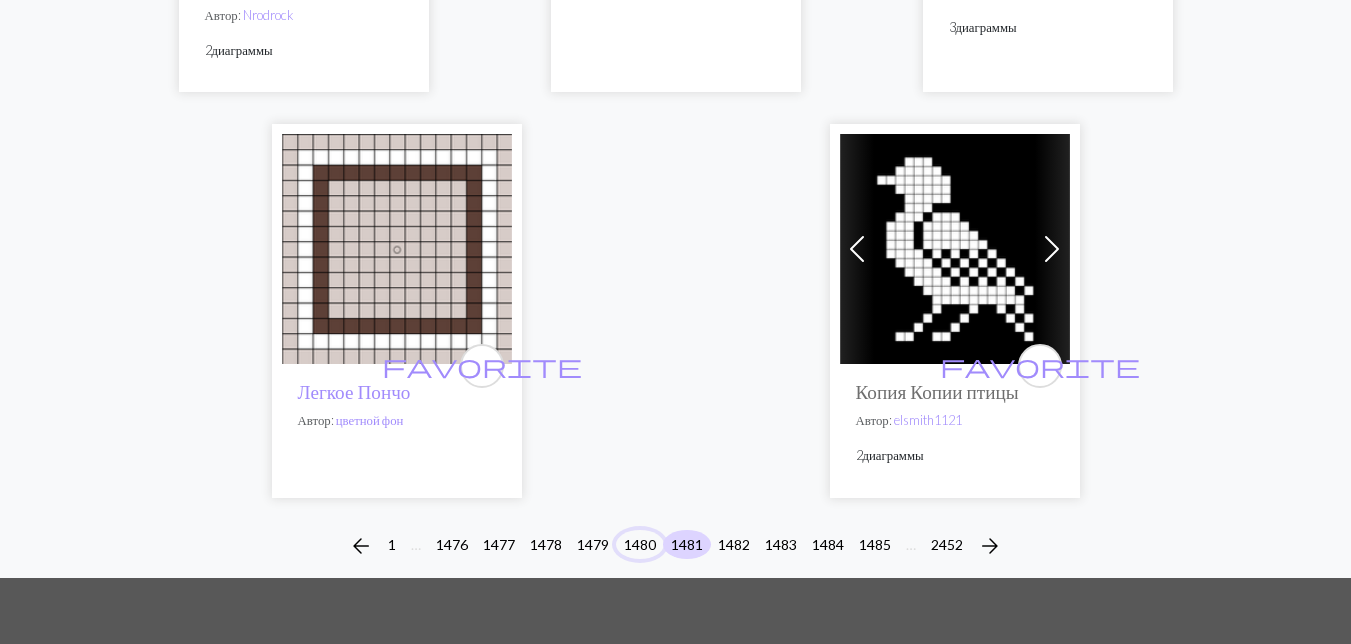 click on "1480" at bounding box center [640, 544] 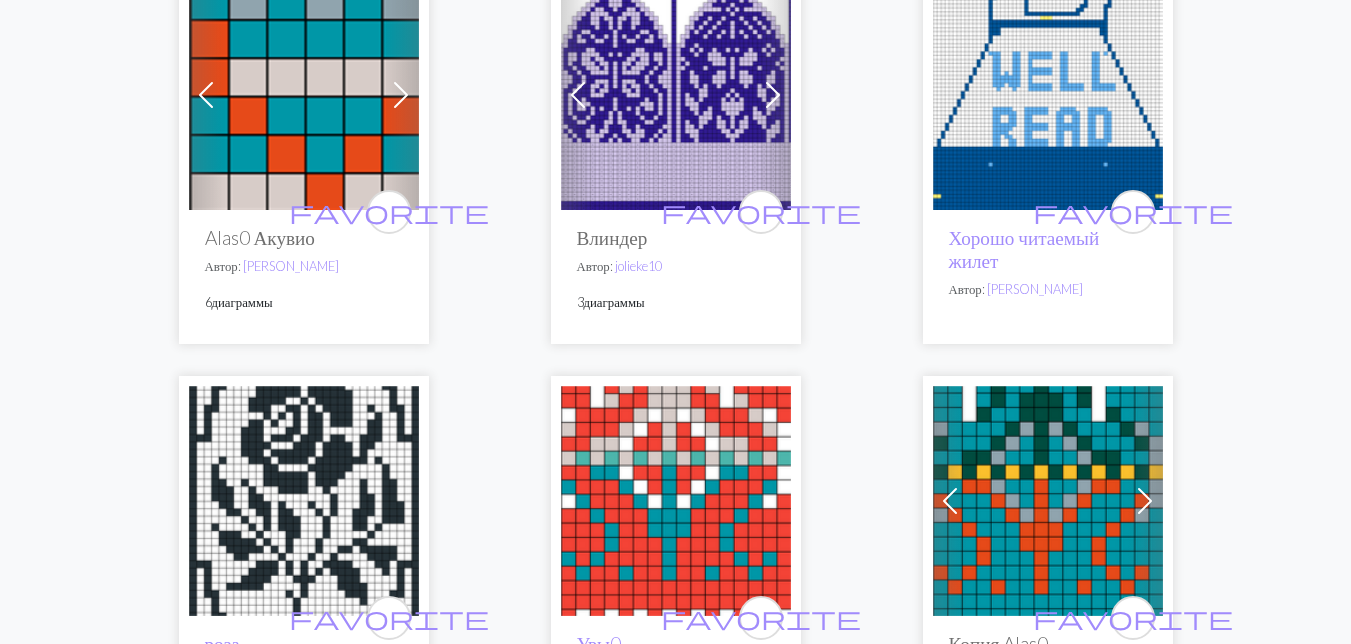 scroll, scrollTop: 3500, scrollLeft: 0, axis: vertical 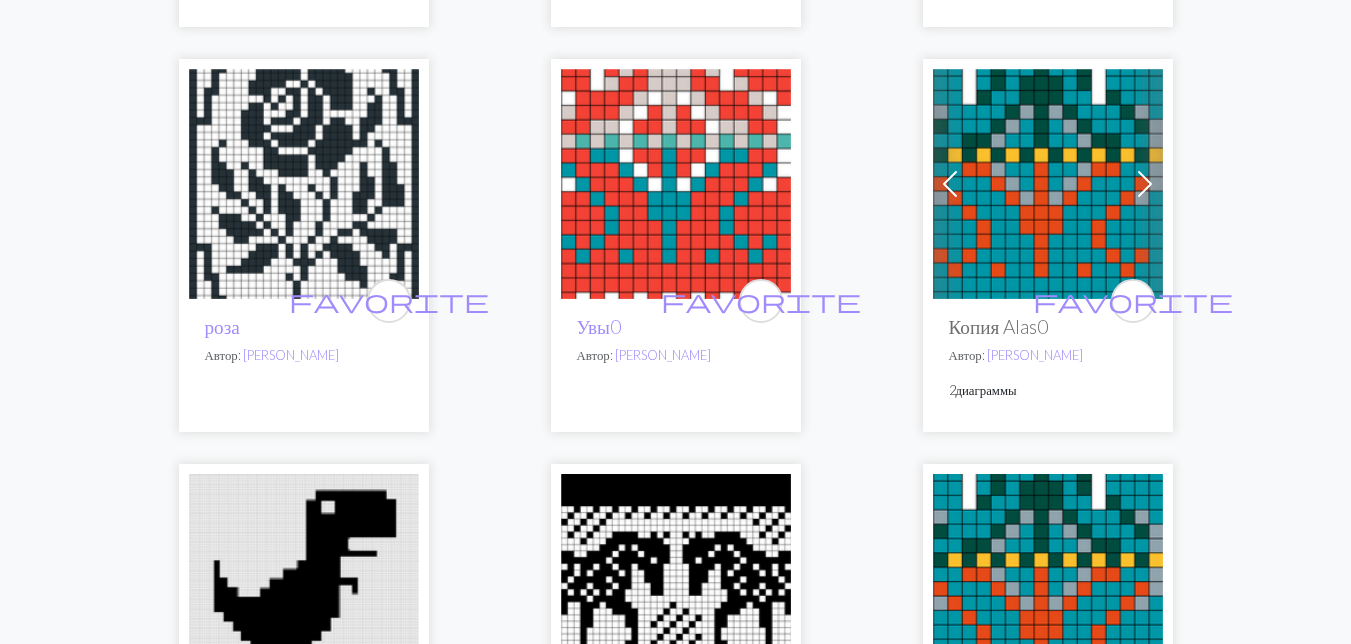 click at bounding box center (304, 184) 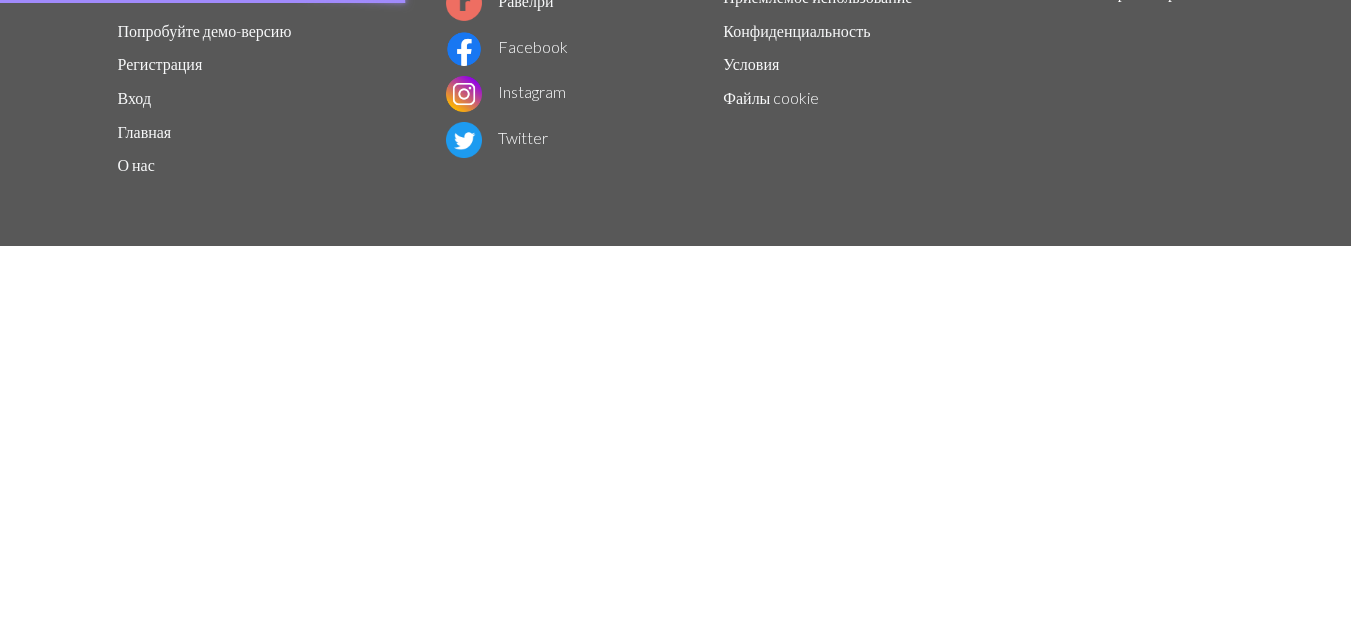 scroll, scrollTop: 0, scrollLeft: 0, axis: both 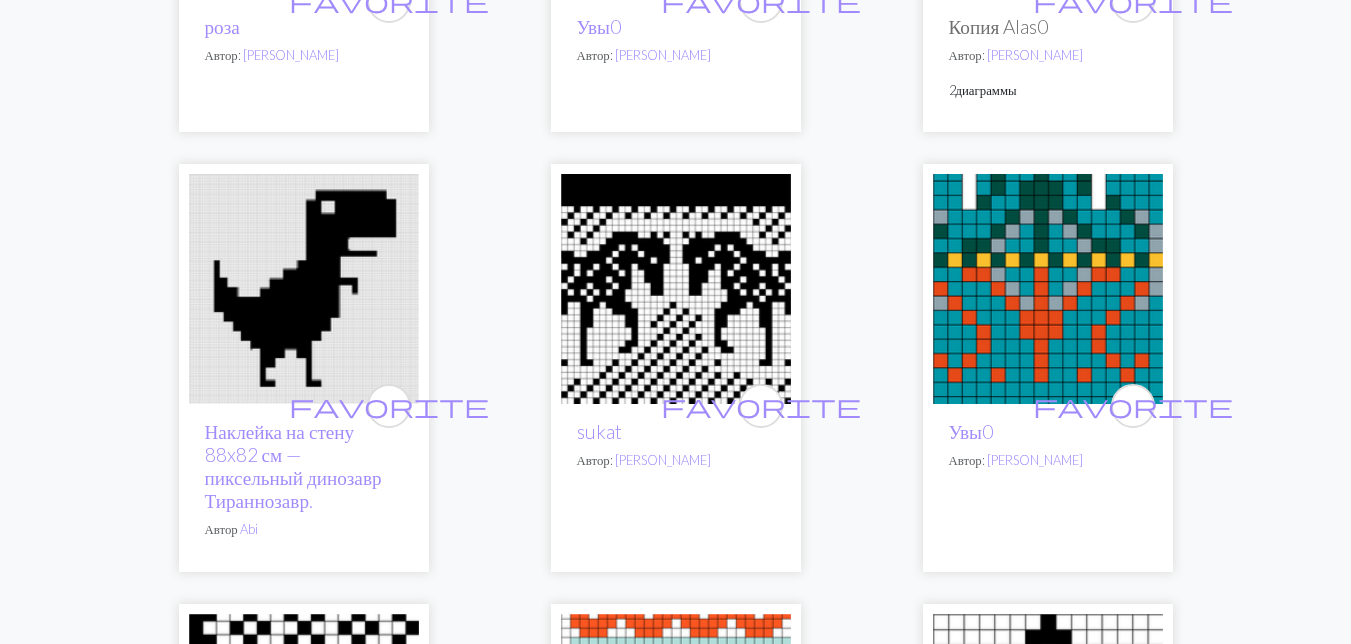 click at bounding box center [676, 289] 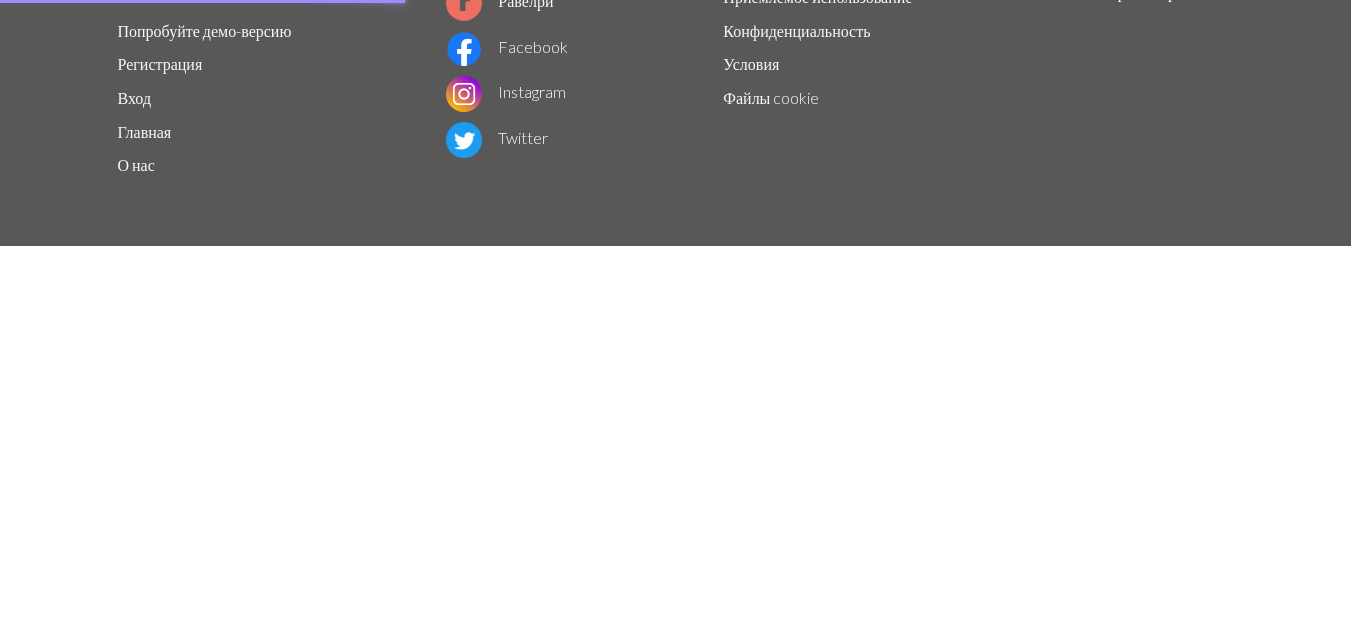 scroll, scrollTop: 0, scrollLeft: 0, axis: both 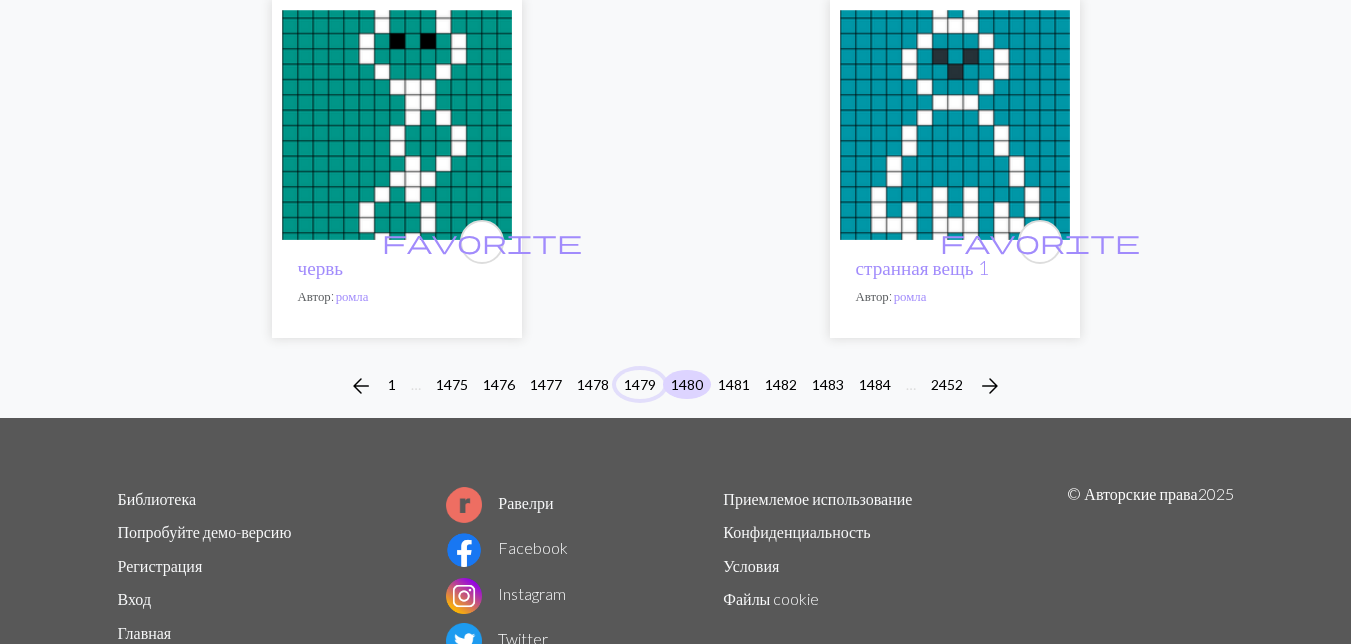 click on "1479" at bounding box center (640, 384) 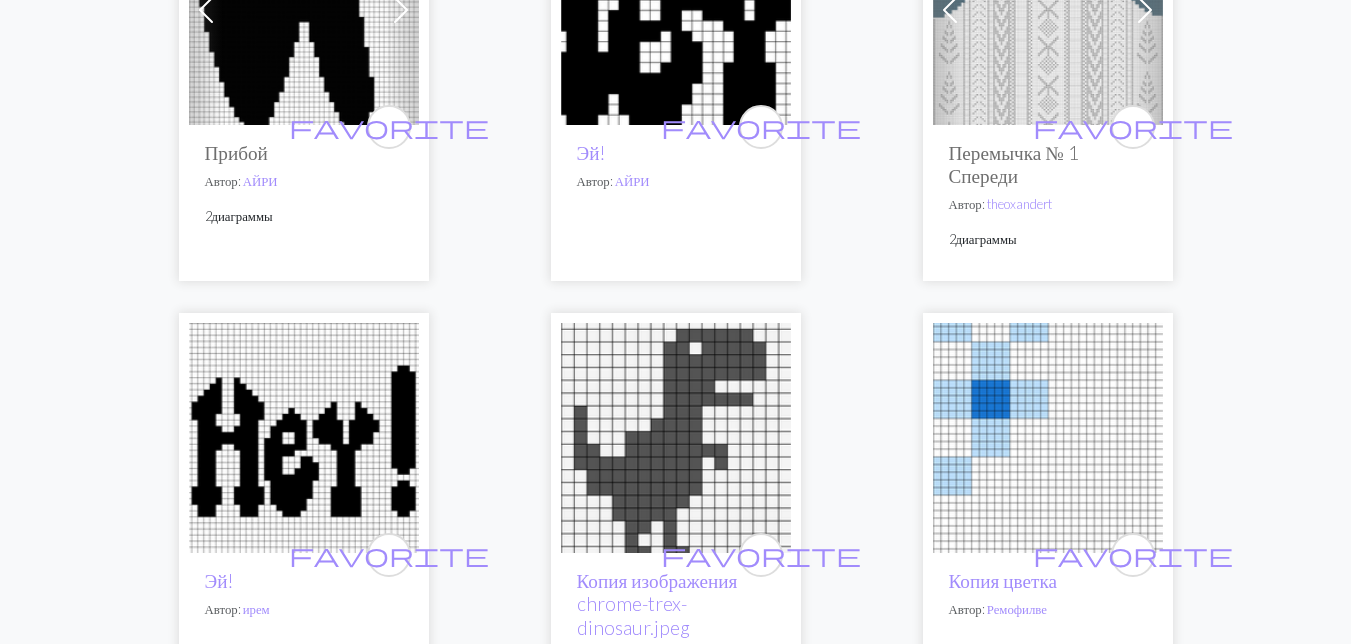 scroll, scrollTop: 4800, scrollLeft: 0, axis: vertical 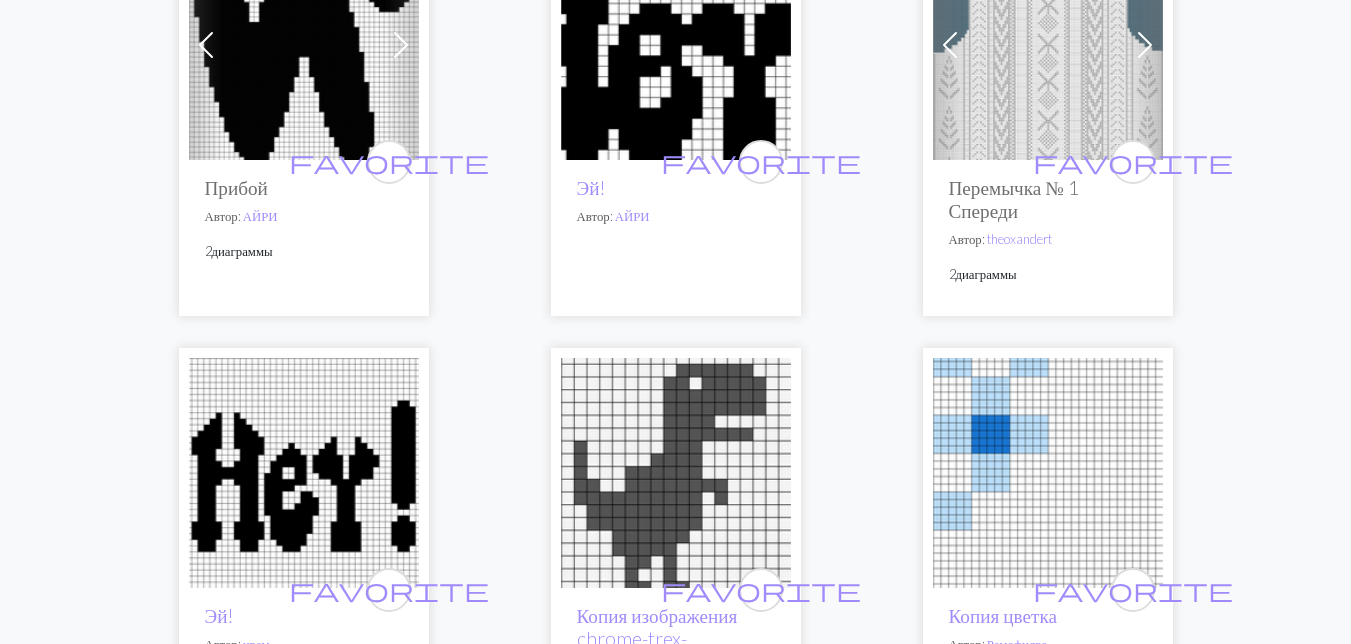 click at bounding box center [1048, 45] 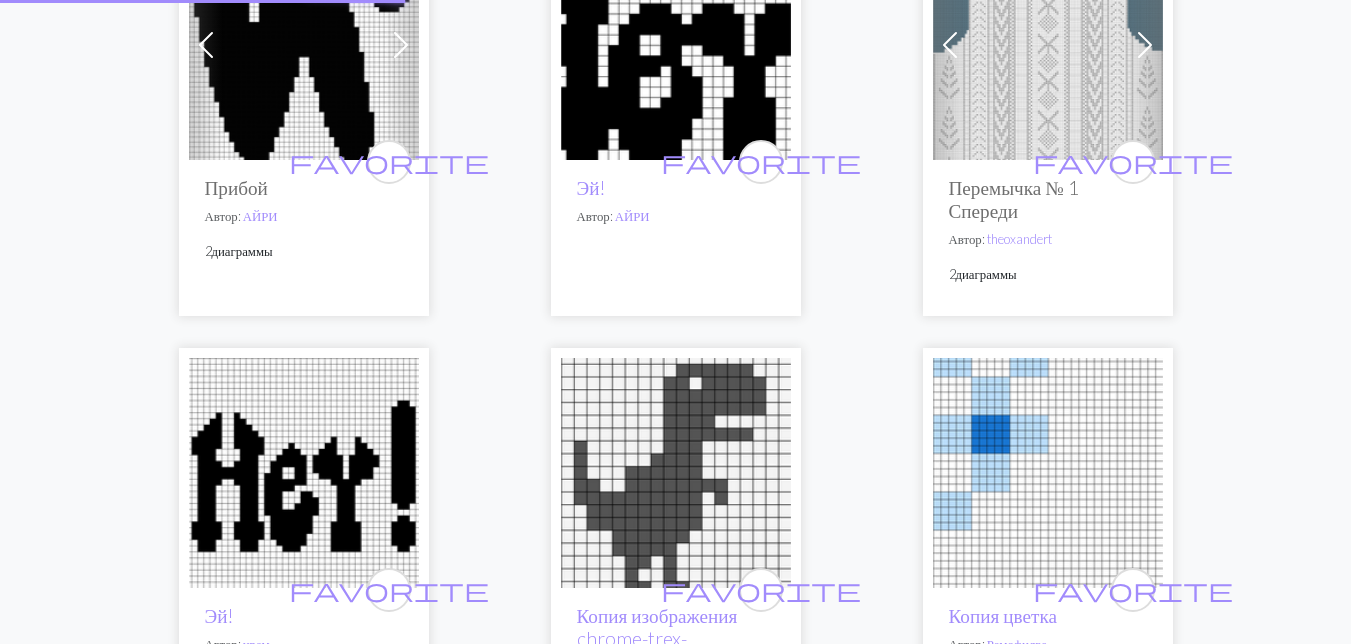 scroll, scrollTop: 0, scrollLeft: 0, axis: both 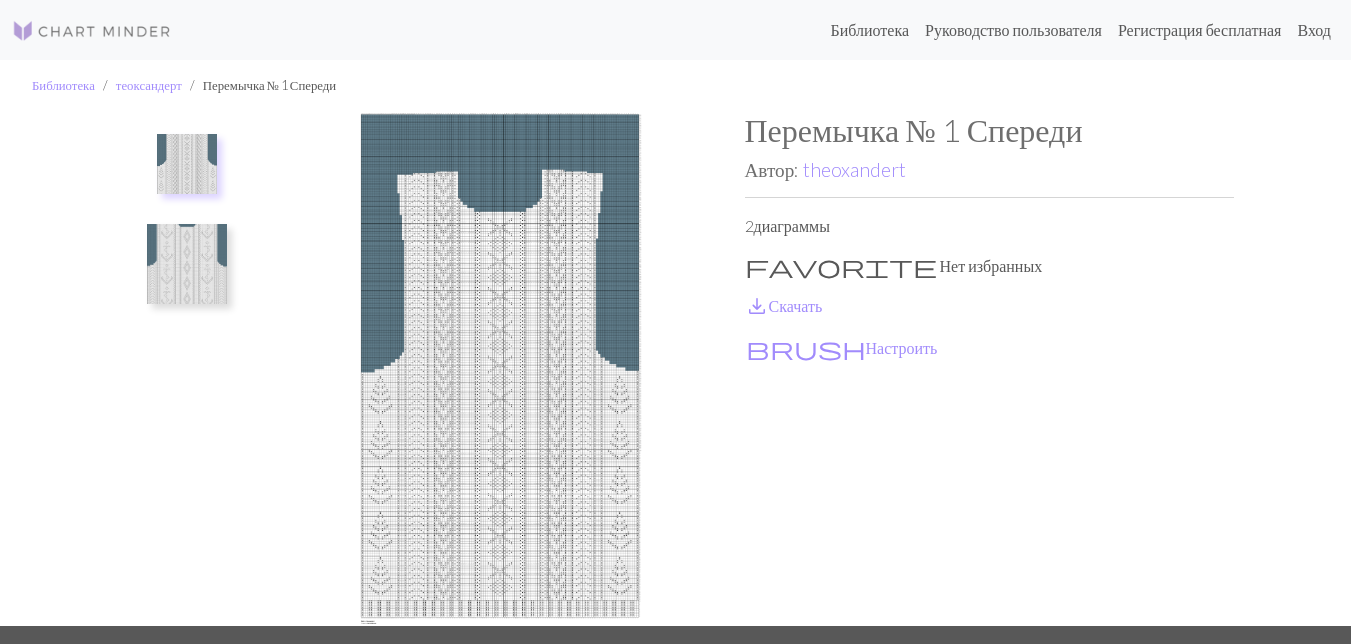click at bounding box center (187, 264) 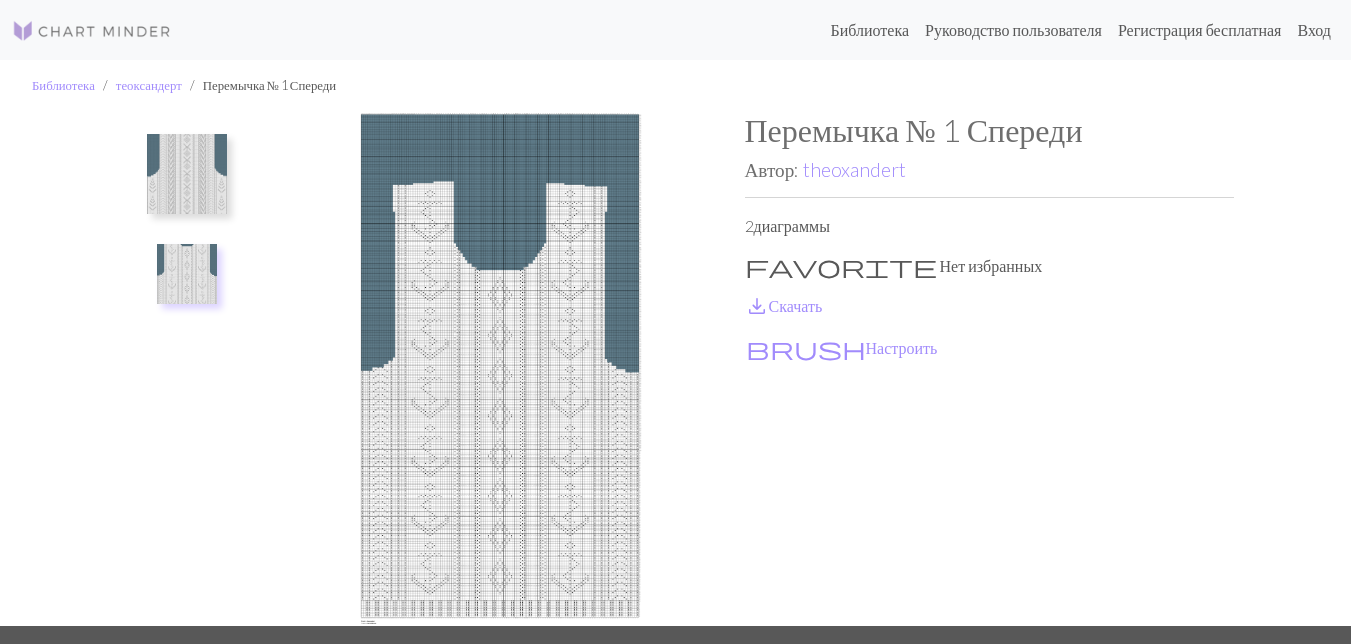 click at bounding box center [187, 274] 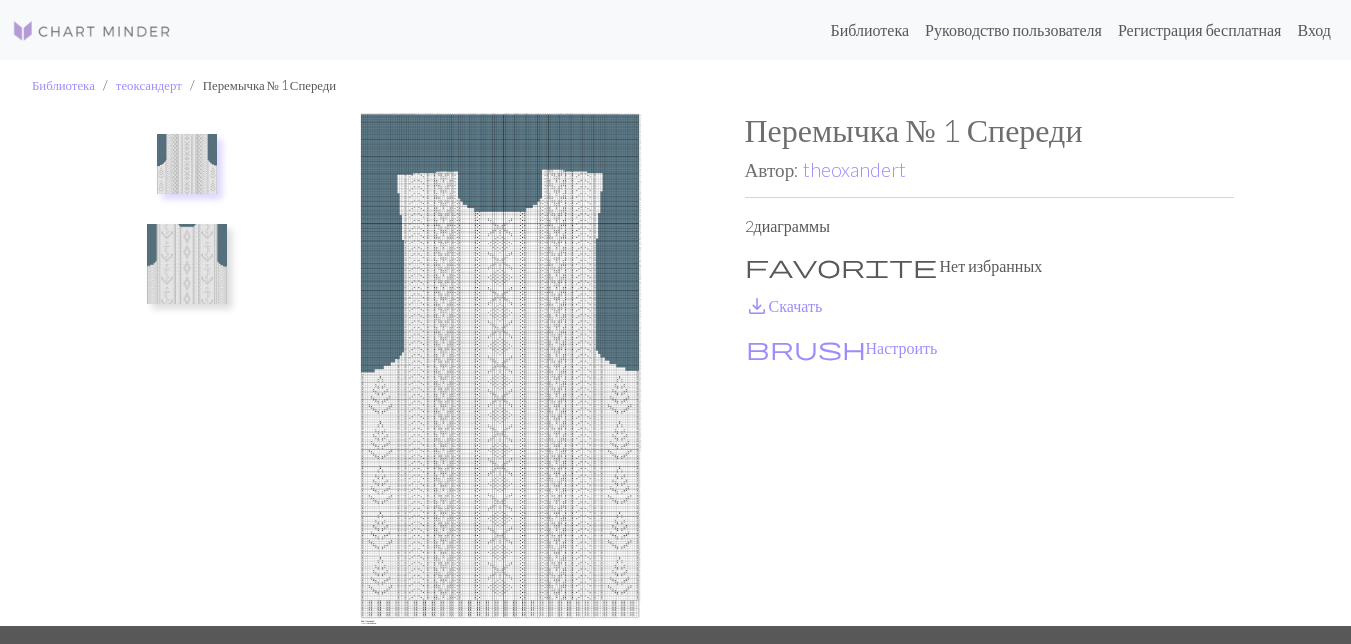 click at bounding box center (187, 264) 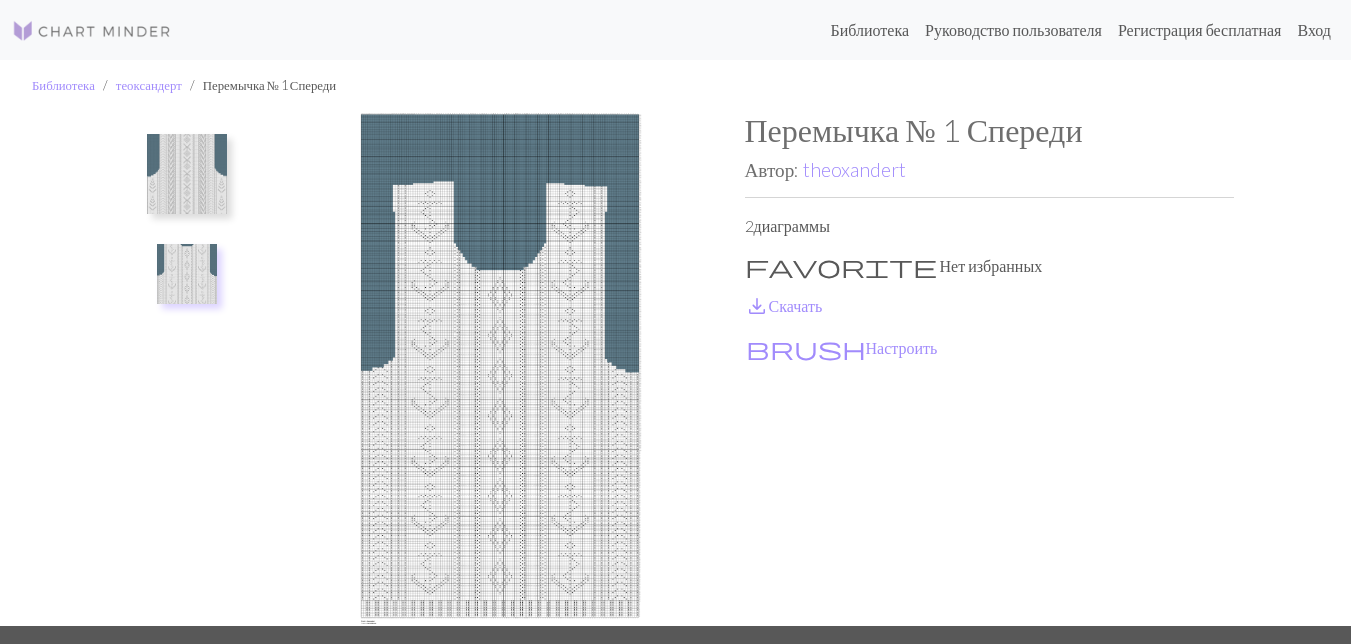 click at bounding box center [187, 274] 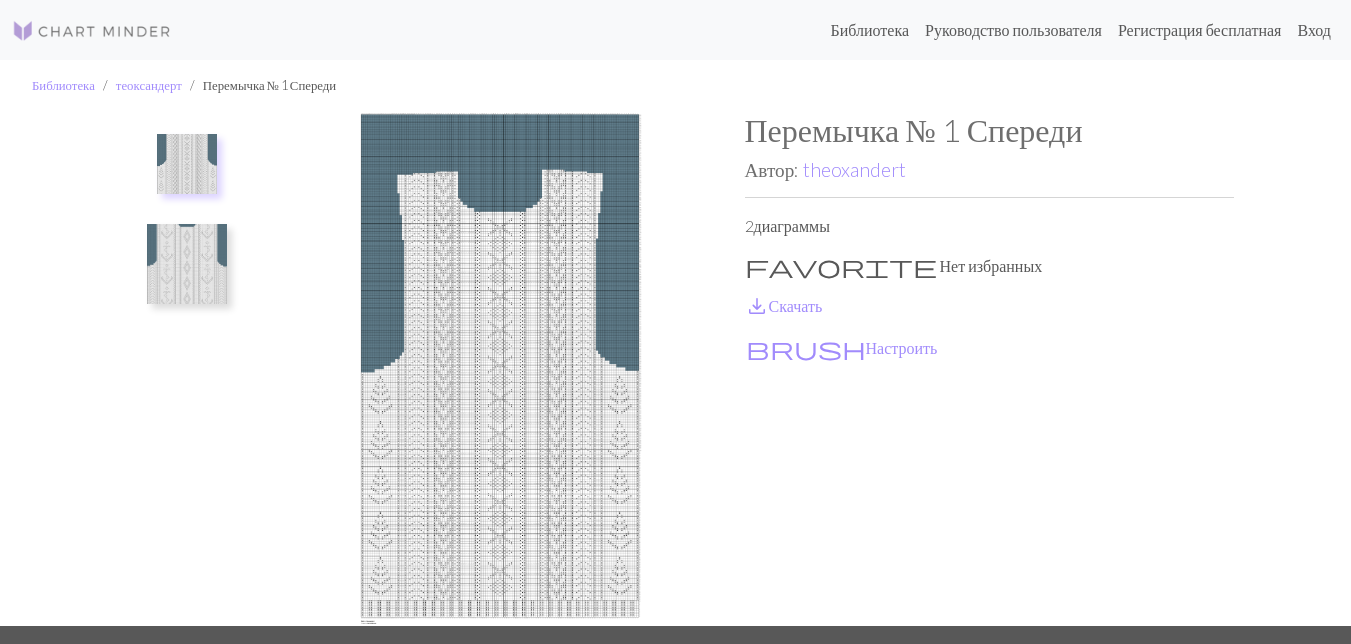 click at bounding box center (187, 264) 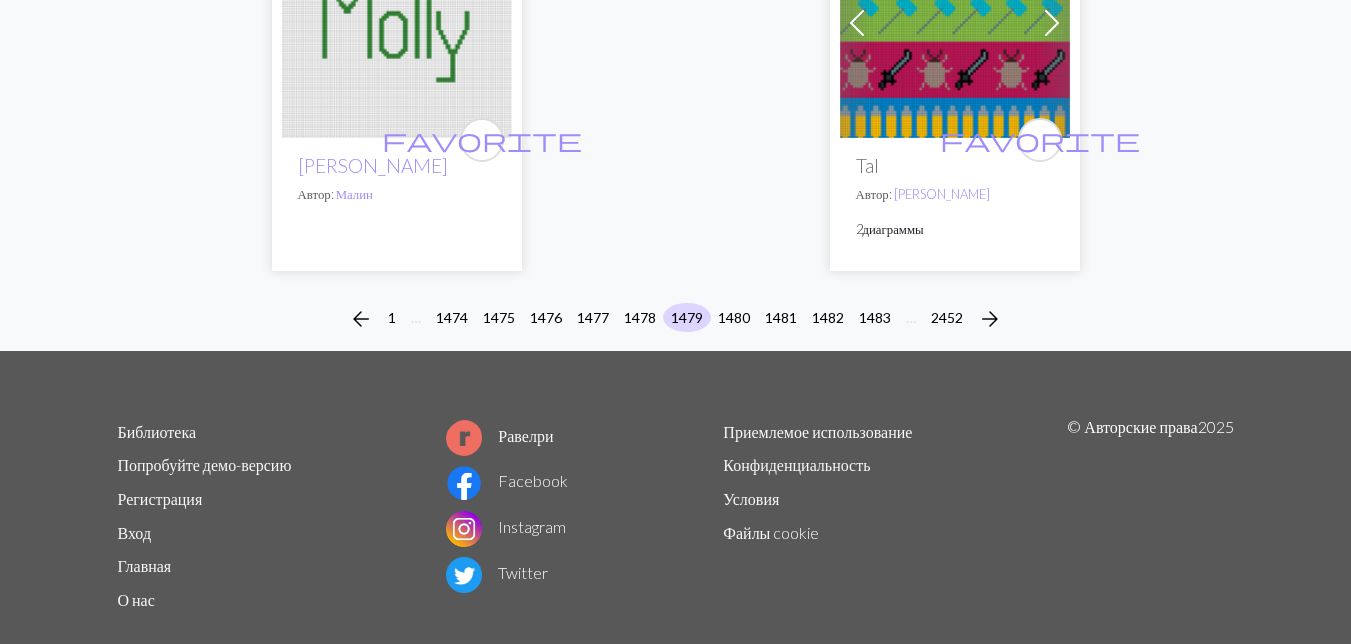 scroll, scrollTop: 6903, scrollLeft: 0, axis: vertical 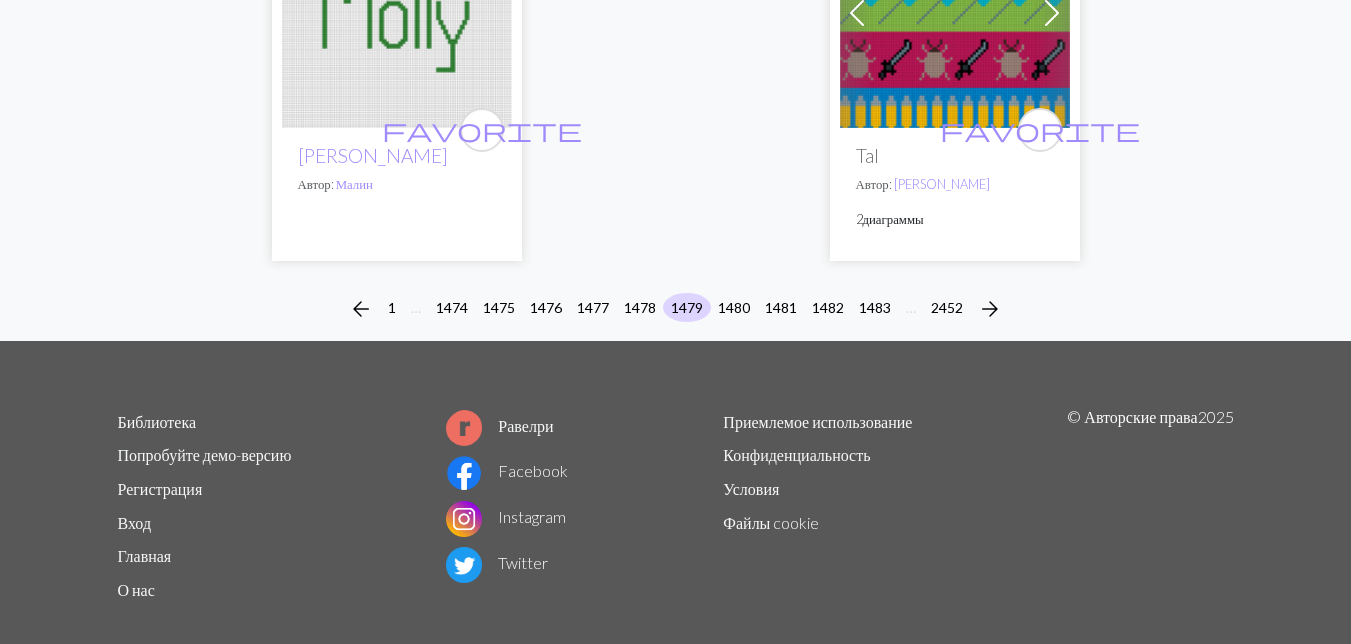 click at bounding box center [955, 13] 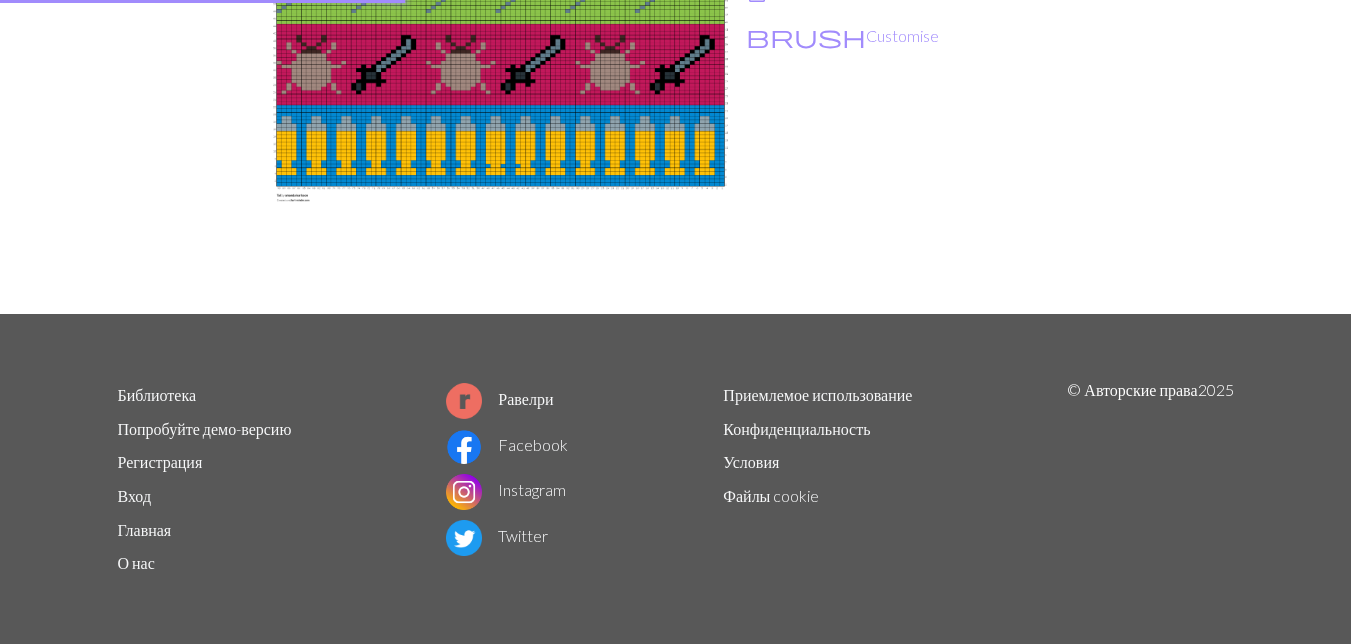 scroll, scrollTop: 0, scrollLeft: 0, axis: both 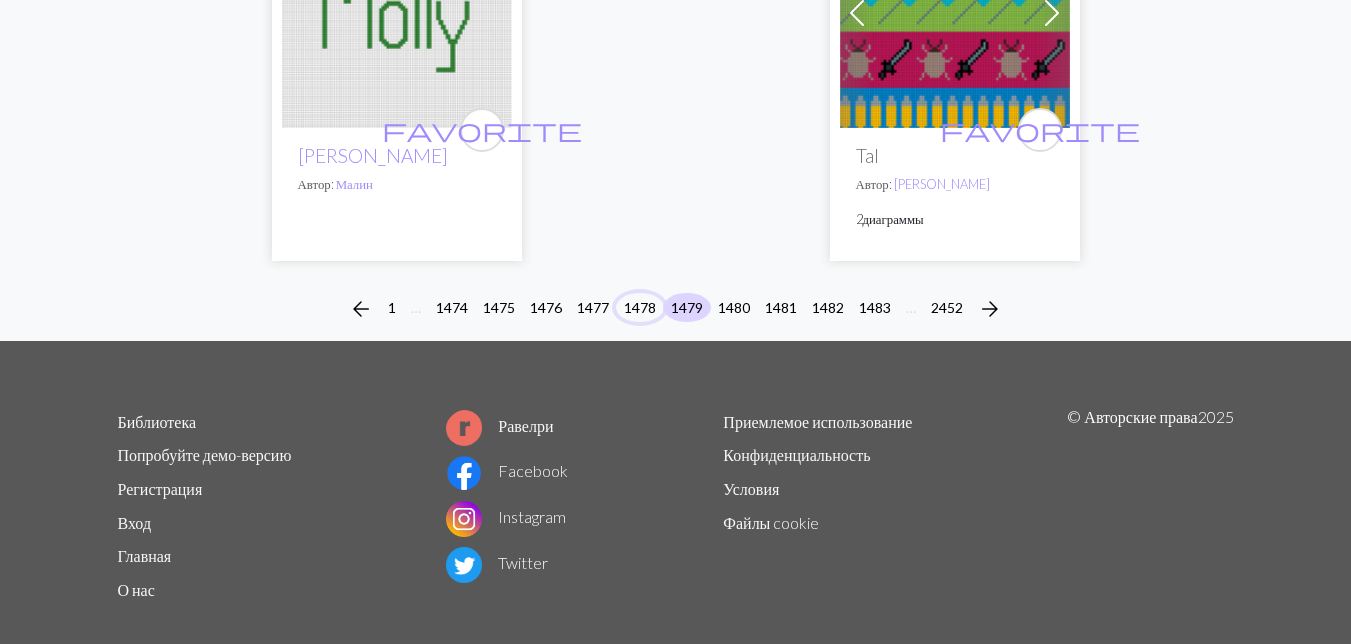 click on "1478" at bounding box center (640, 307) 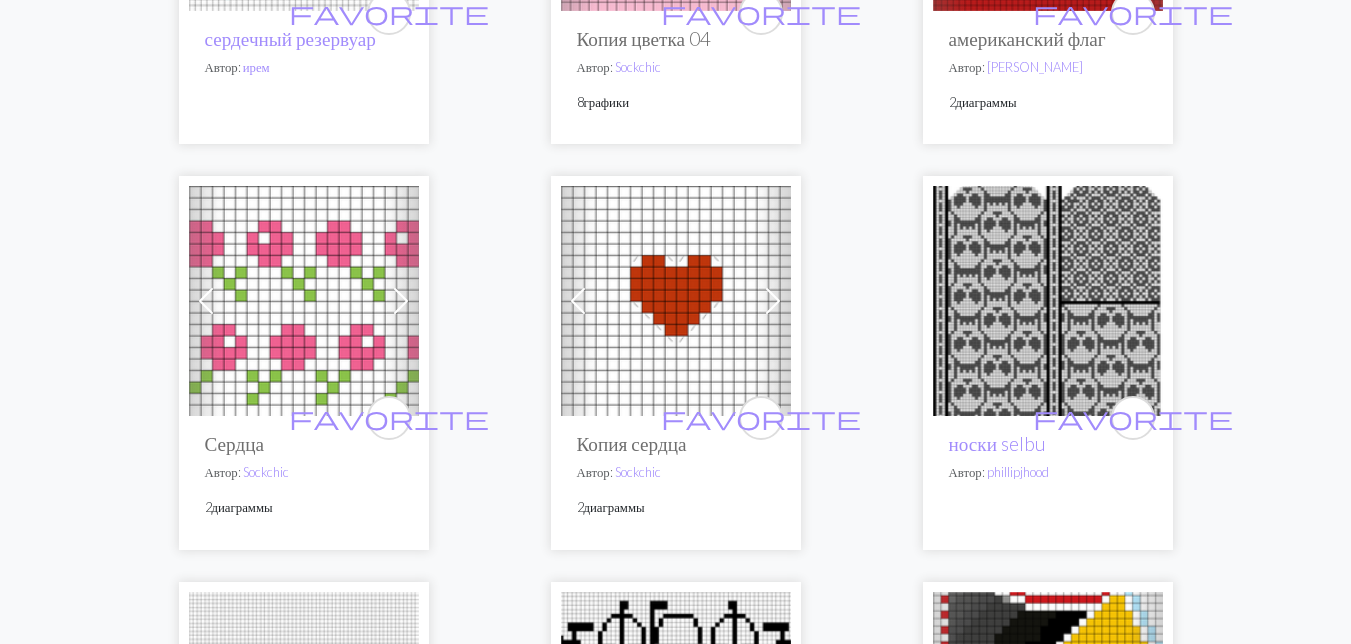 scroll, scrollTop: 3700, scrollLeft: 0, axis: vertical 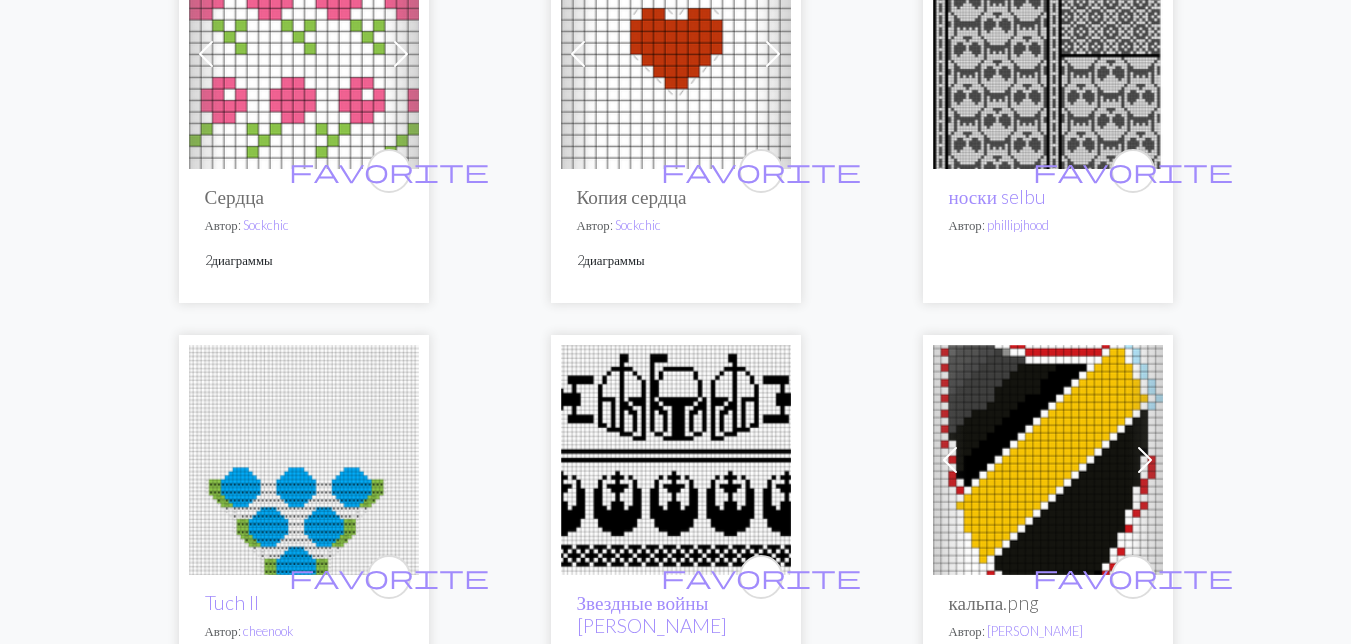click at bounding box center [1048, 54] 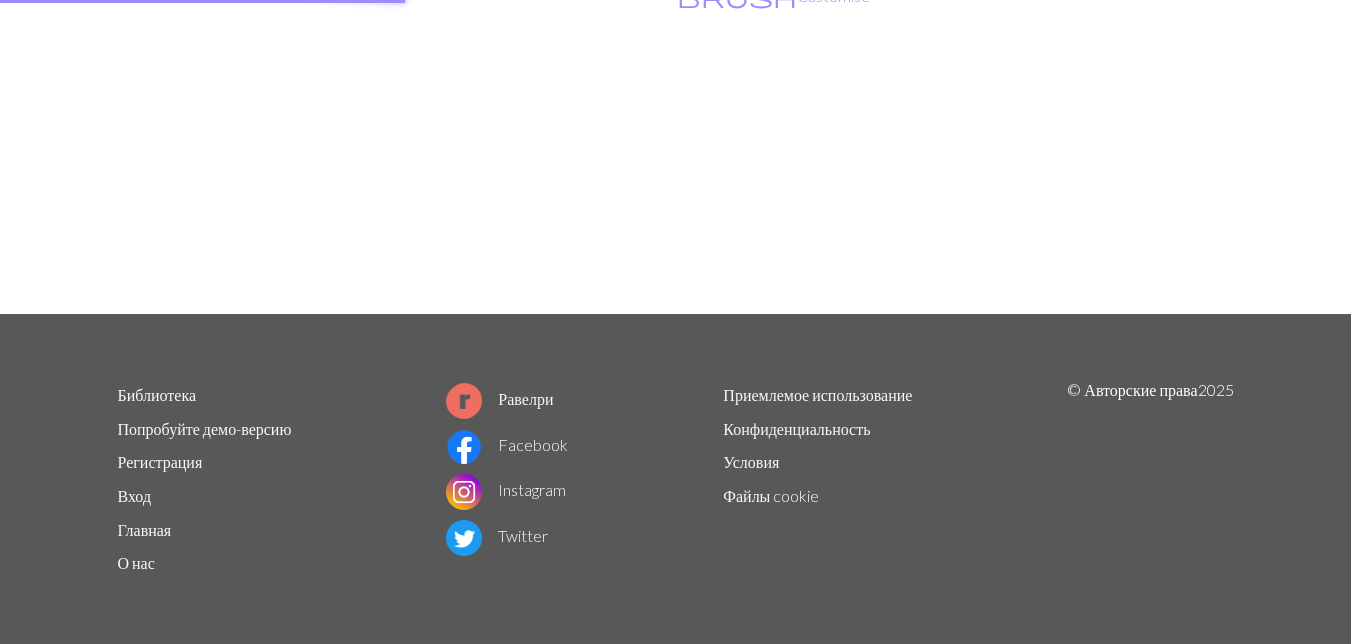 scroll, scrollTop: 0, scrollLeft: 0, axis: both 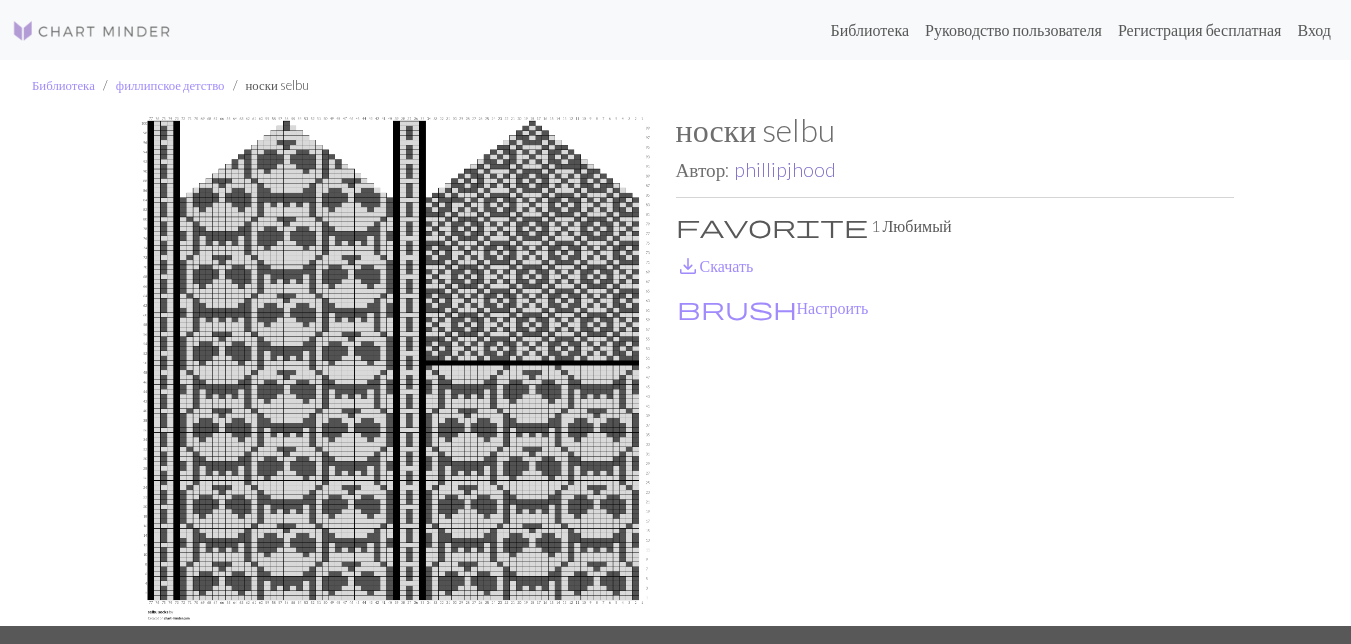 click on "phillipjhood" at bounding box center (785, 169) 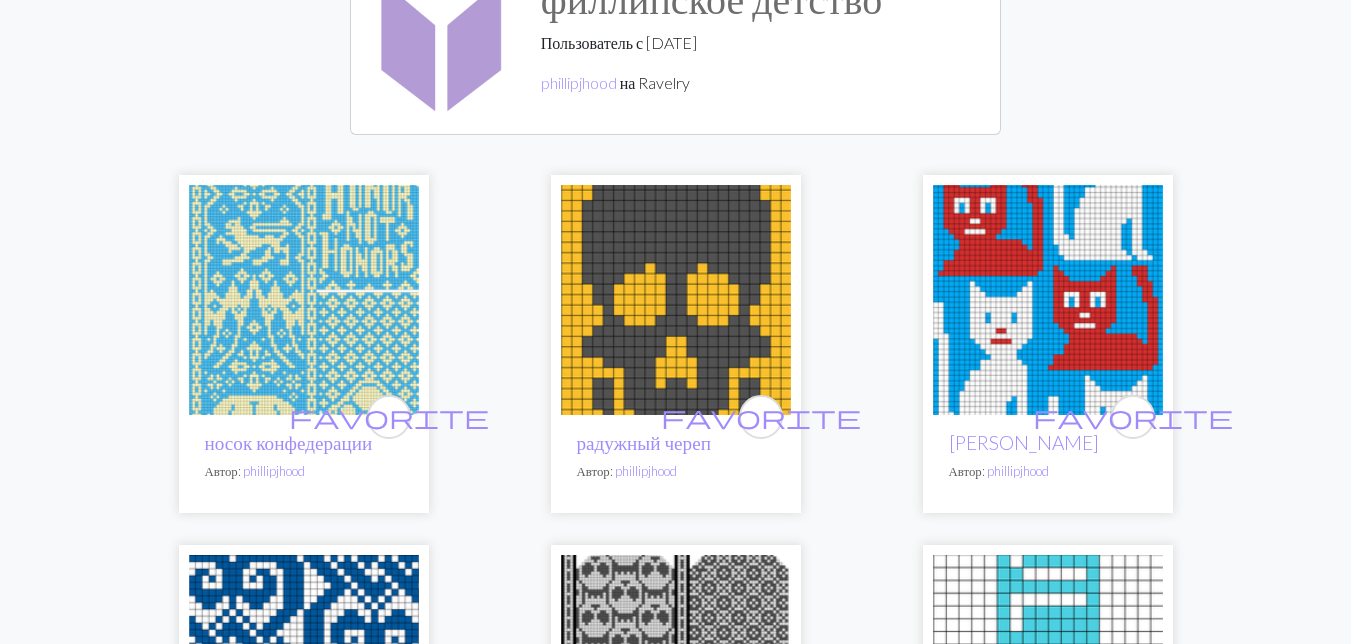 scroll, scrollTop: 200, scrollLeft: 0, axis: vertical 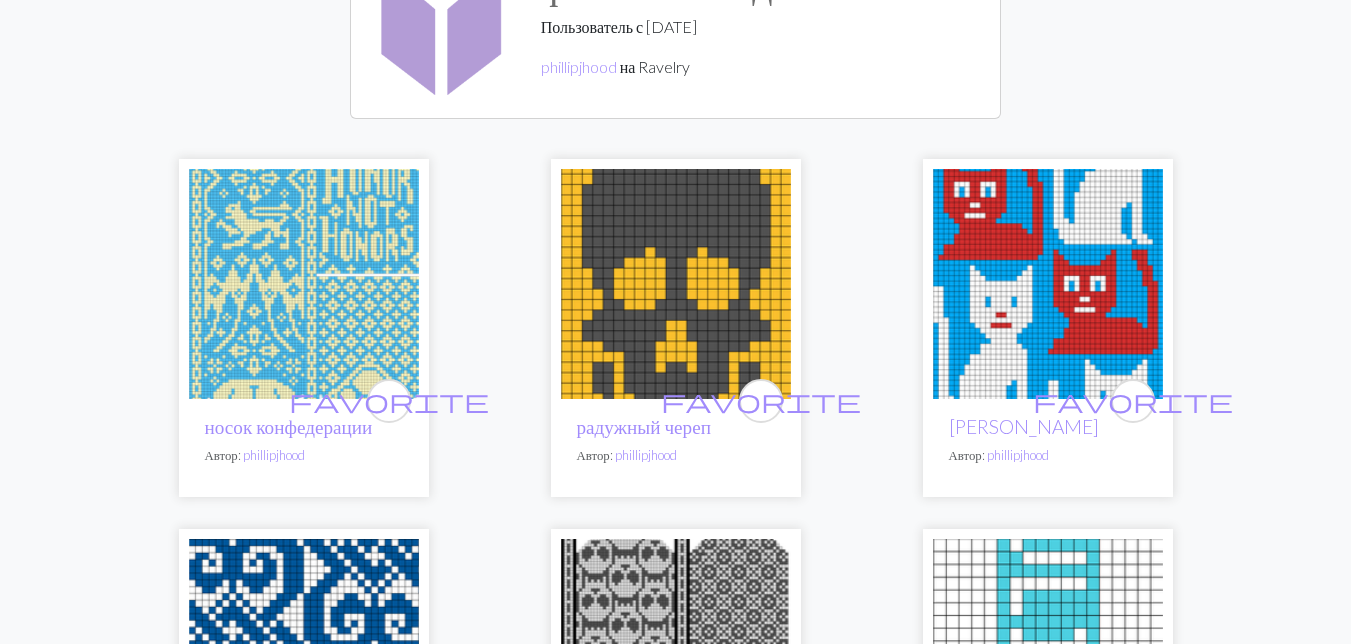 click at bounding box center (304, 284) 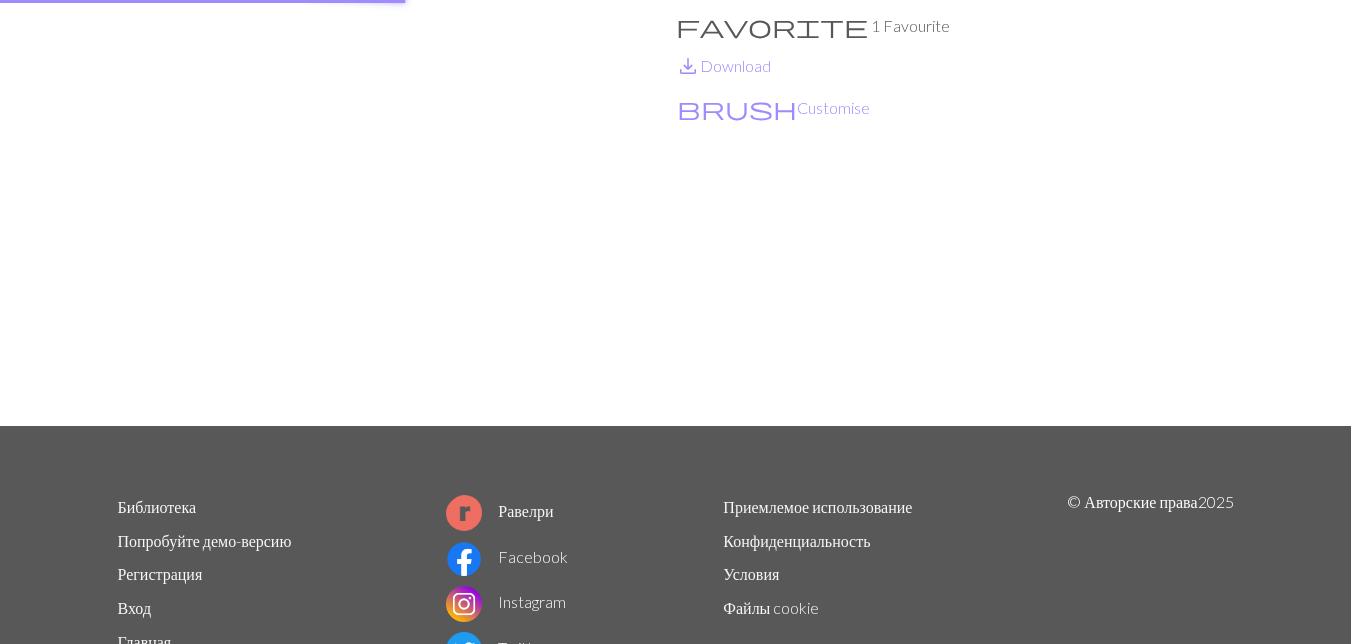 scroll, scrollTop: 0, scrollLeft: 0, axis: both 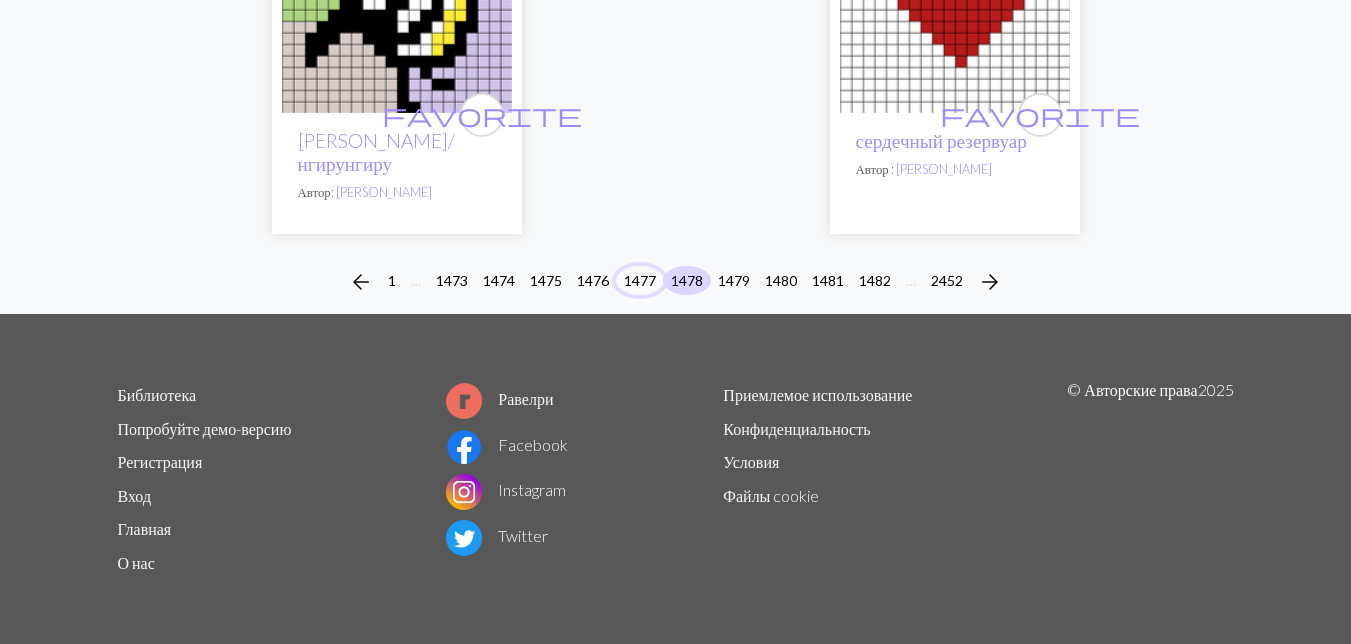click on "1477" at bounding box center (640, 280) 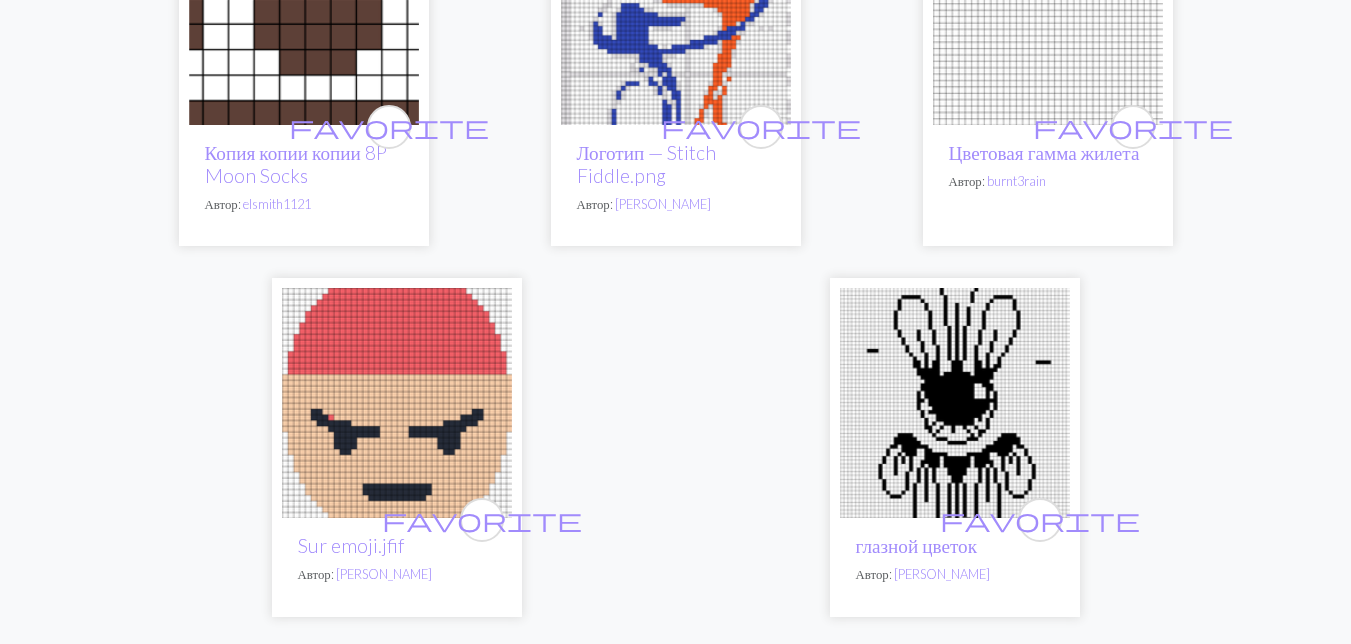scroll, scrollTop: 6900, scrollLeft: 0, axis: vertical 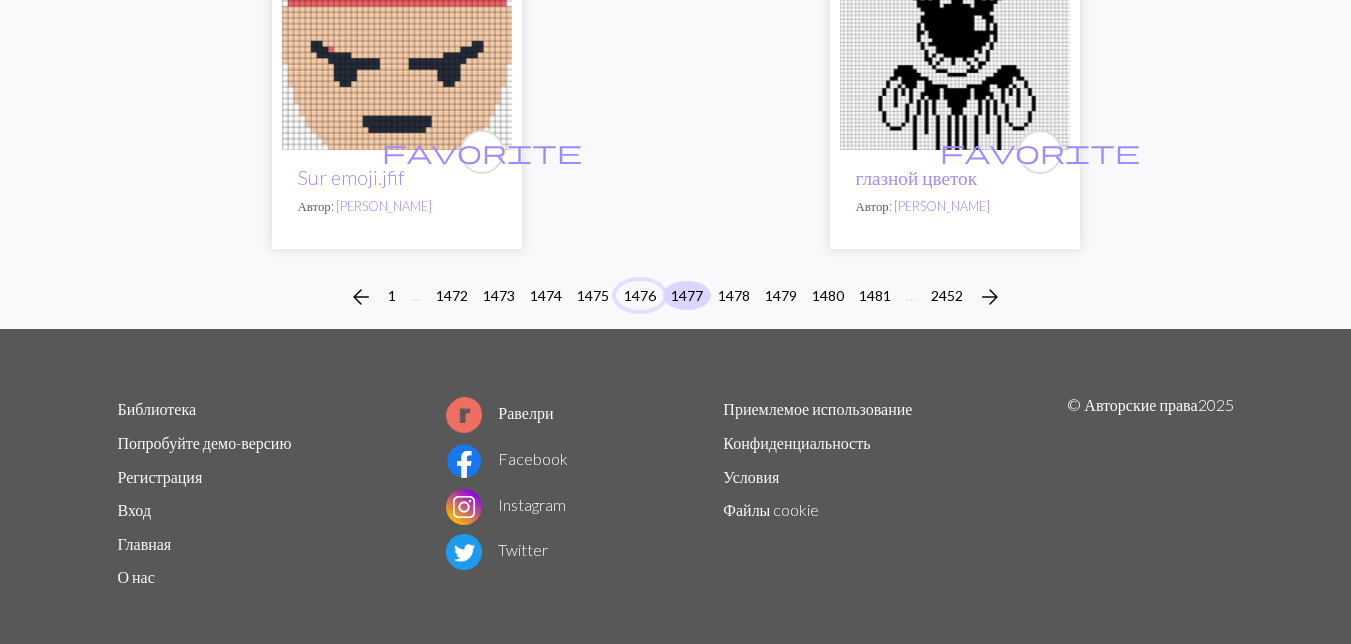 click on "1476" at bounding box center (640, 295) 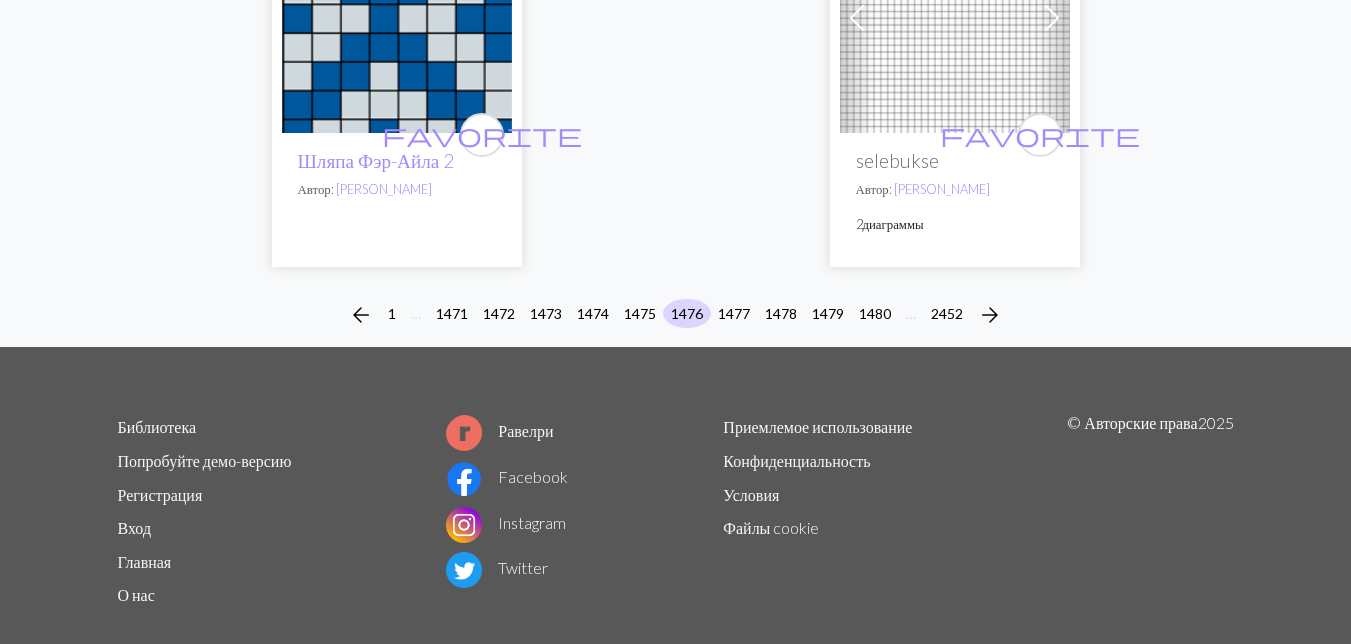 scroll, scrollTop: 6788, scrollLeft: 0, axis: vertical 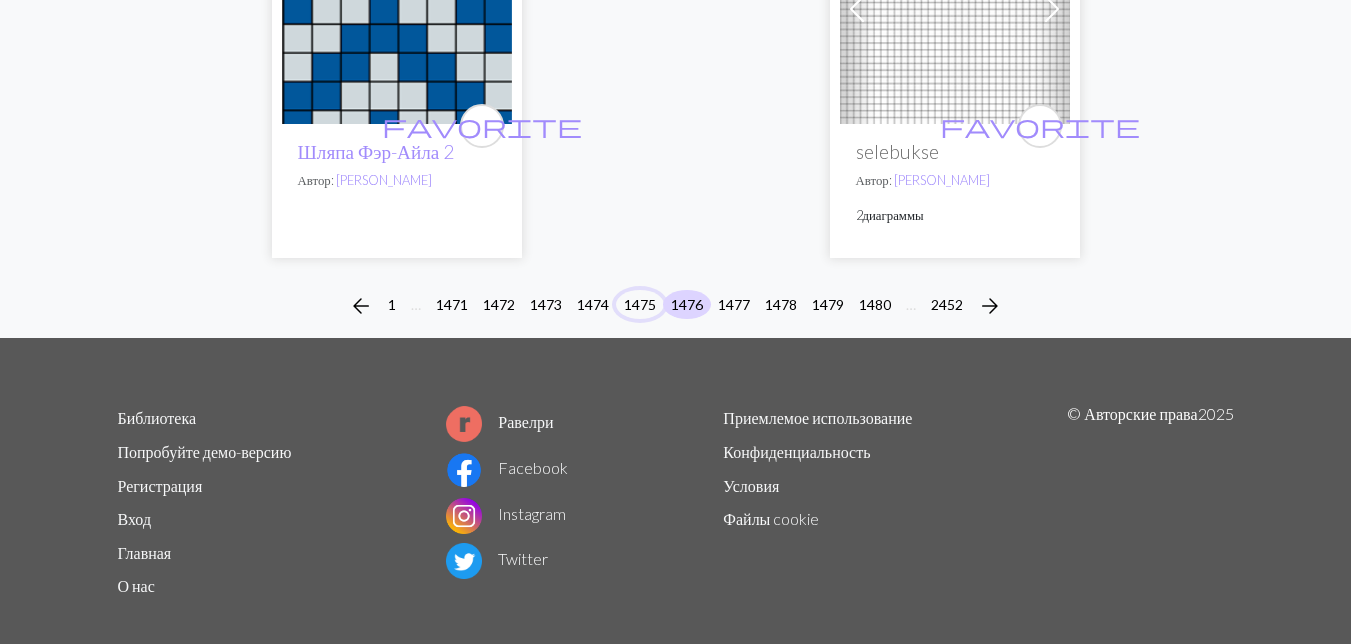 click on "1475" at bounding box center [640, 304] 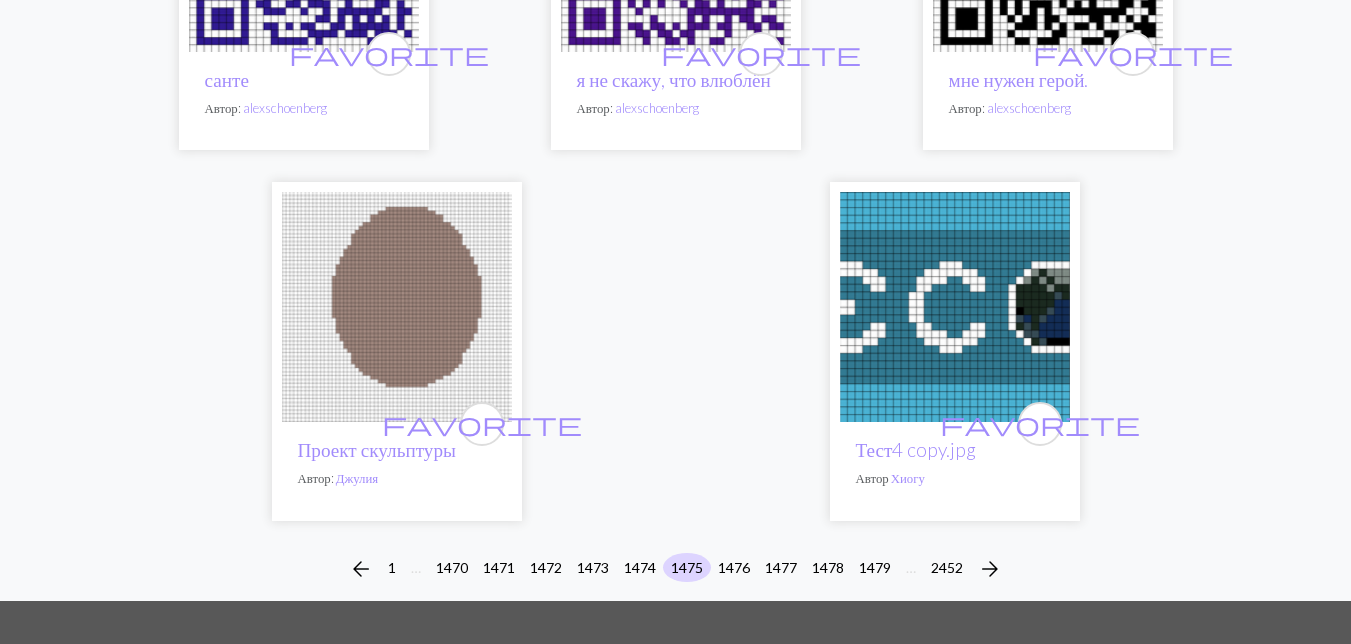 scroll, scrollTop: 6761, scrollLeft: 0, axis: vertical 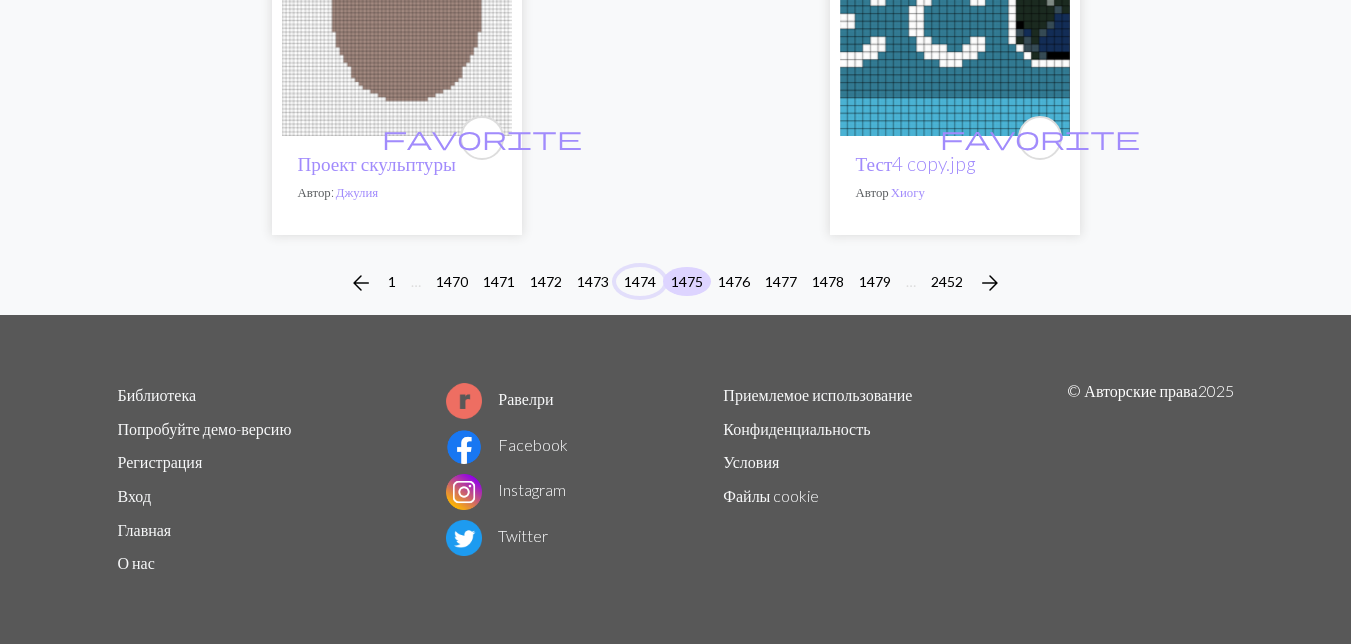 click on "1474" at bounding box center (640, 281) 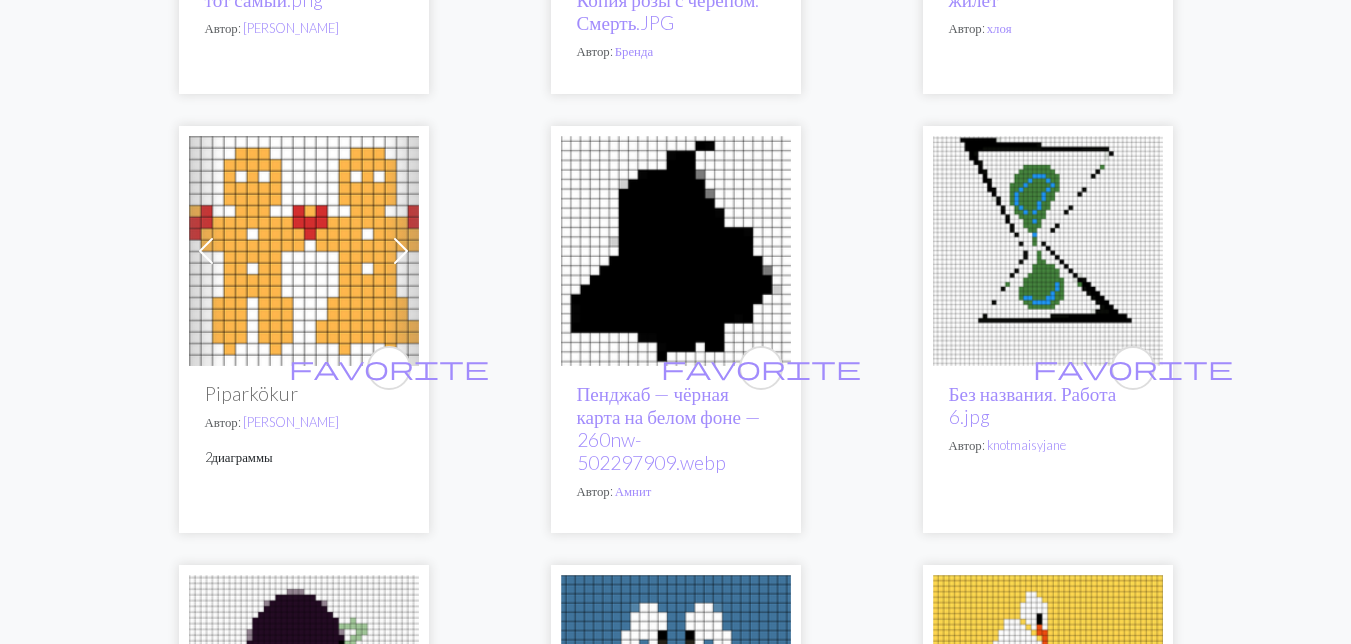 scroll, scrollTop: 5700, scrollLeft: 0, axis: vertical 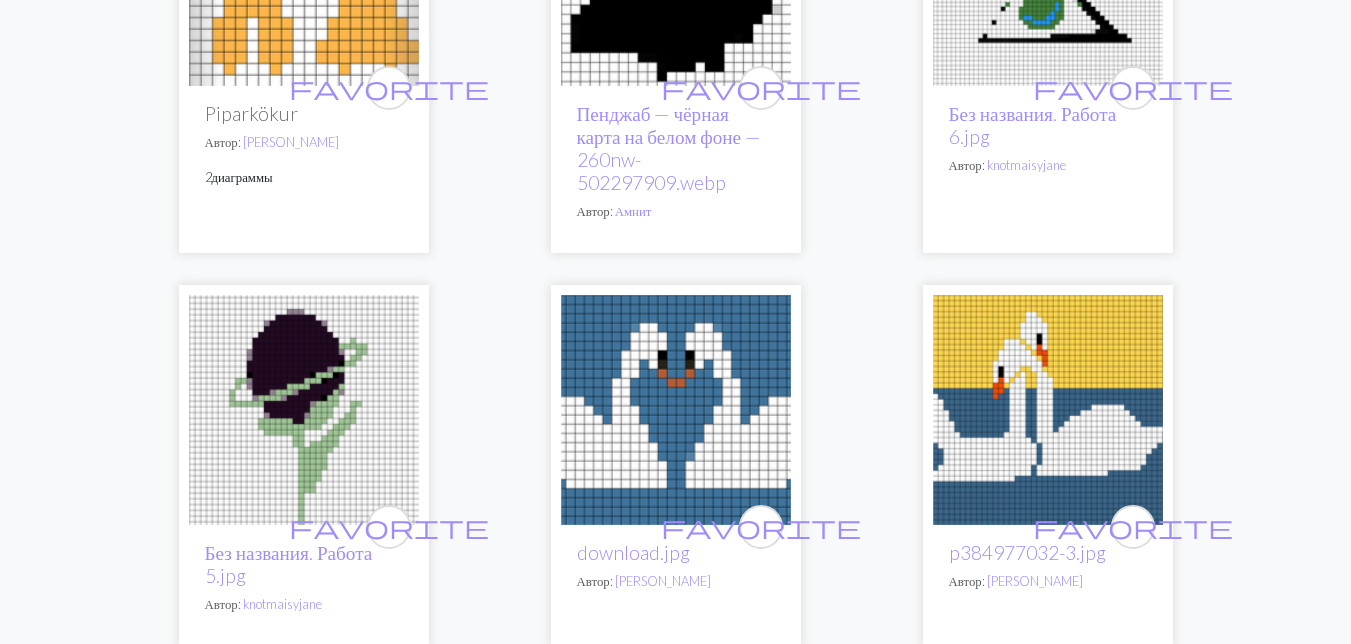 click at bounding box center [676, 410] 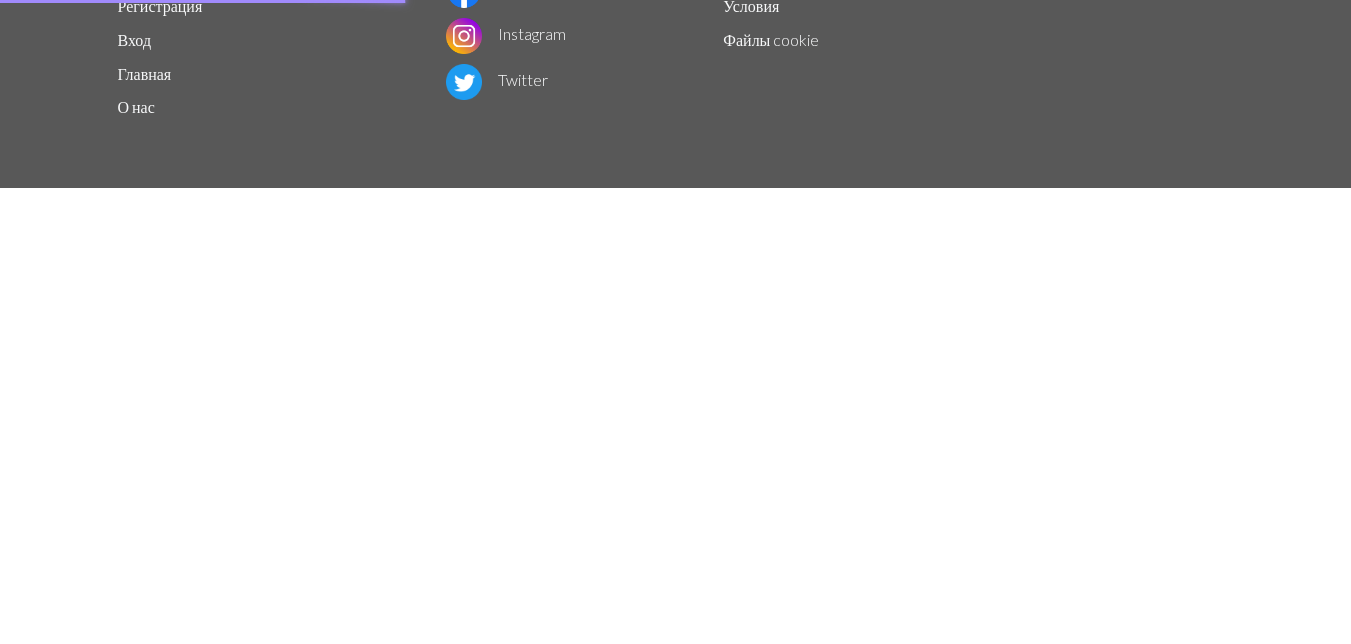 scroll, scrollTop: 0, scrollLeft: 0, axis: both 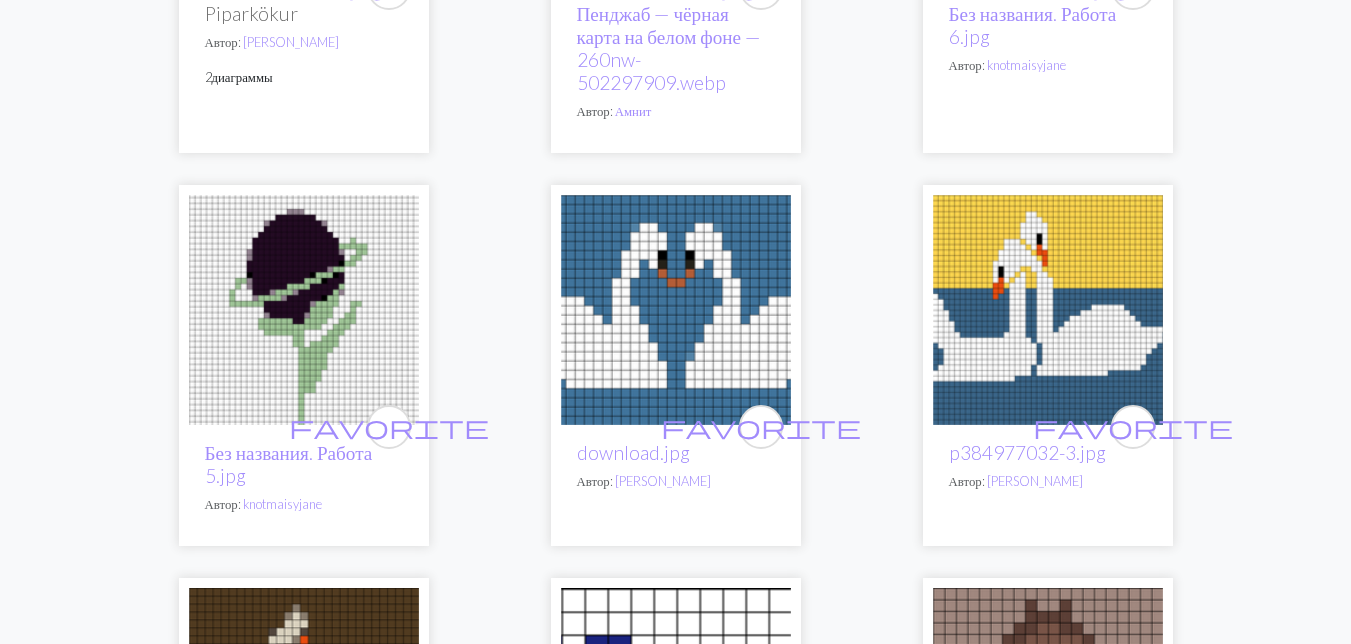 click at bounding box center [1048, 310] 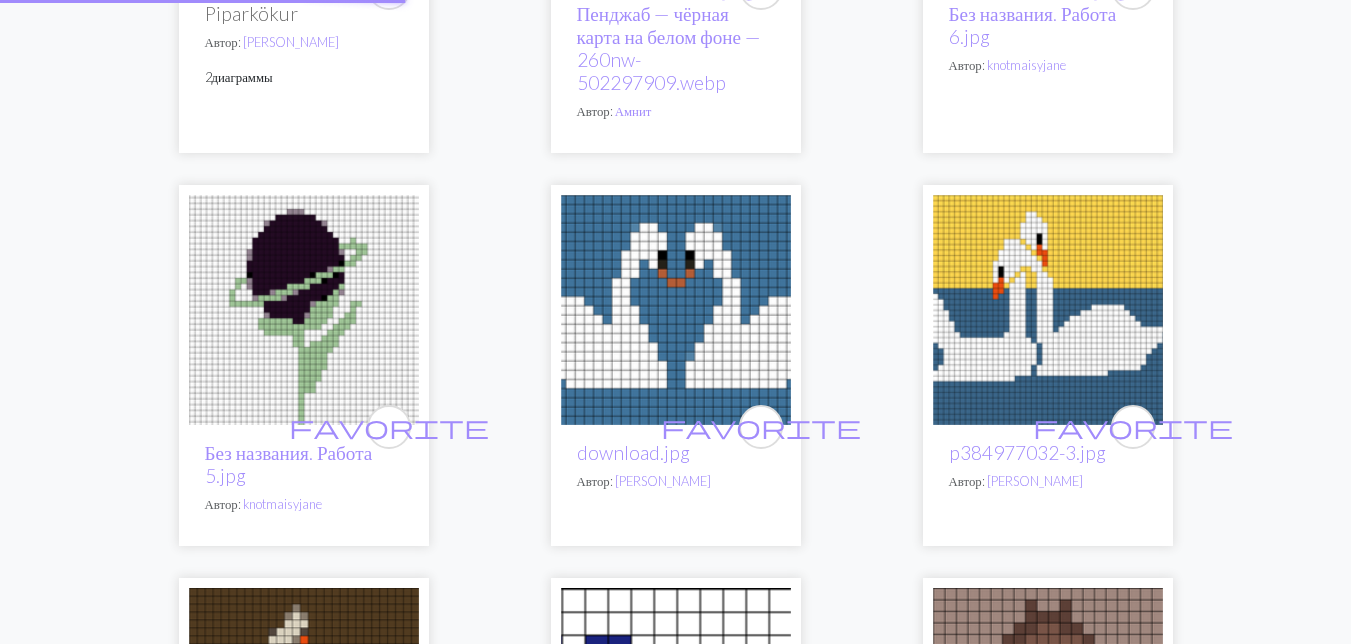 scroll, scrollTop: 0, scrollLeft: 0, axis: both 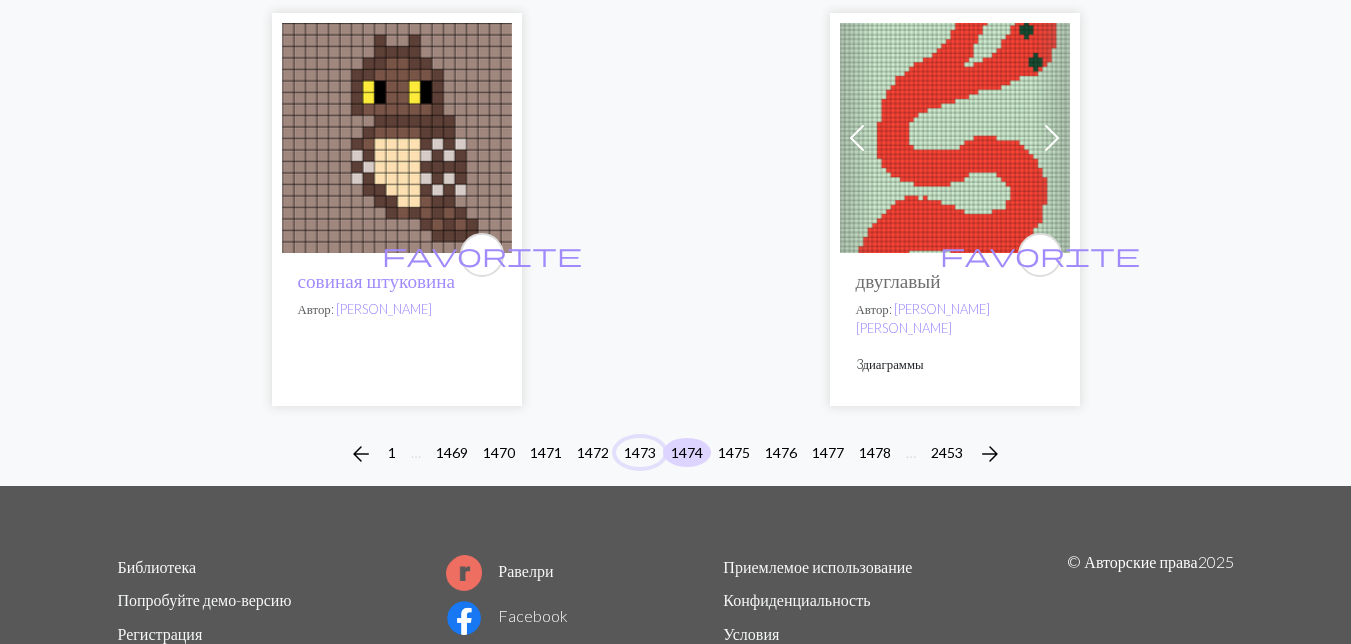 click on "1473" at bounding box center (640, 452) 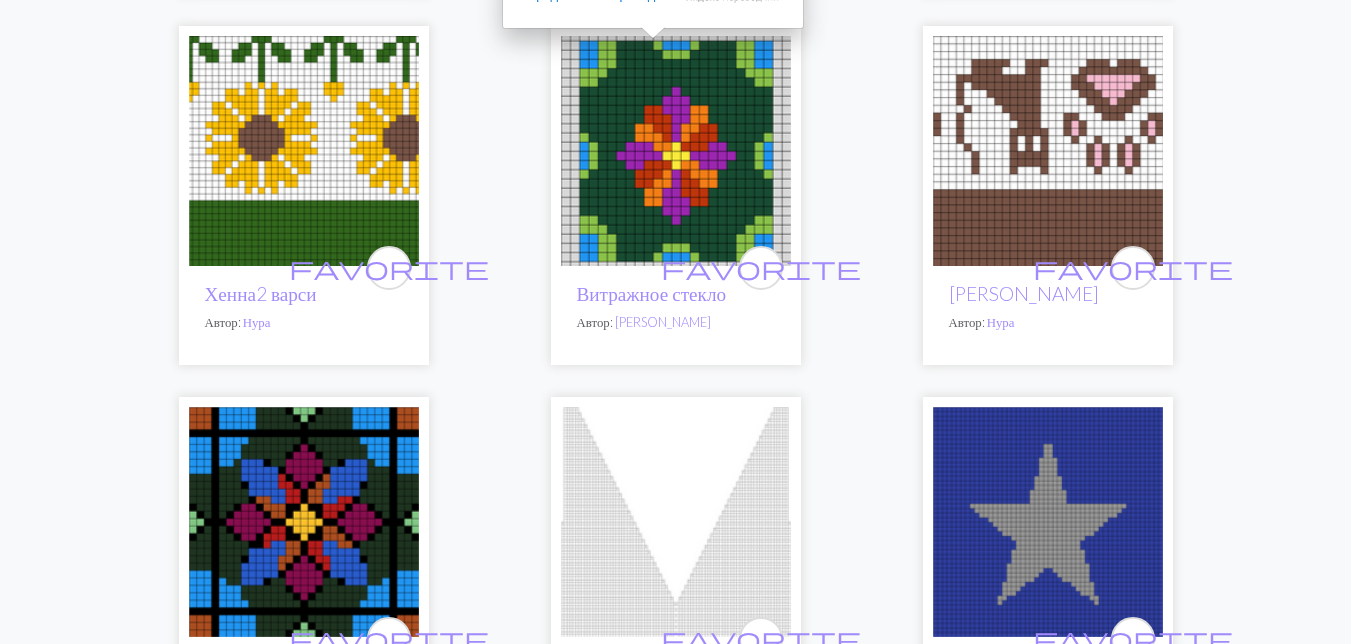 scroll, scrollTop: 1500, scrollLeft: 0, axis: vertical 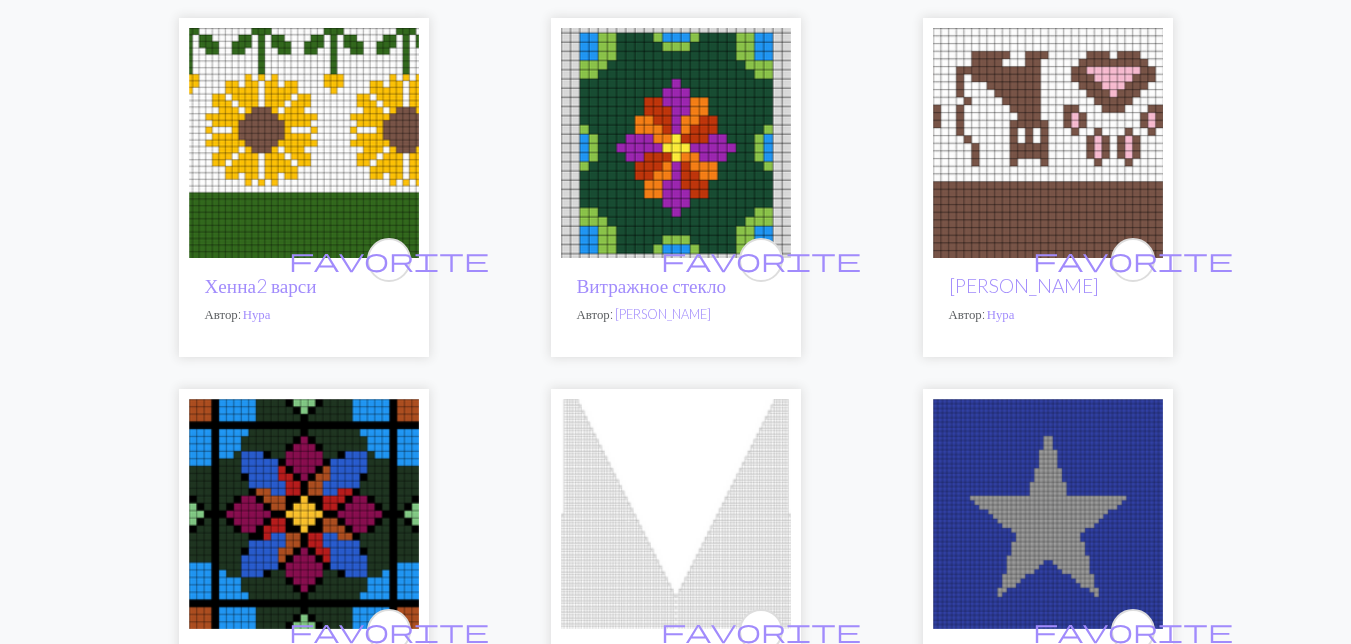 click at bounding box center [1048, 143] 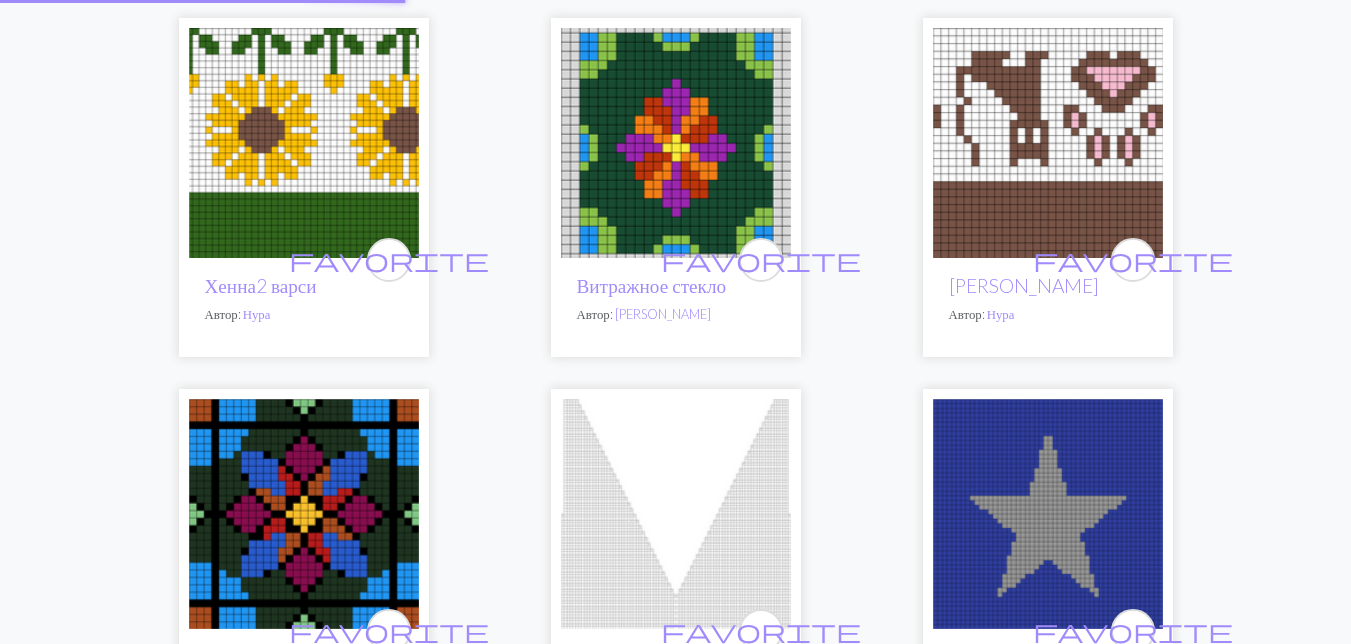 scroll, scrollTop: 0, scrollLeft: 0, axis: both 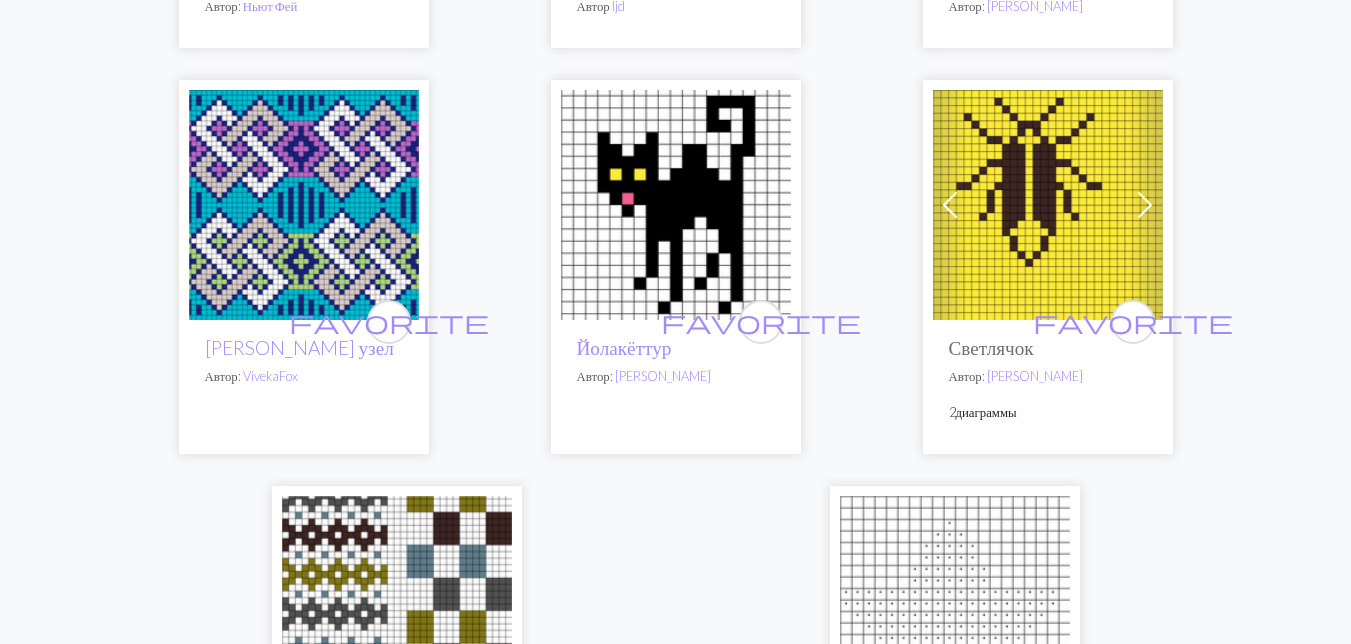 click at bounding box center (1048, 205) 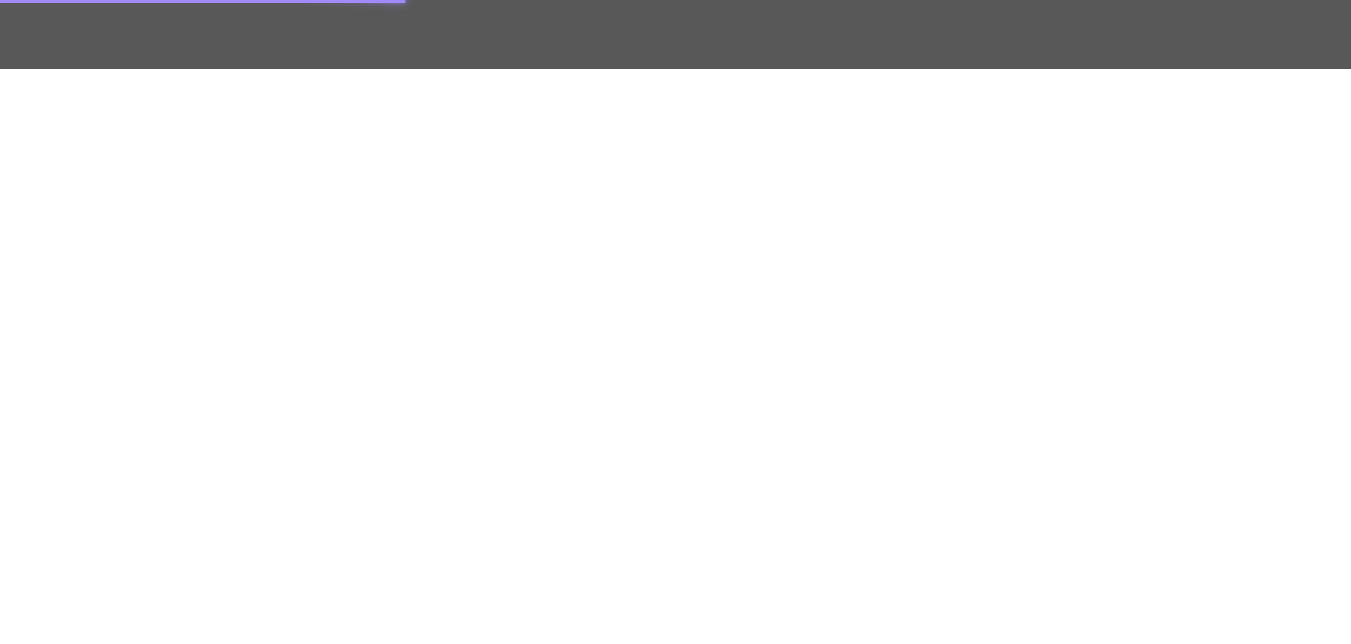 scroll, scrollTop: 0, scrollLeft: 0, axis: both 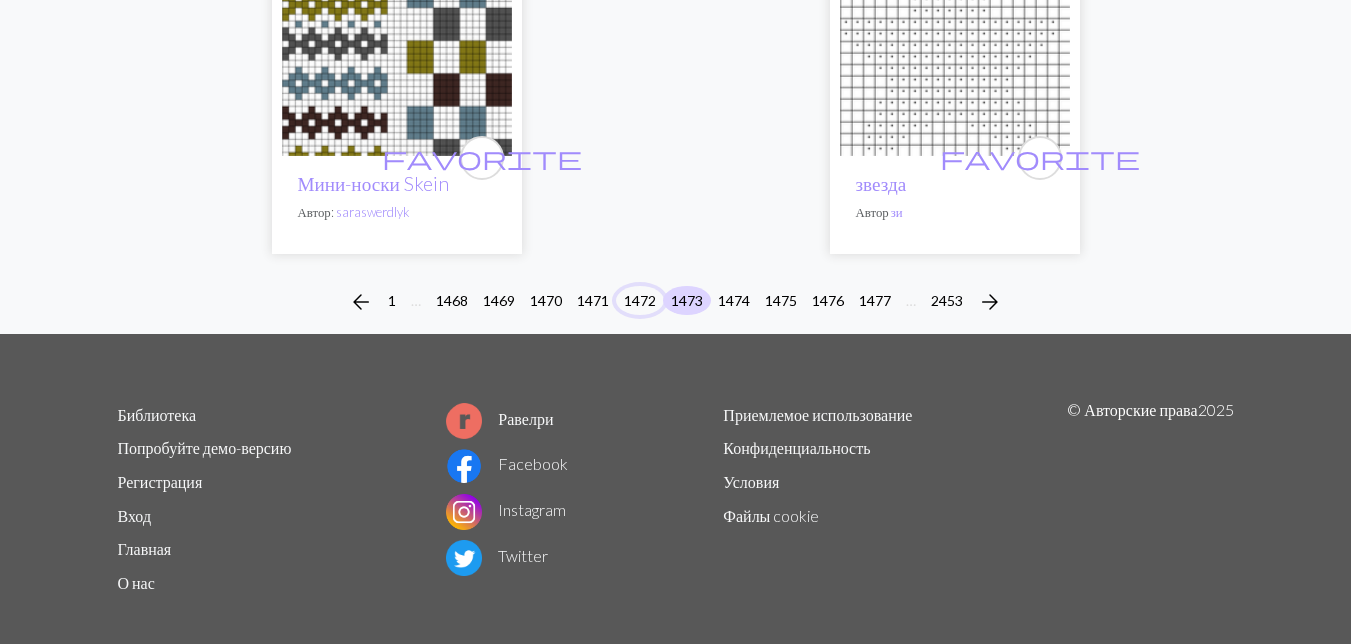 click on "1472" at bounding box center [640, 300] 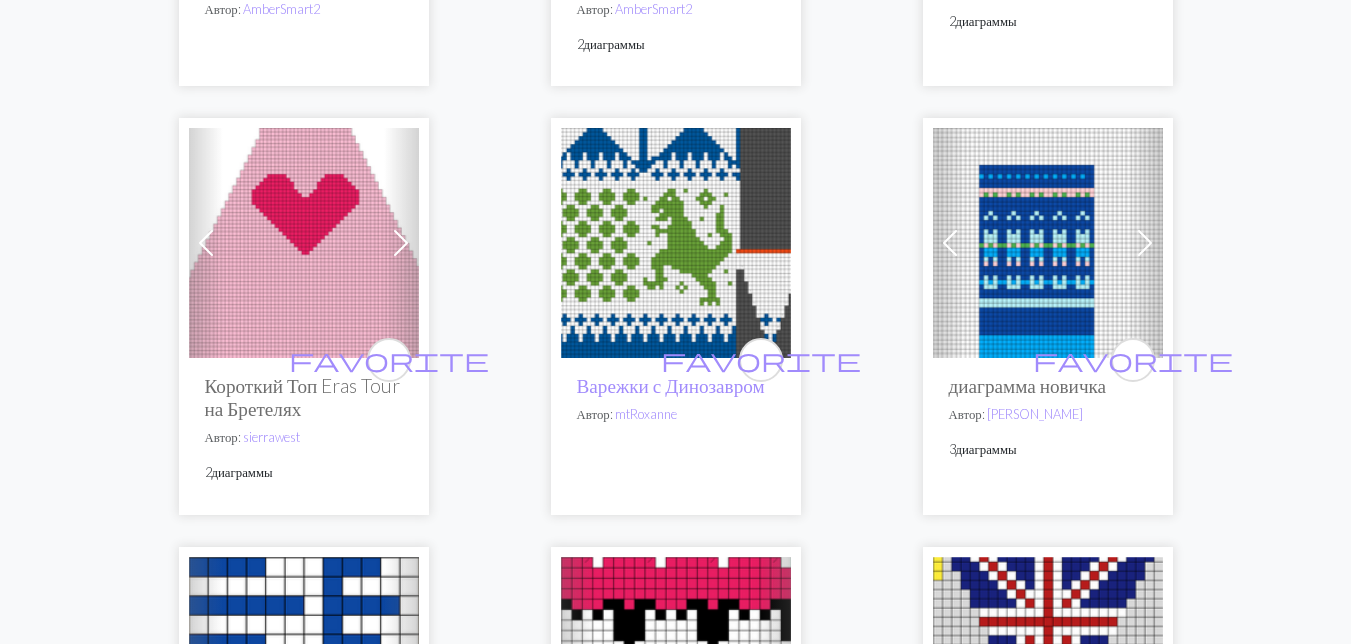 scroll, scrollTop: 1400, scrollLeft: 0, axis: vertical 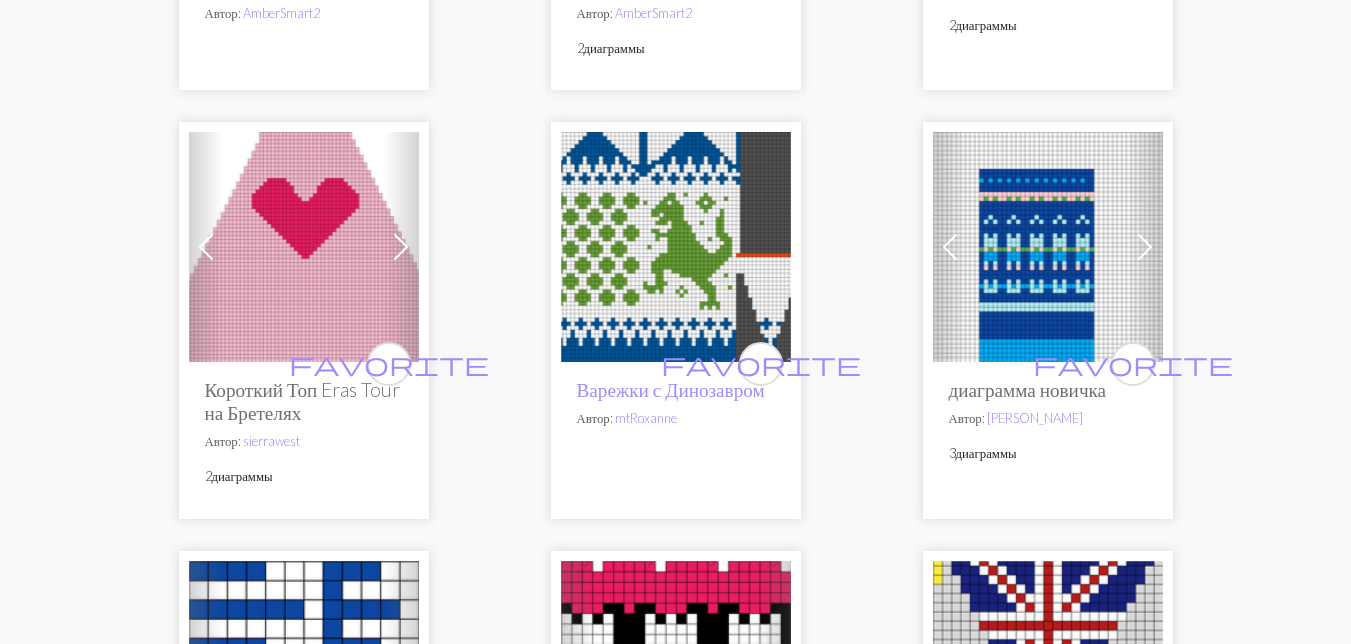 click at bounding box center (676, 247) 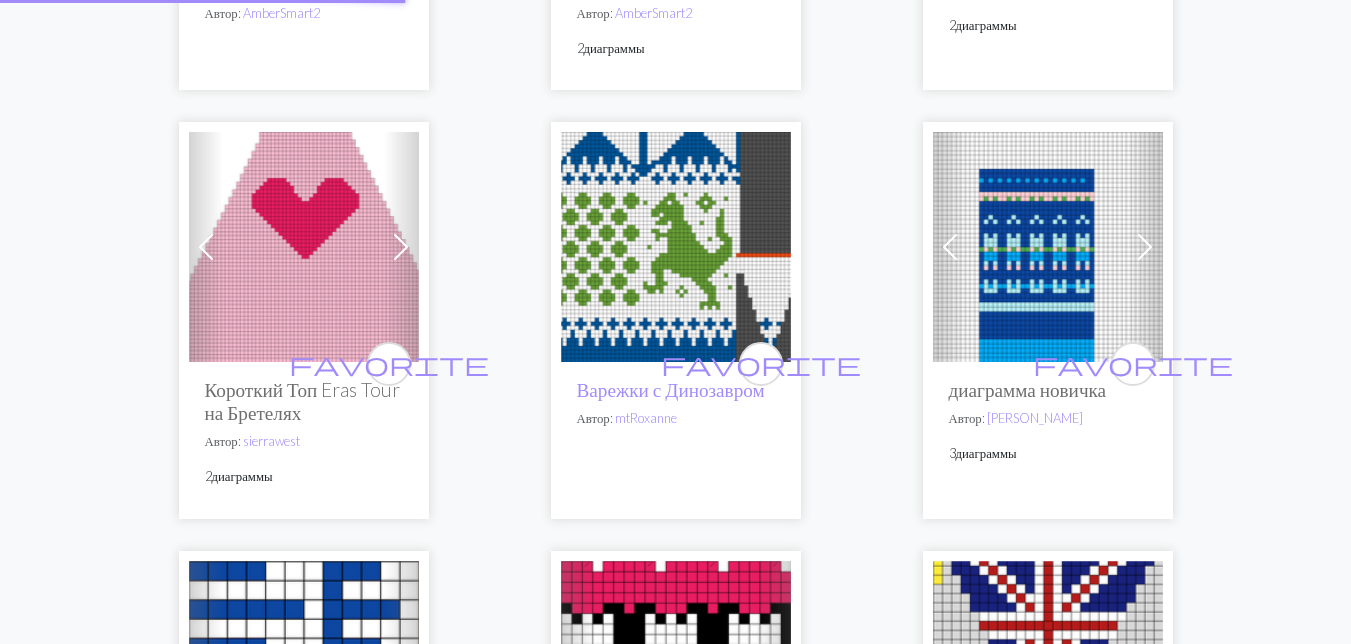scroll, scrollTop: 0, scrollLeft: 0, axis: both 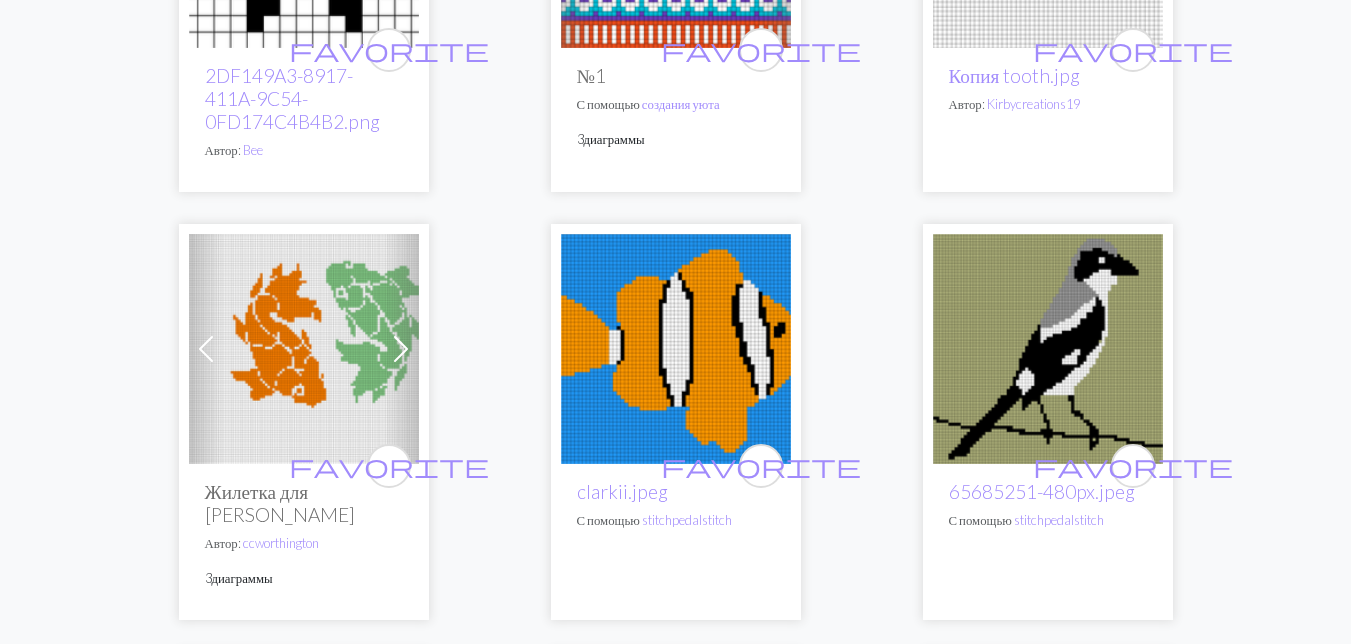click at bounding box center (1048, 349) 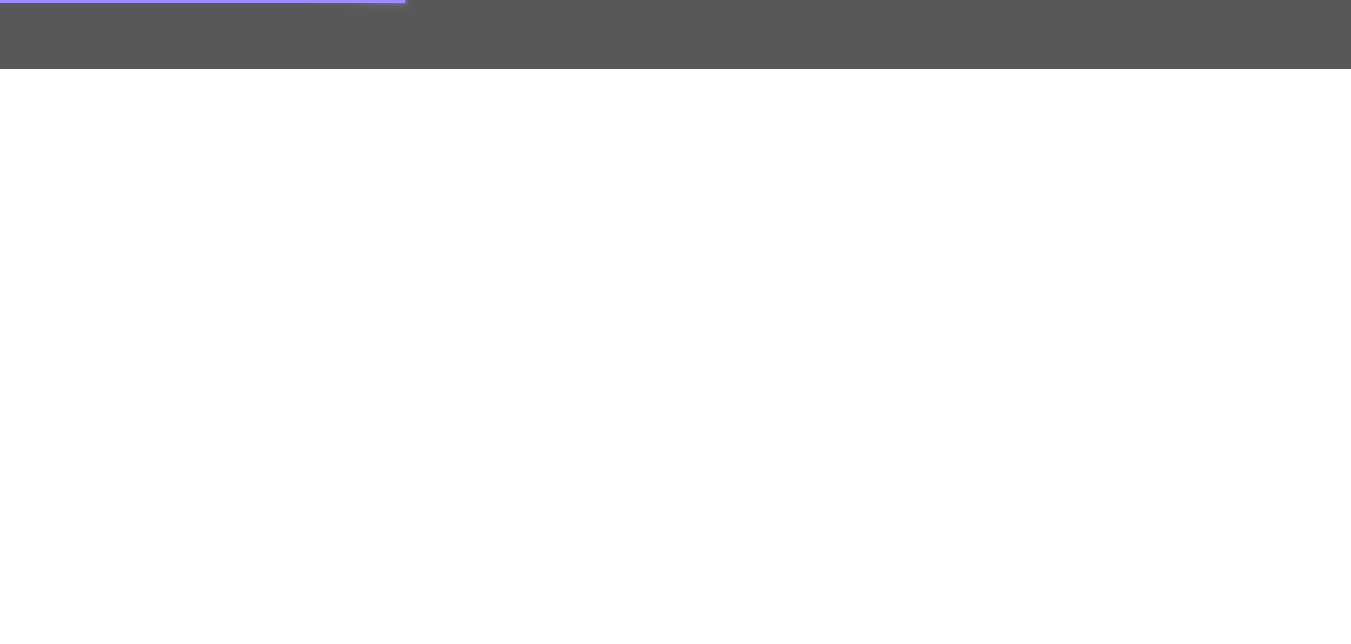 scroll, scrollTop: 0, scrollLeft: 0, axis: both 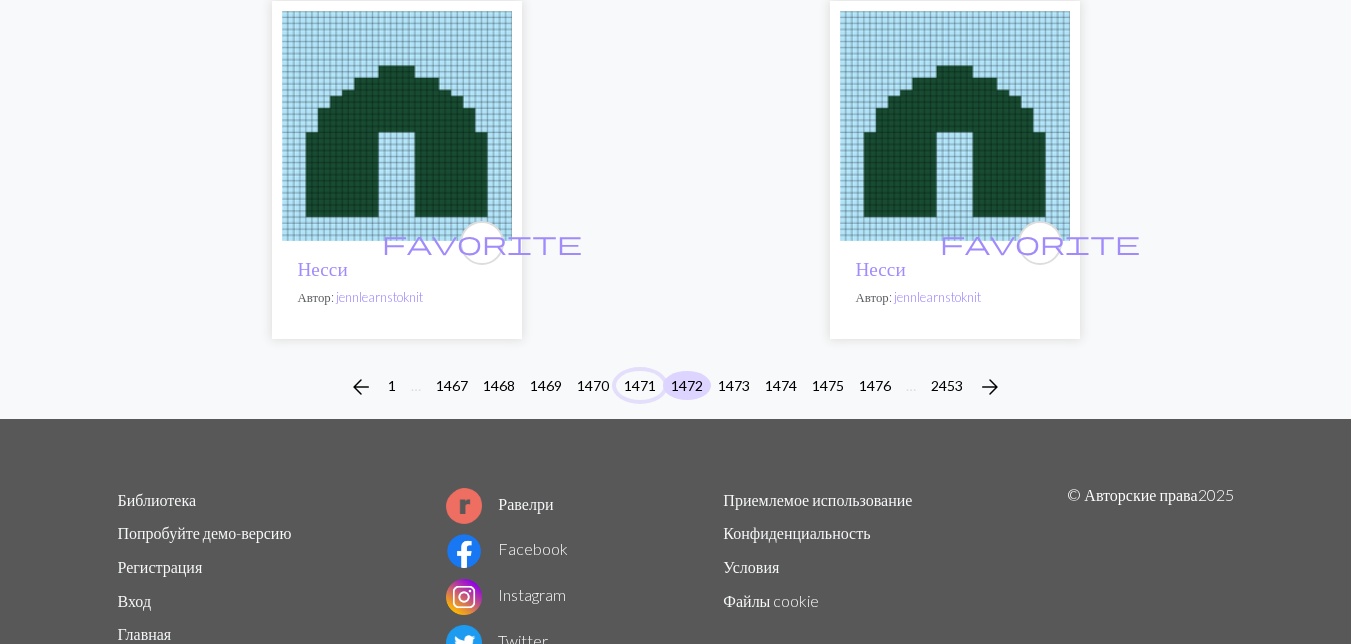 click on "1471" at bounding box center [640, 385] 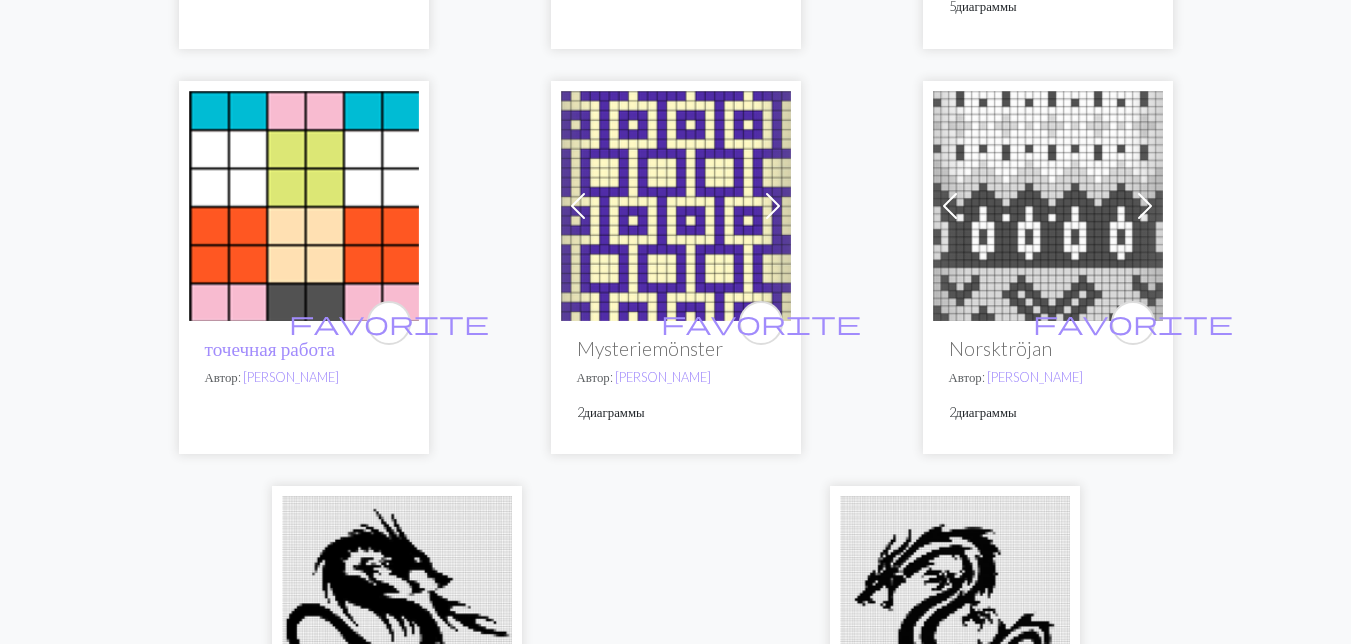 scroll, scrollTop: 6800, scrollLeft: 0, axis: vertical 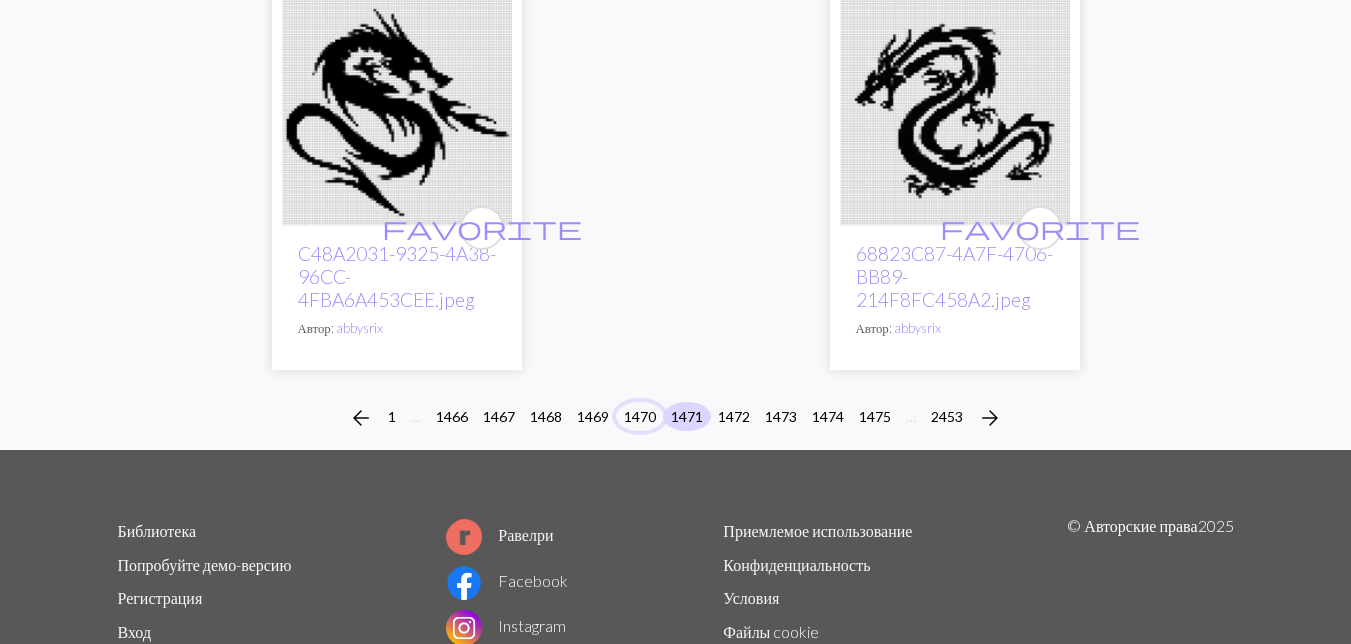 click on "1470" at bounding box center [640, 416] 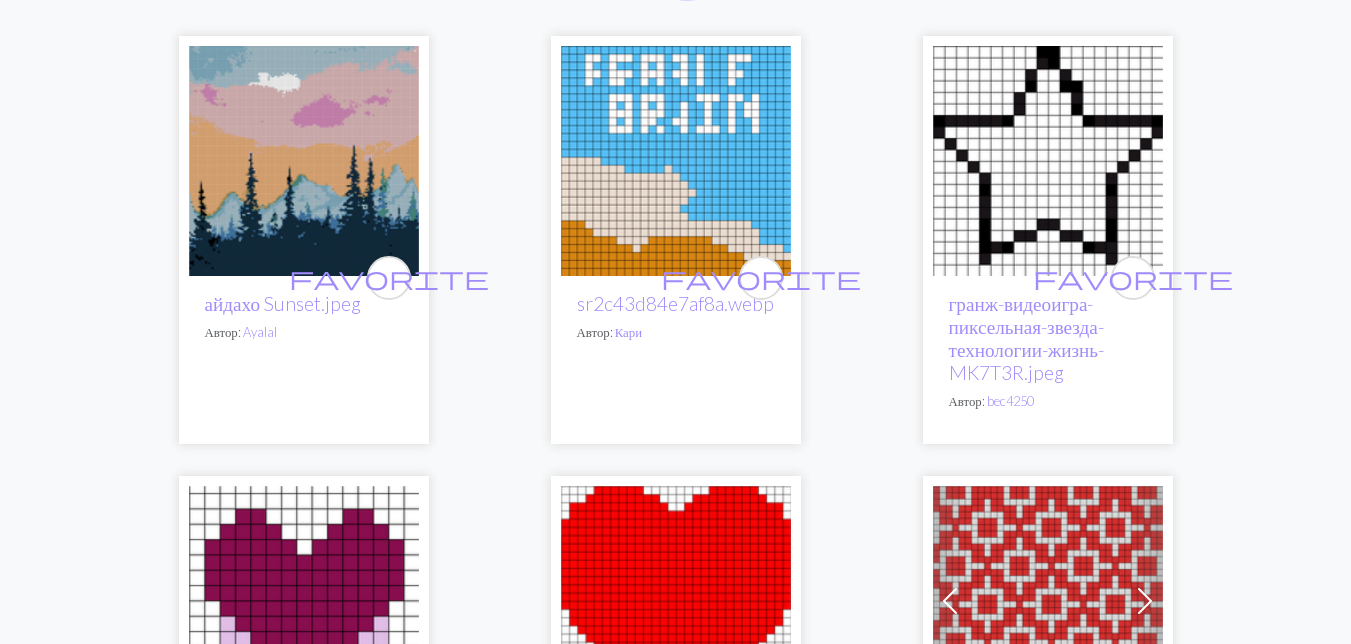 scroll, scrollTop: 300, scrollLeft: 0, axis: vertical 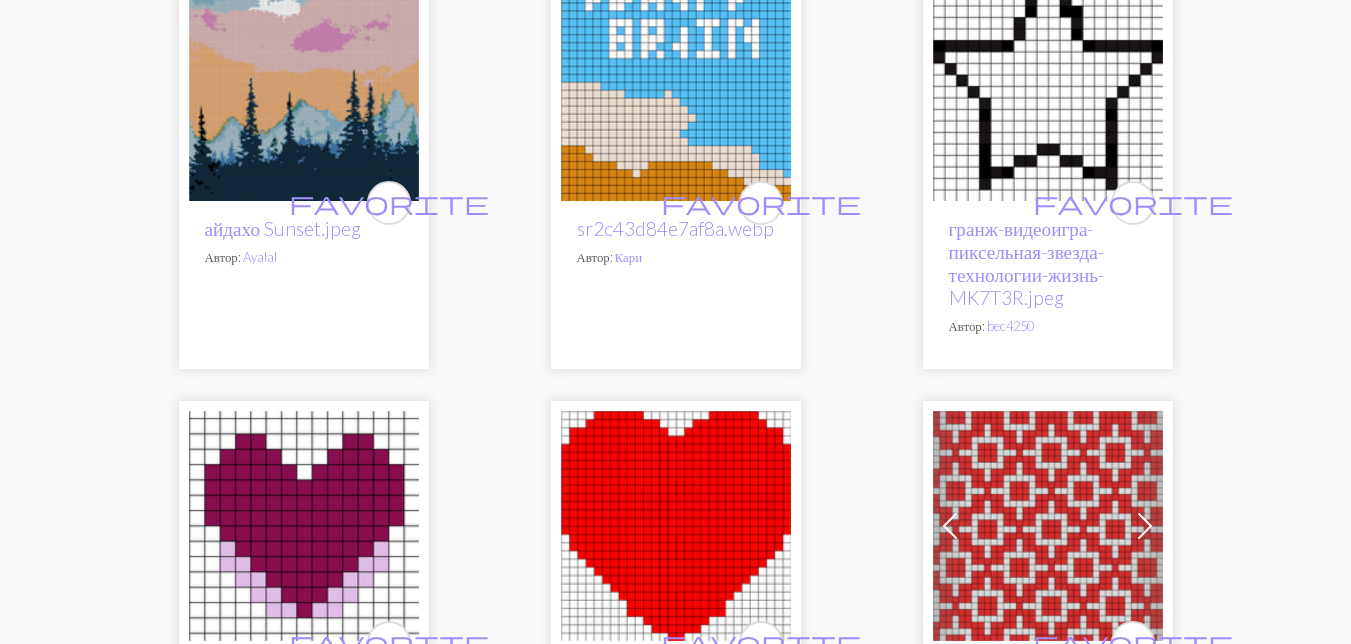 click at bounding box center [304, 86] 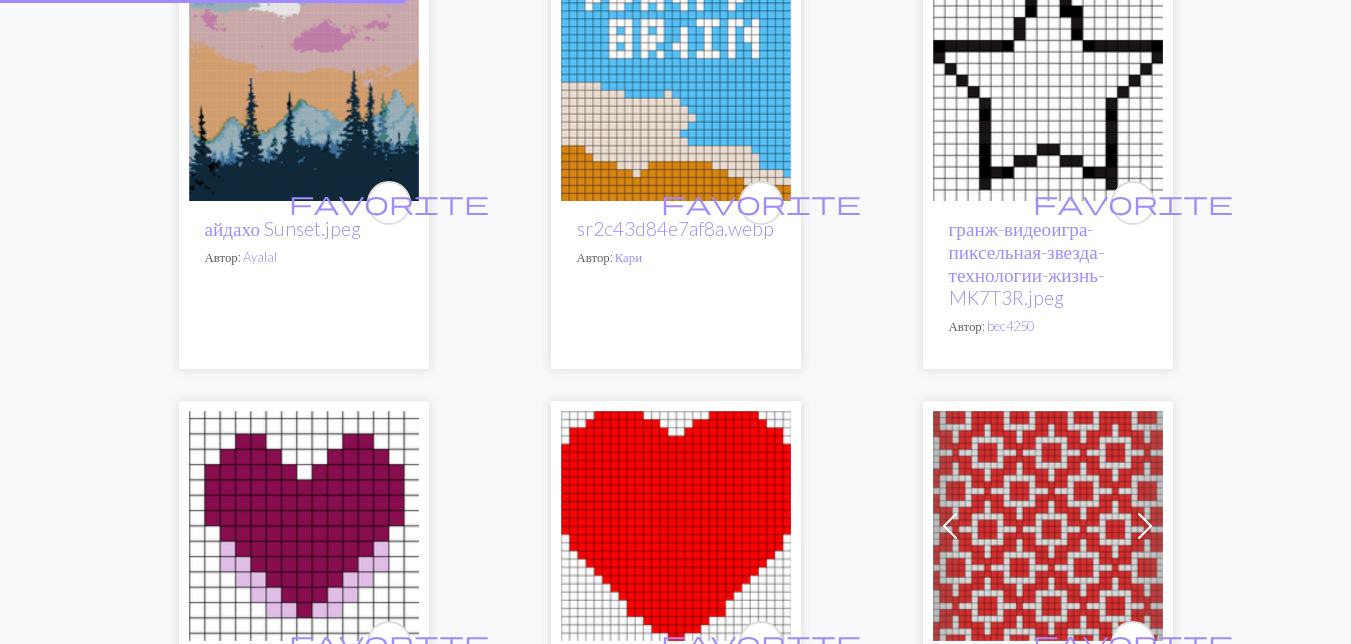 scroll, scrollTop: 0, scrollLeft: 0, axis: both 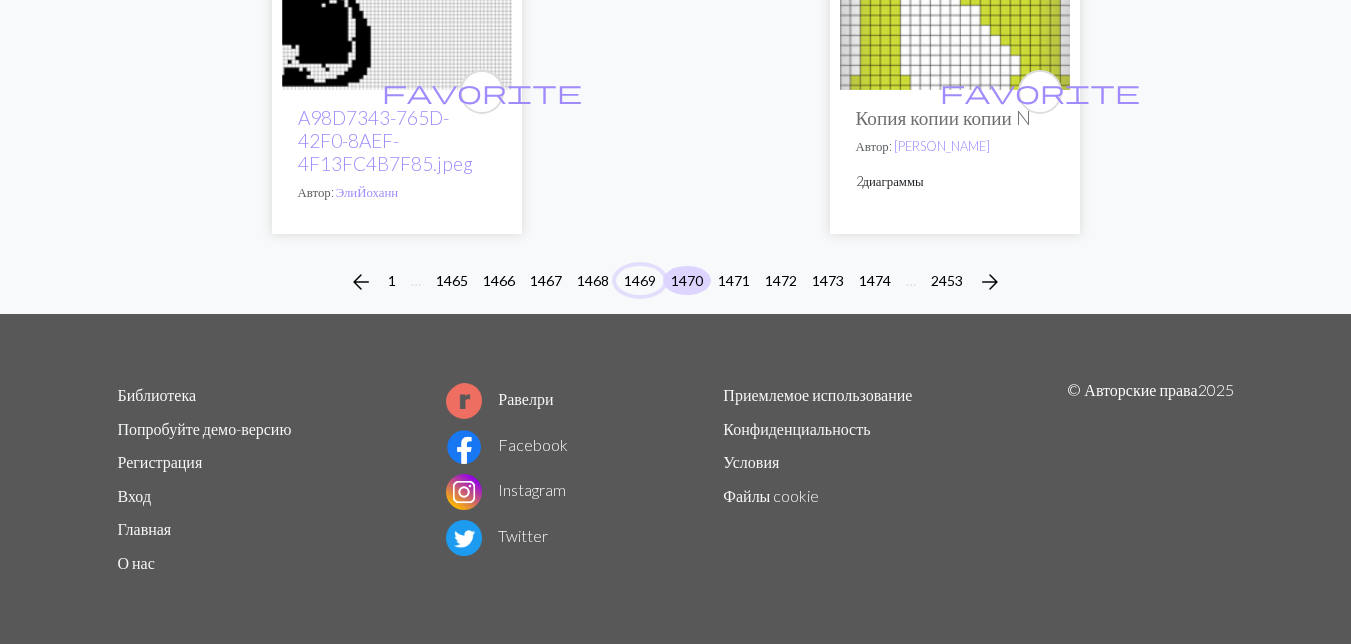 click on "1469" at bounding box center (640, 280) 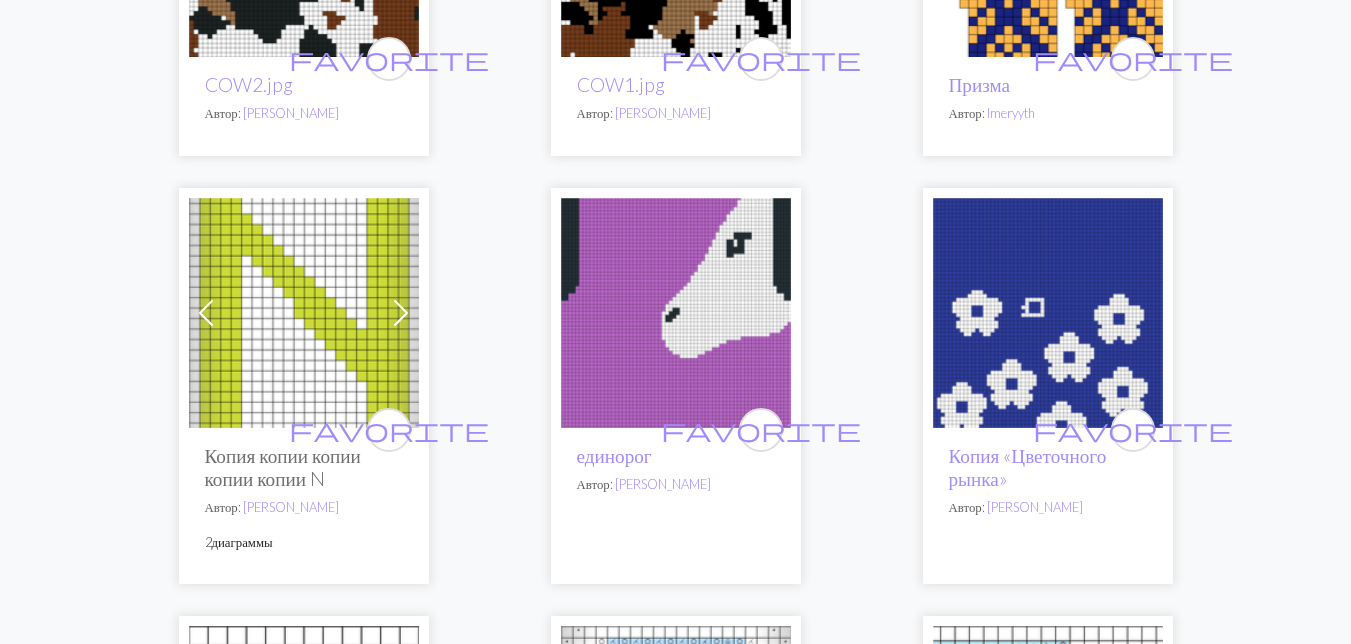 scroll, scrollTop: 1800, scrollLeft: 0, axis: vertical 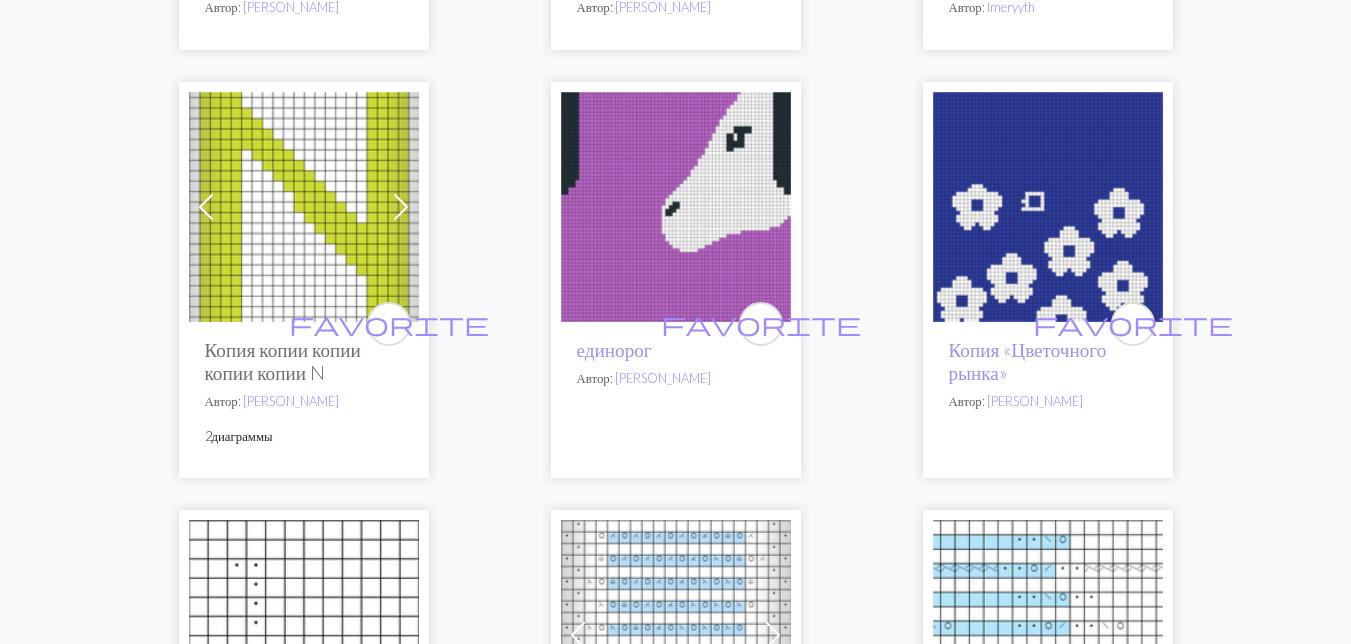 click at bounding box center (676, 207) 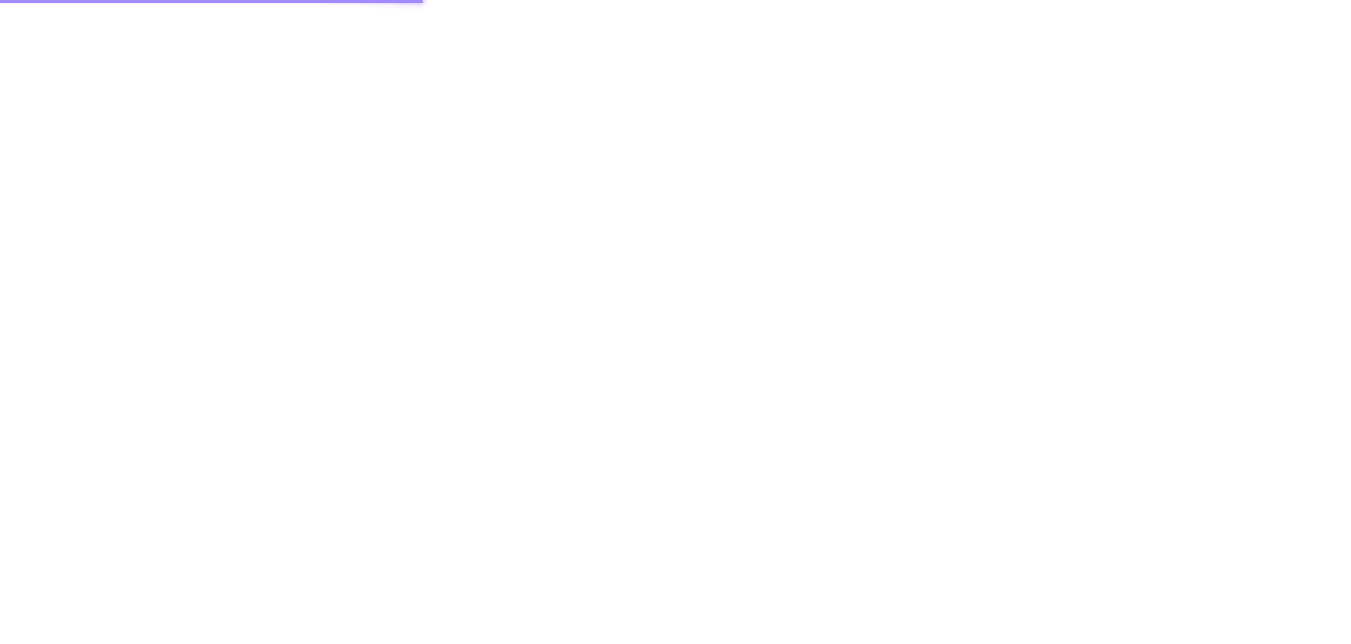 scroll, scrollTop: 0, scrollLeft: 0, axis: both 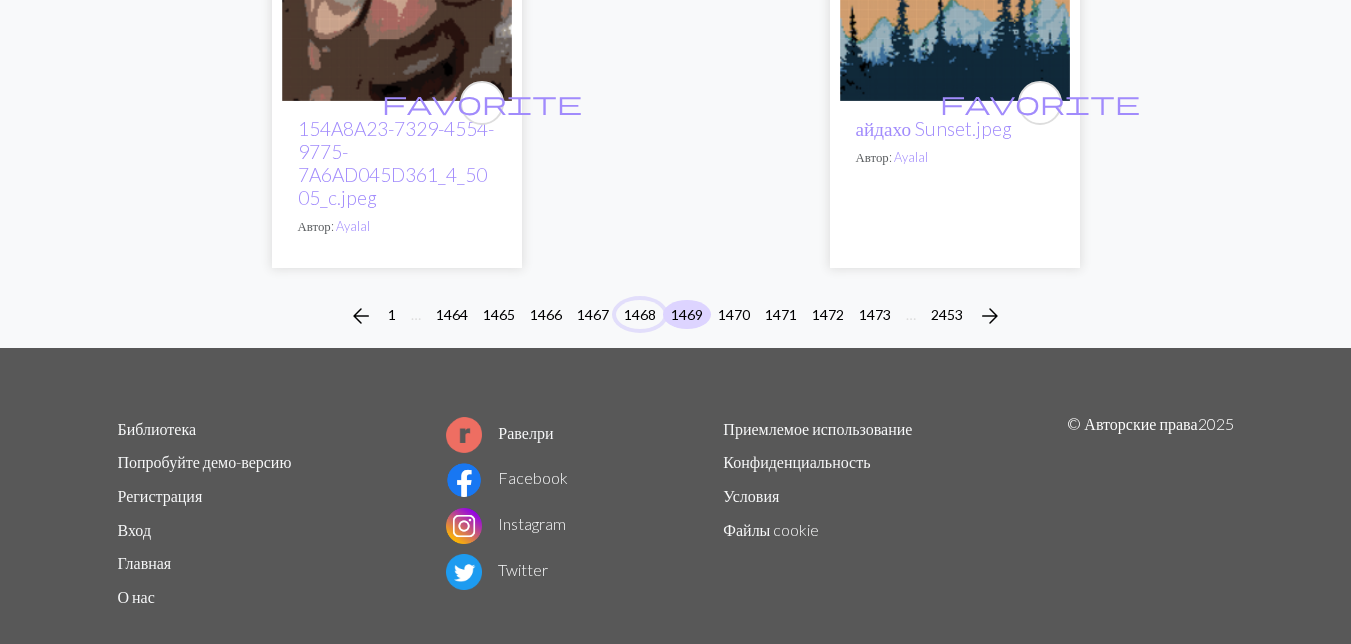 click on "1468" at bounding box center [640, 314] 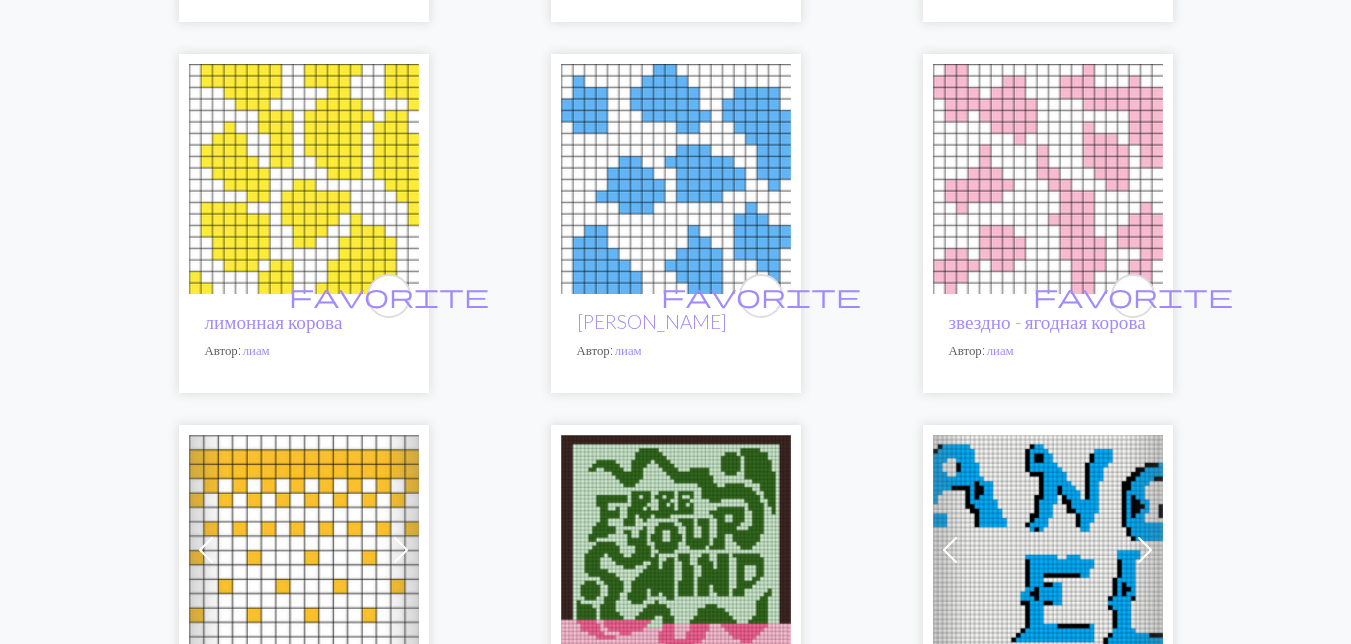scroll, scrollTop: 1100, scrollLeft: 0, axis: vertical 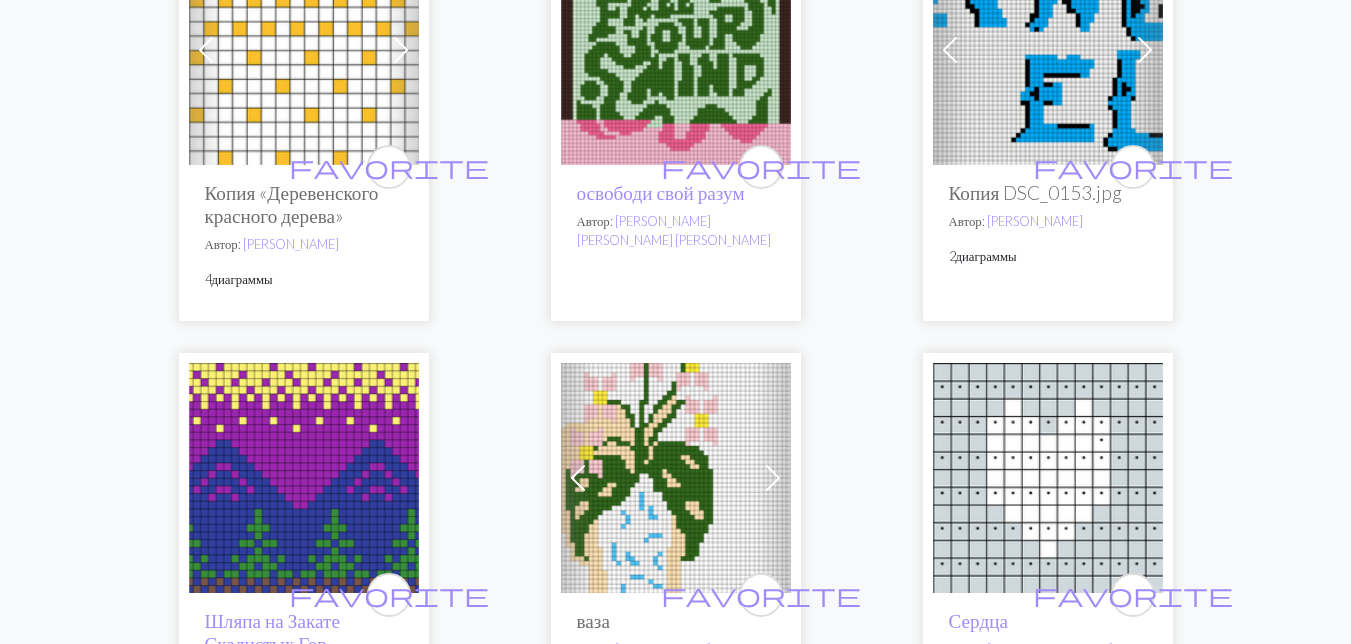 click at bounding box center [304, 478] 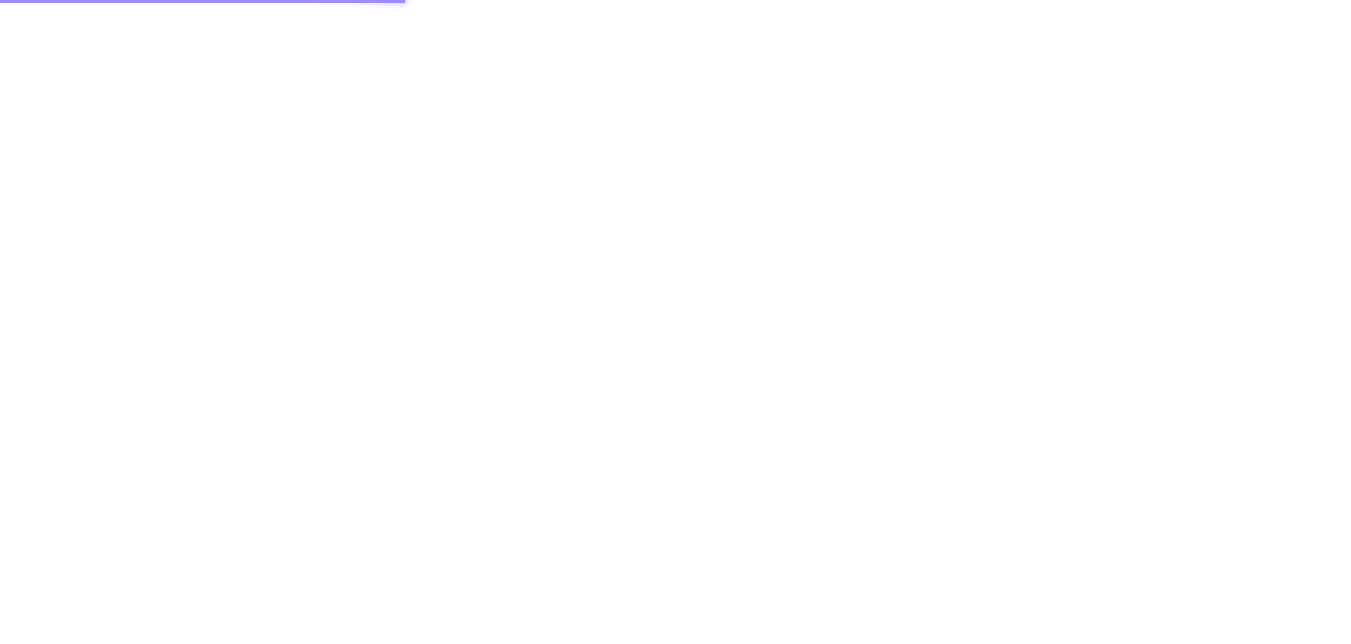scroll, scrollTop: 0, scrollLeft: 0, axis: both 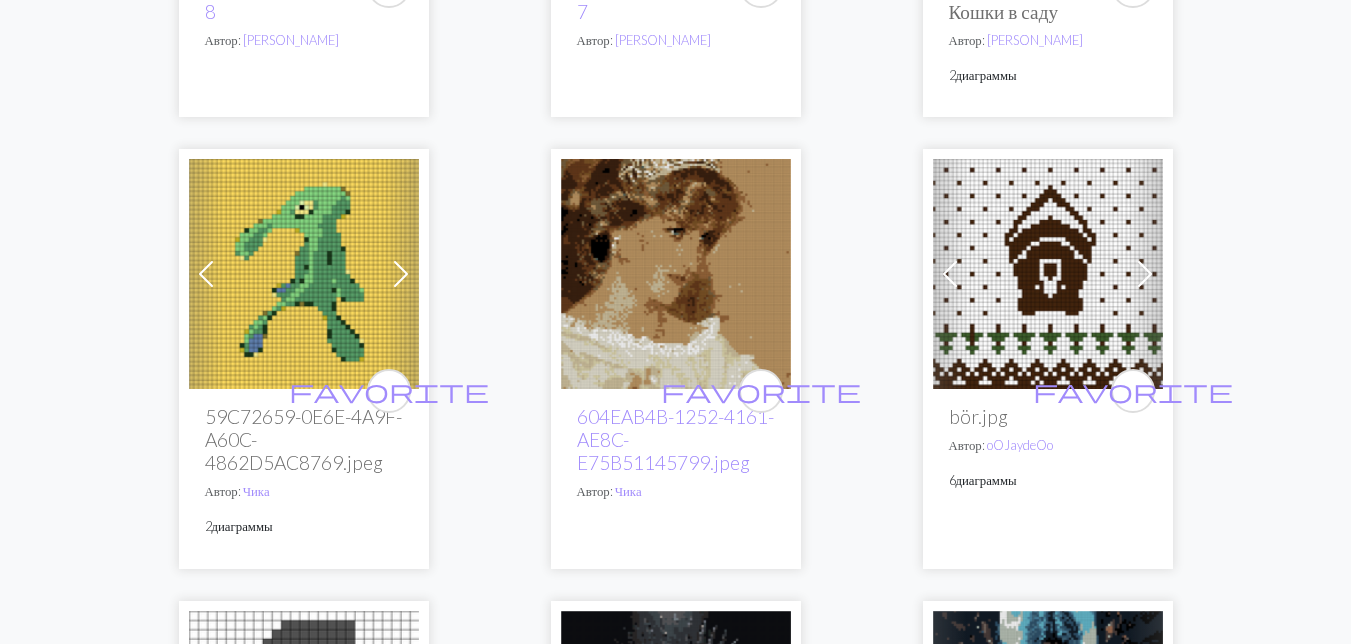 click at bounding box center [1048, 274] 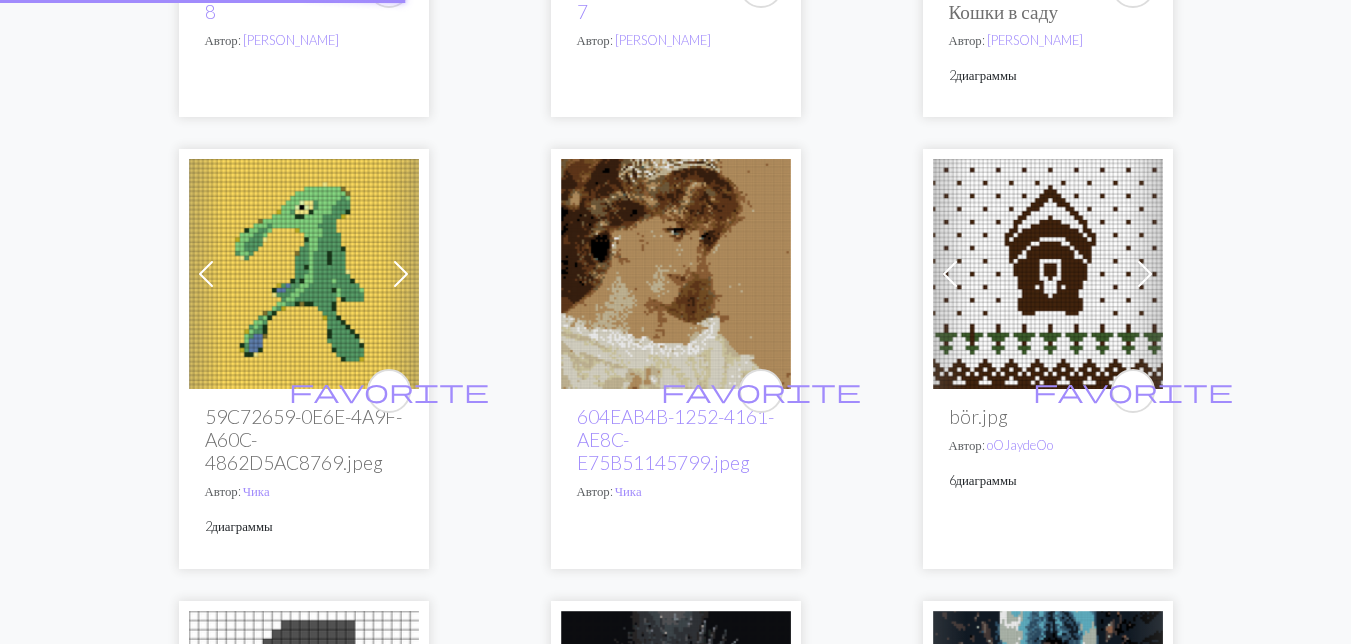 scroll, scrollTop: 0, scrollLeft: 0, axis: both 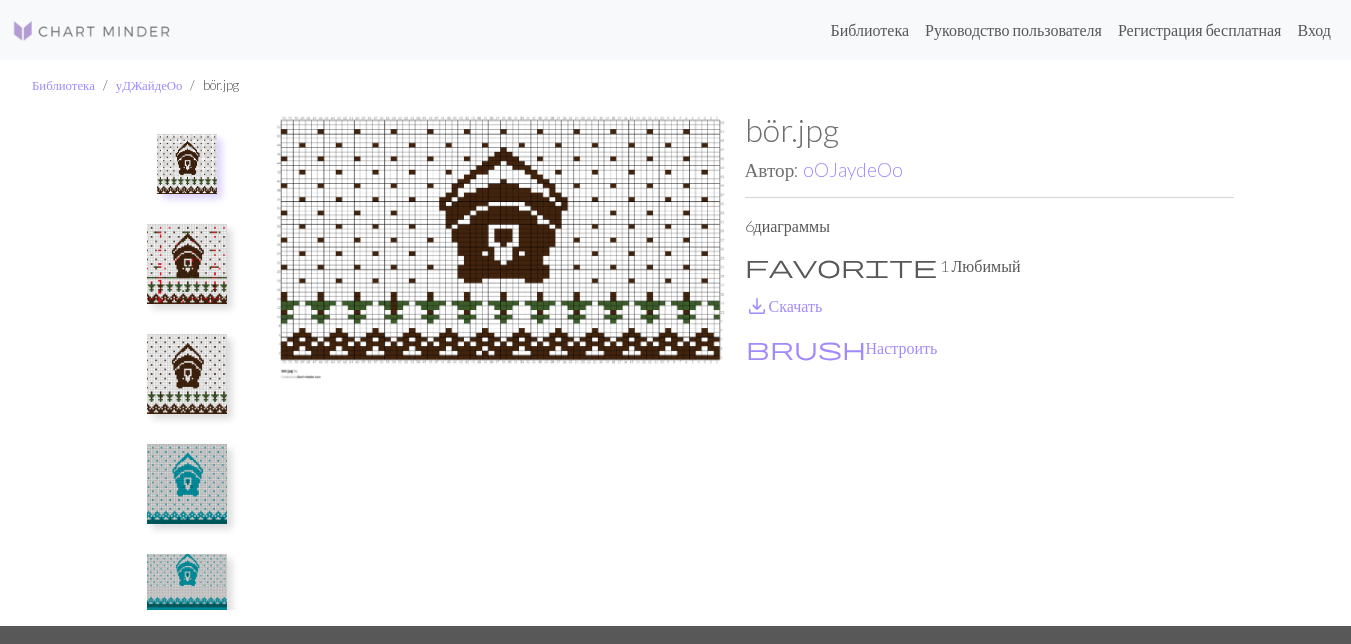 click at bounding box center [187, 264] 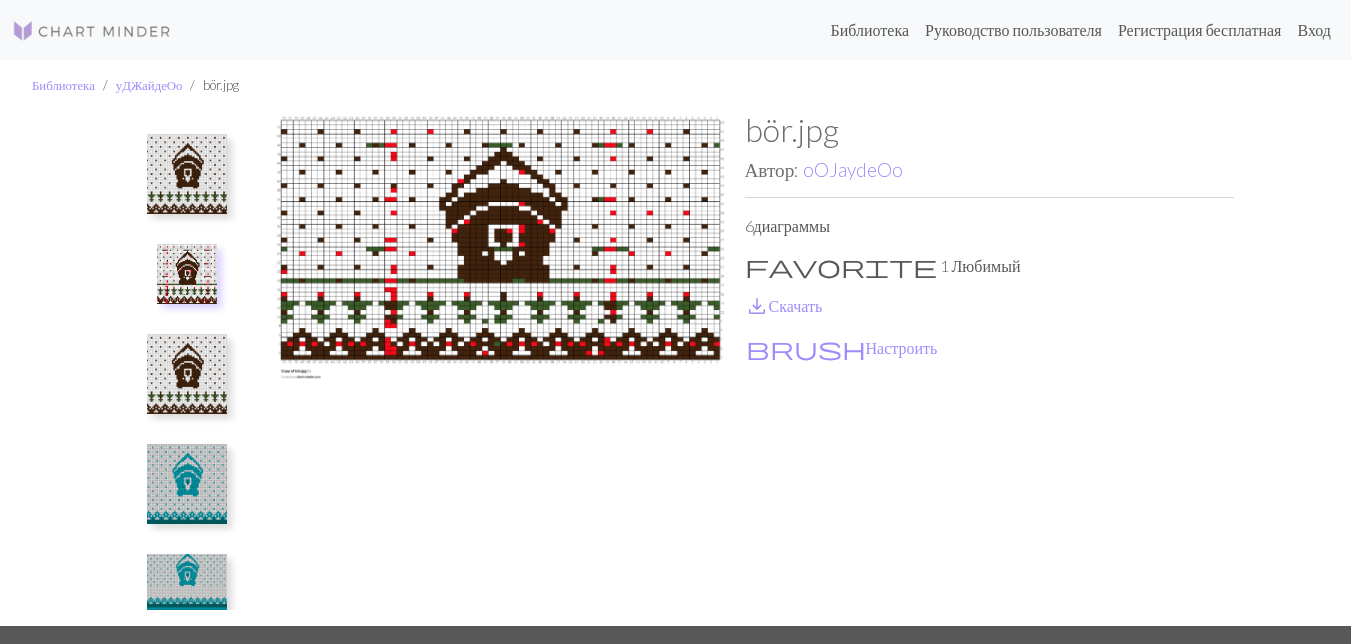 click at bounding box center [187, 374] 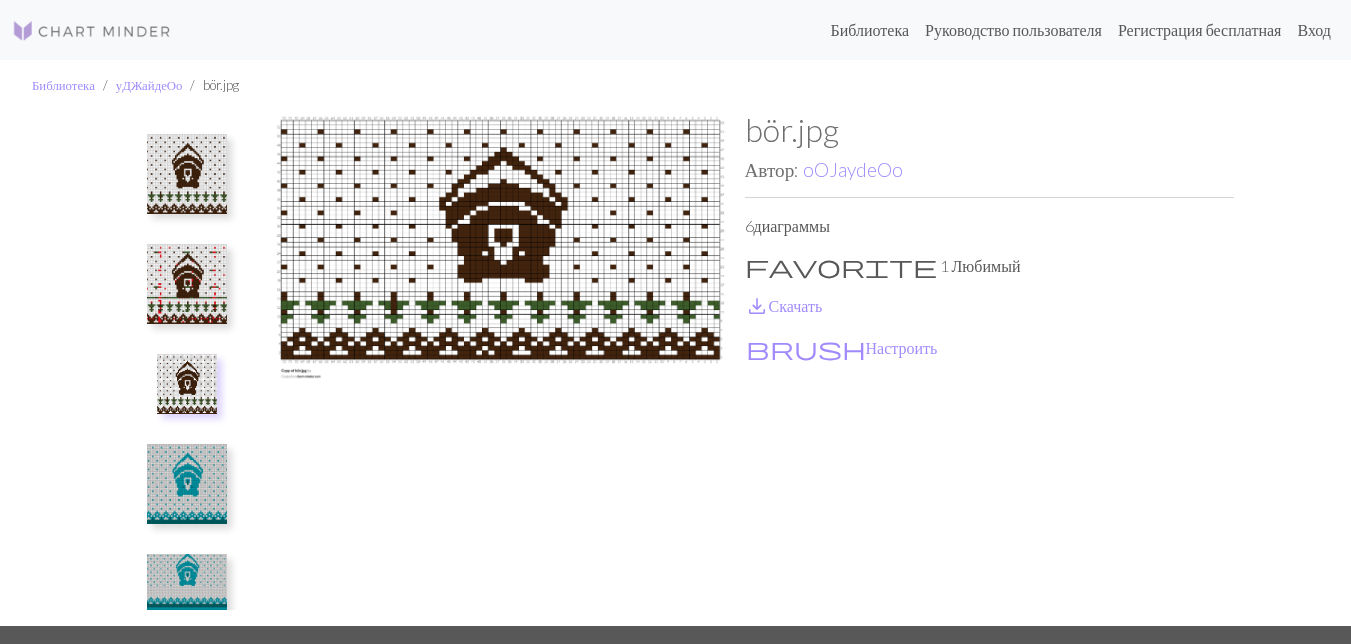 click at bounding box center (187, 484) 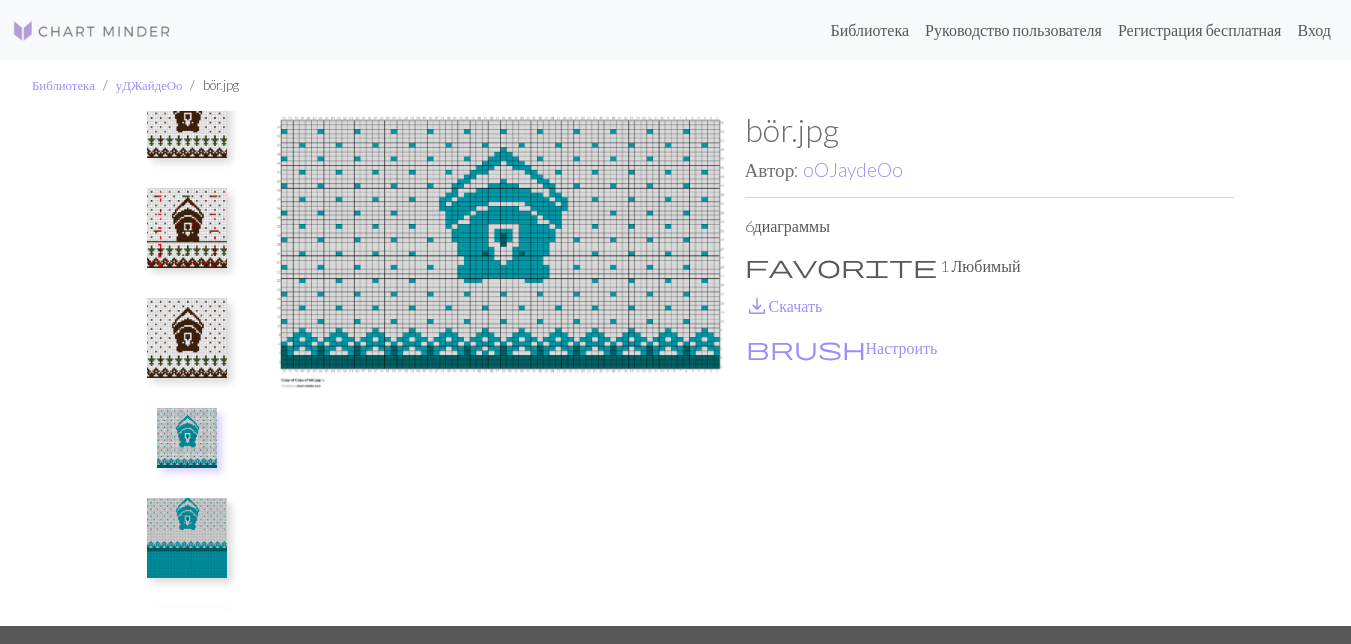 scroll, scrollTop: 157, scrollLeft: 0, axis: vertical 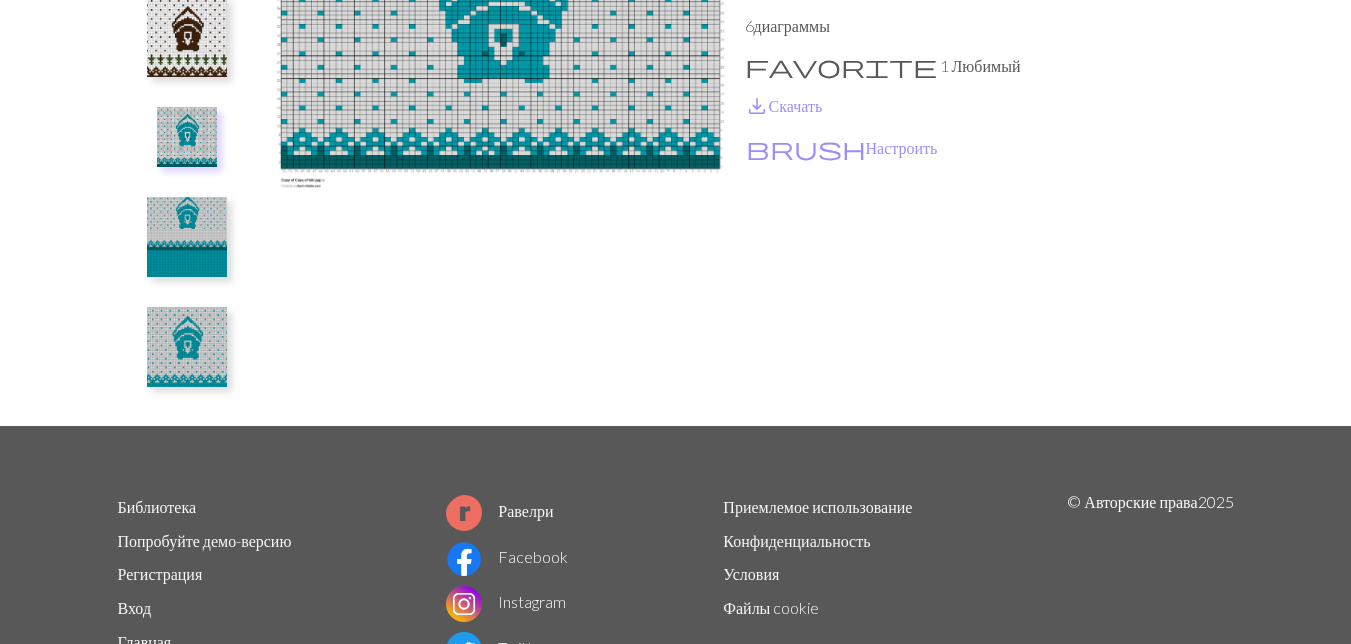 click at bounding box center (187, 237) 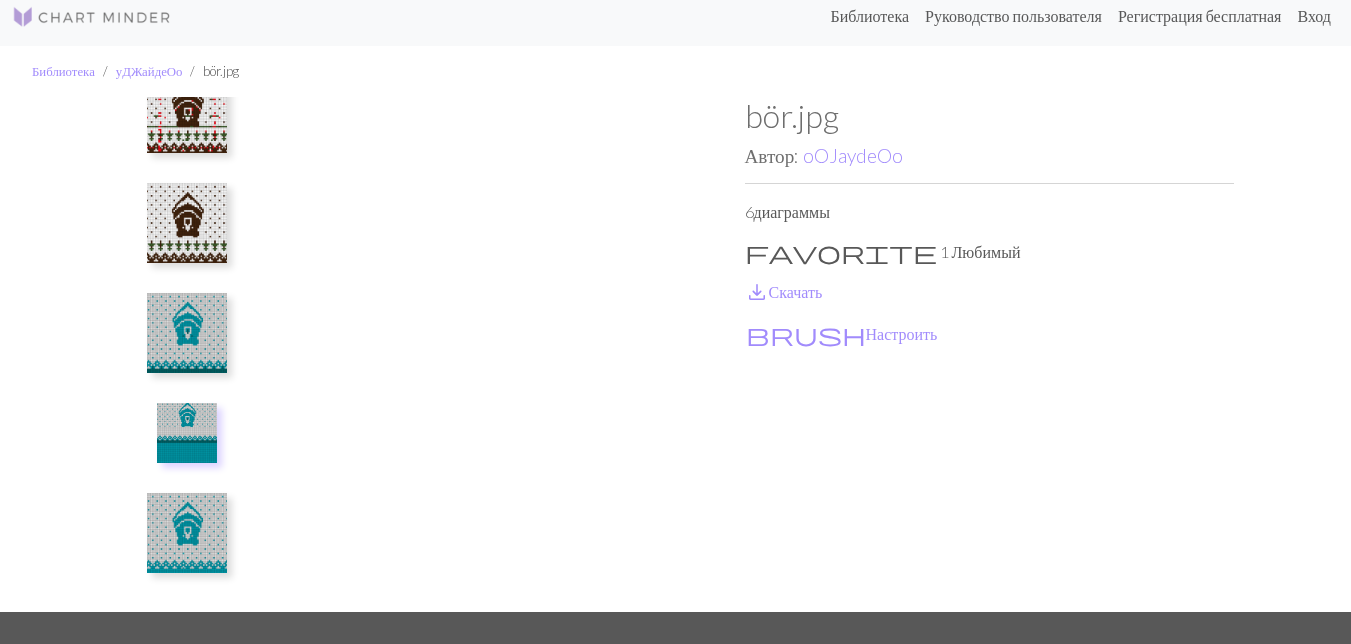 scroll, scrollTop: 0, scrollLeft: 0, axis: both 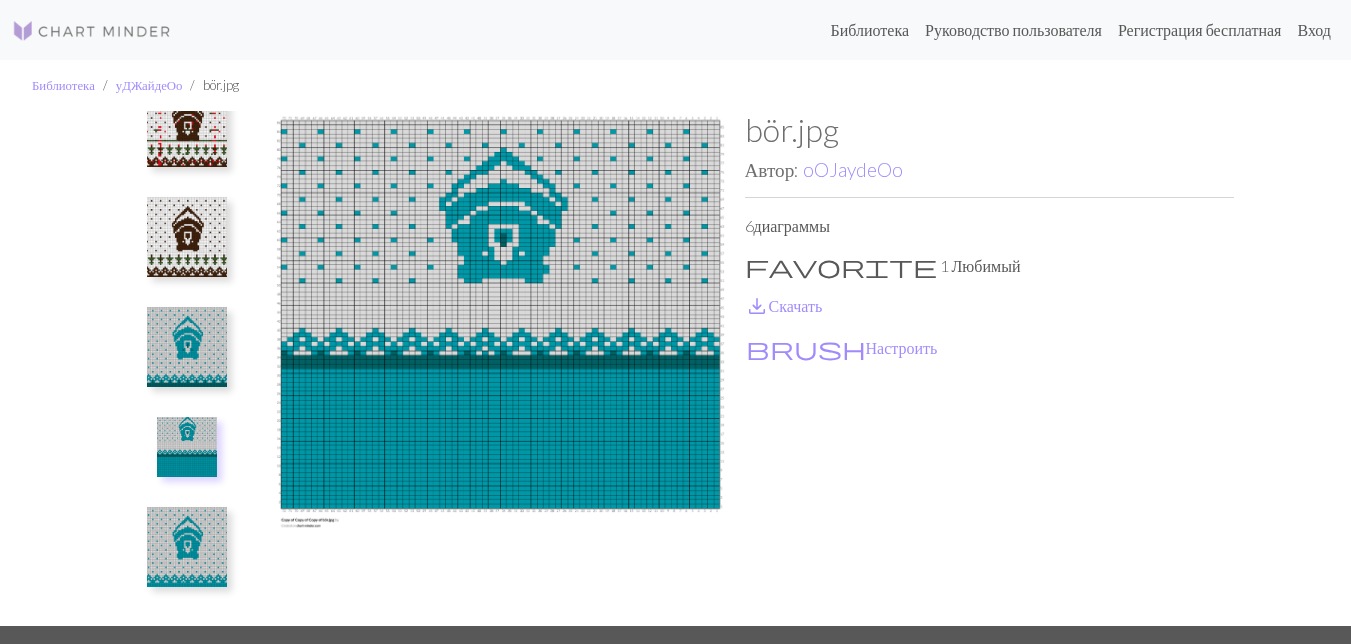click at bounding box center (187, 547) 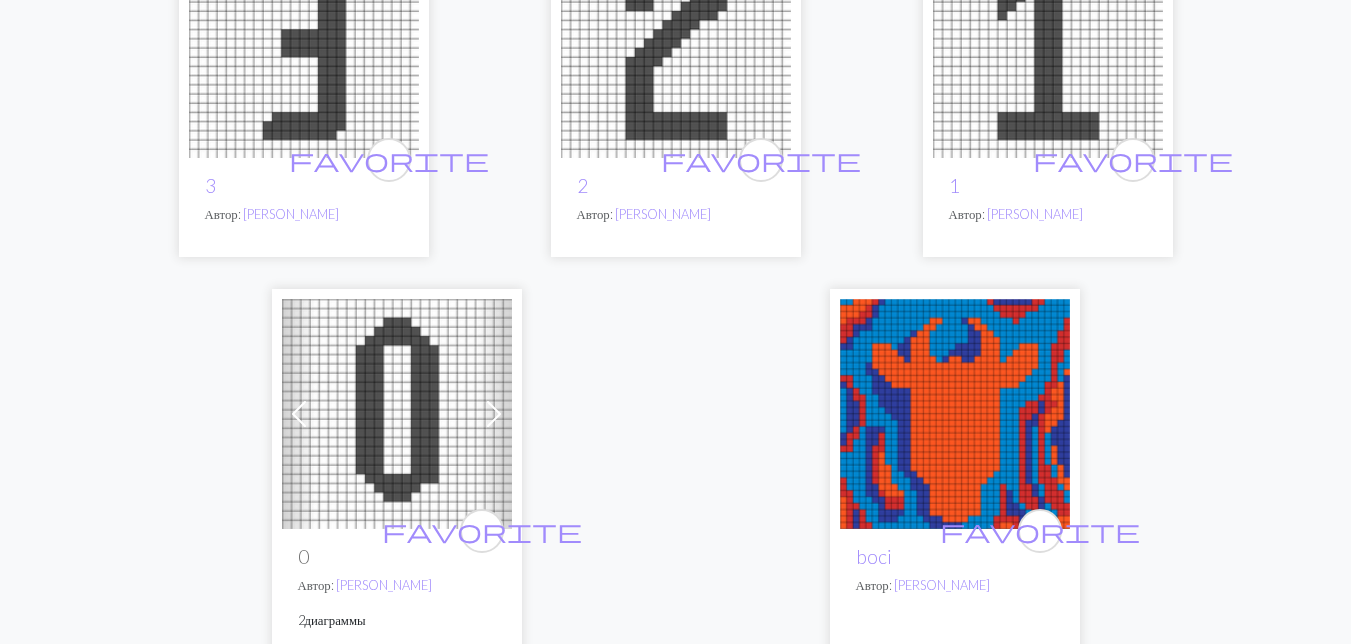 scroll, scrollTop: 6951, scrollLeft: 0, axis: vertical 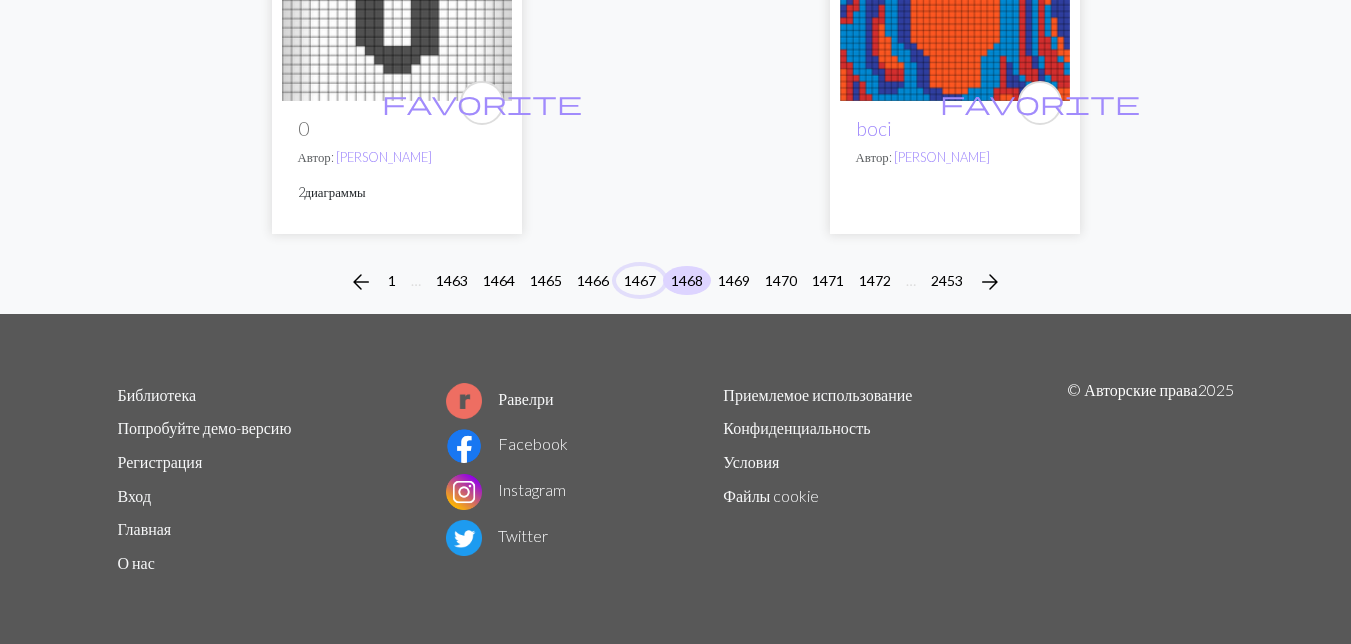 click on "1467" at bounding box center (640, 280) 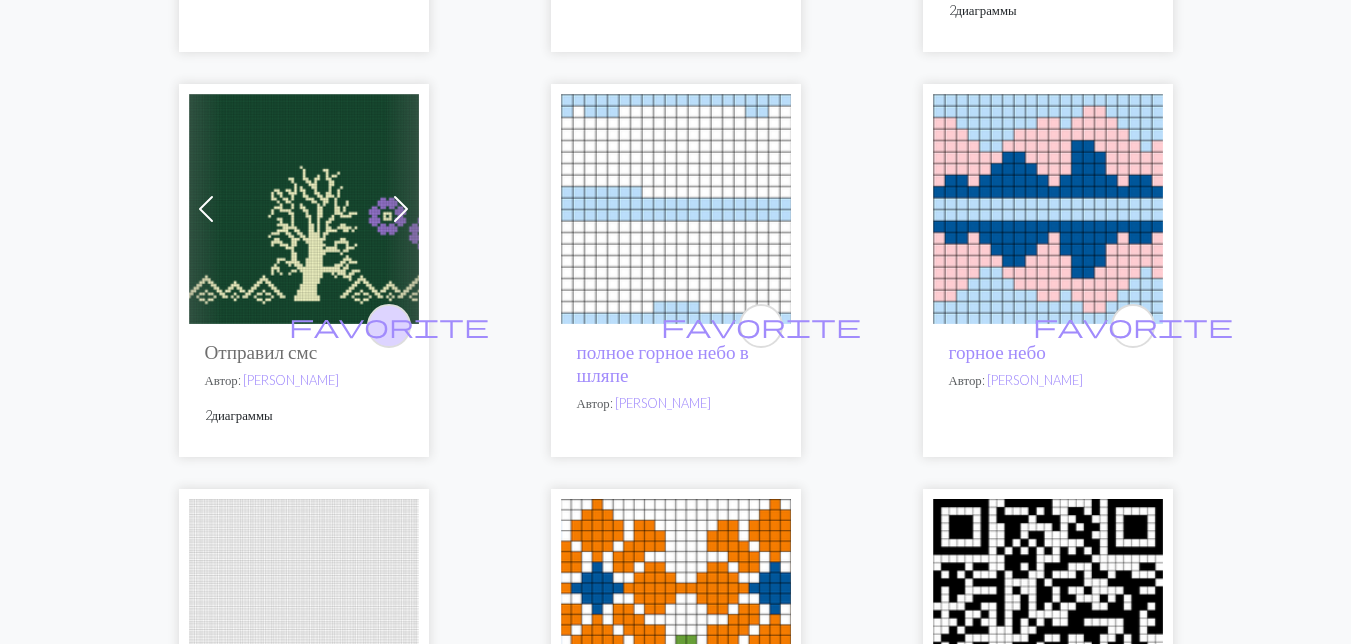 scroll, scrollTop: 600, scrollLeft: 0, axis: vertical 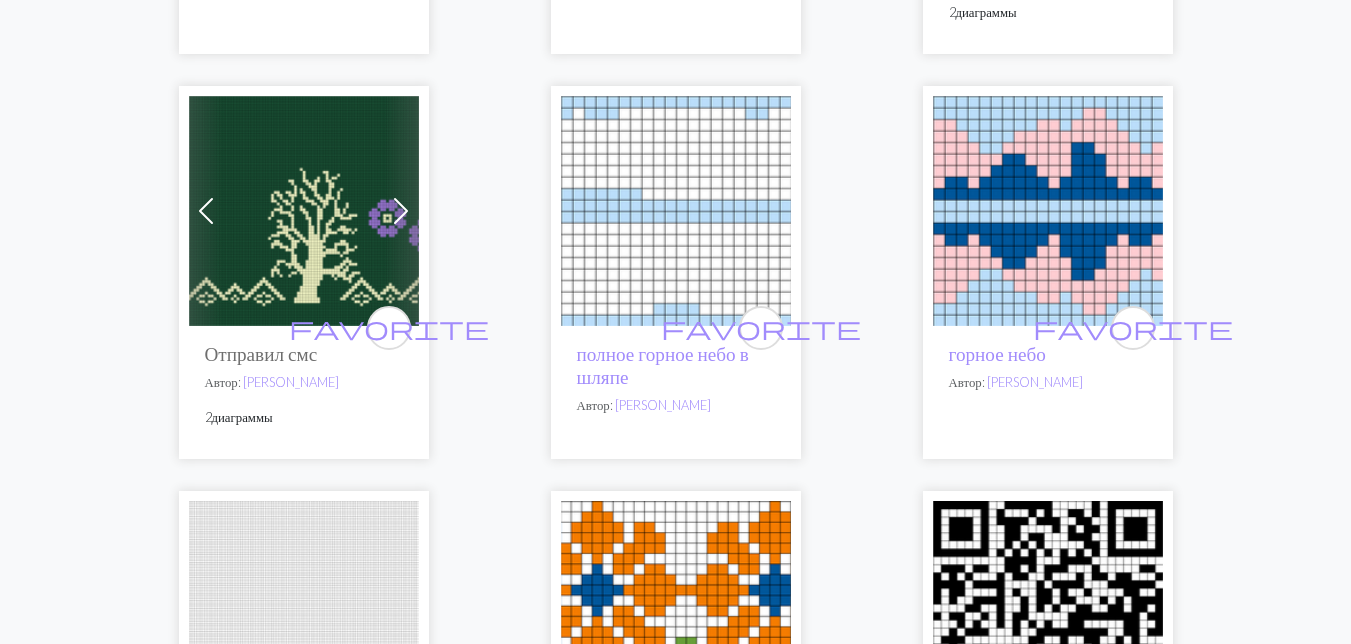 click at bounding box center (304, 211) 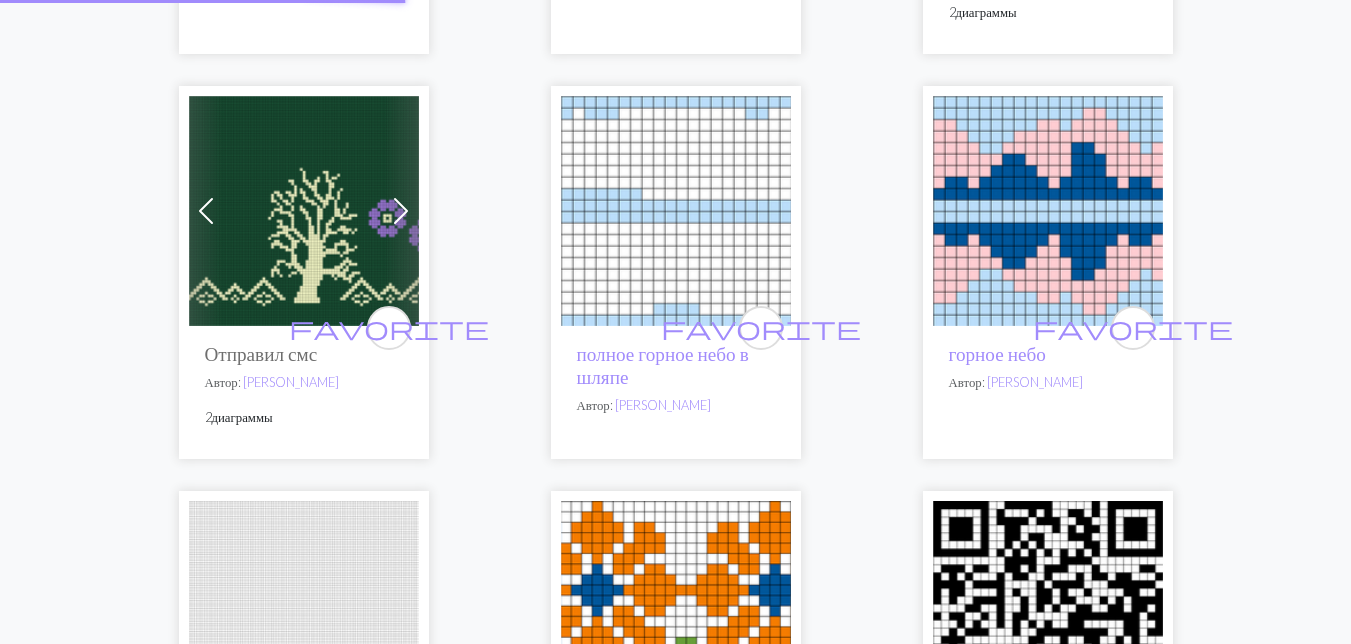 scroll, scrollTop: 0, scrollLeft: 0, axis: both 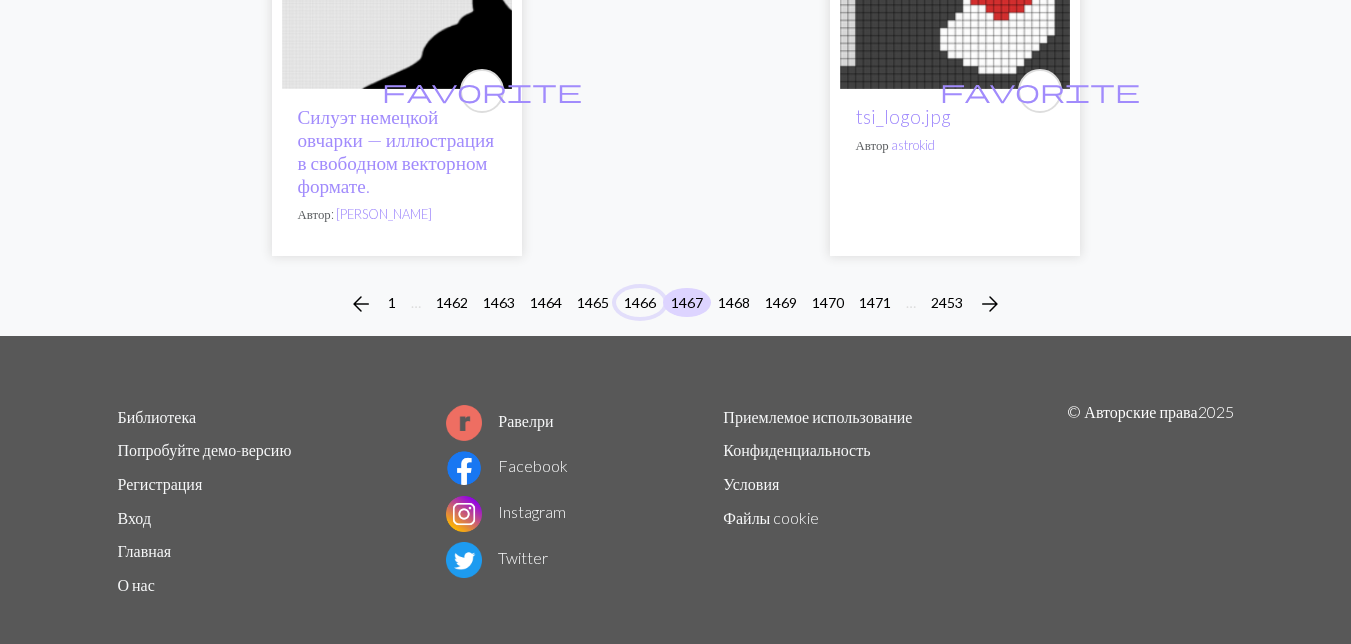 click on "1466" at bounding box center (640, 302) 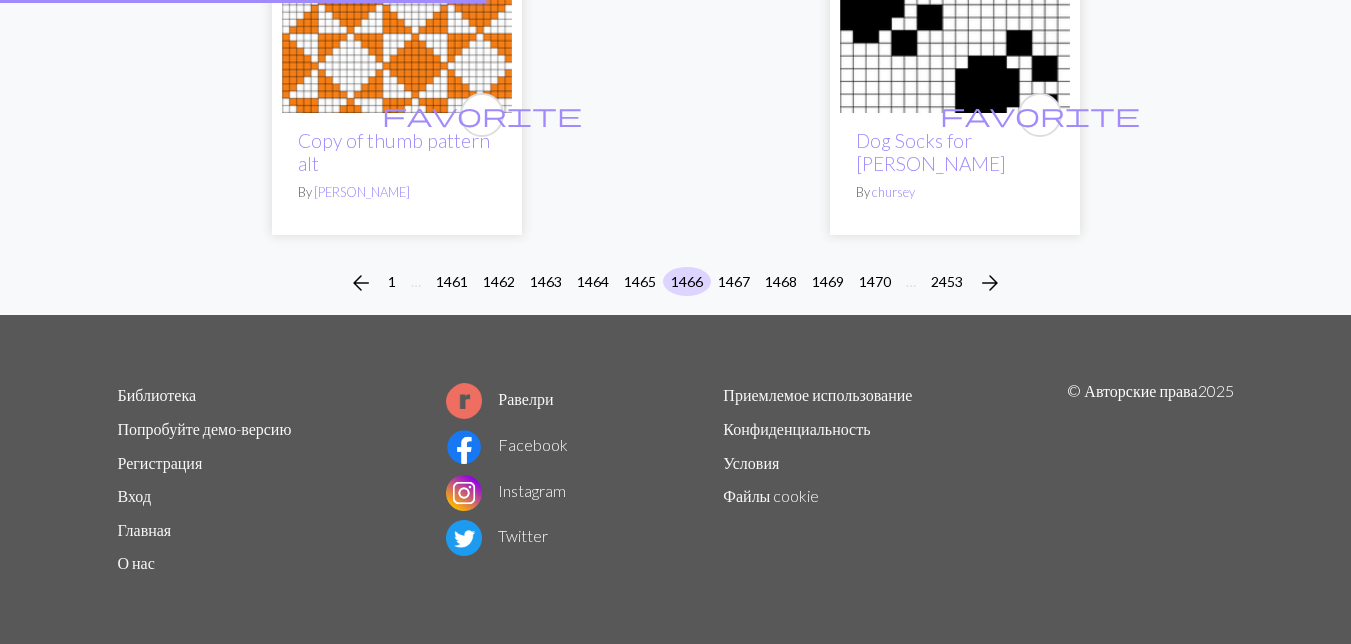 scroll, scrollTop: 0, scrollLeft: 0, axis: both 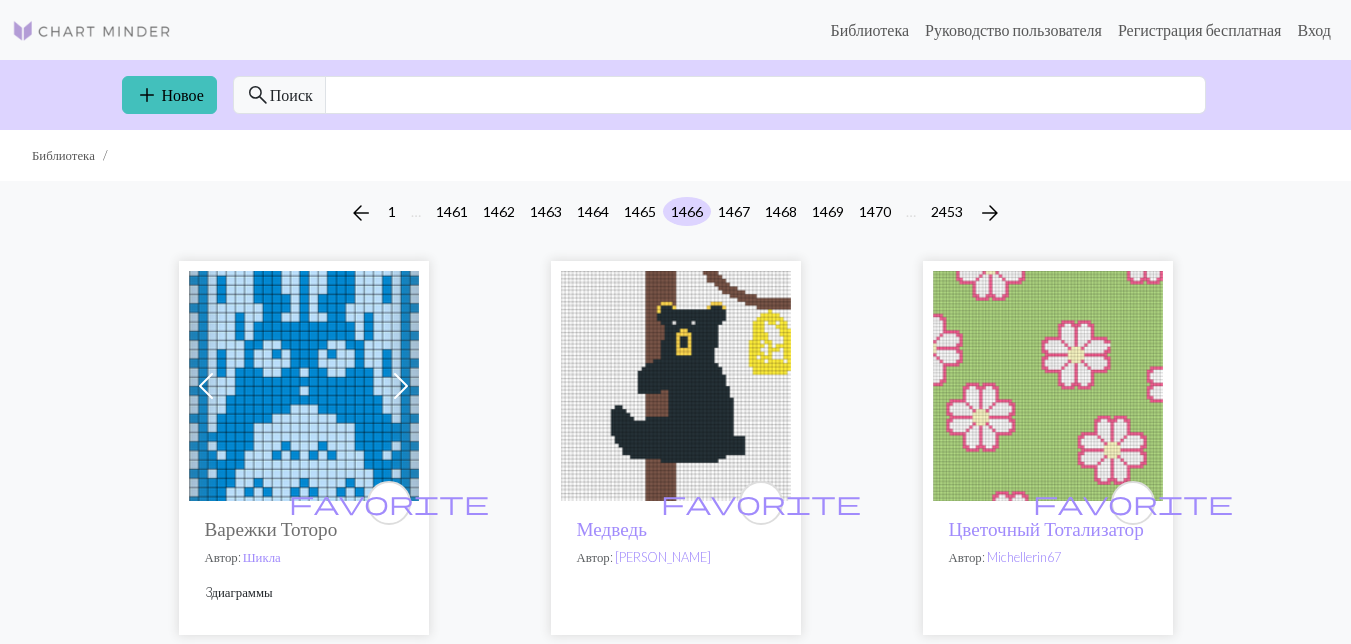 click at bounding box center [304, 386] 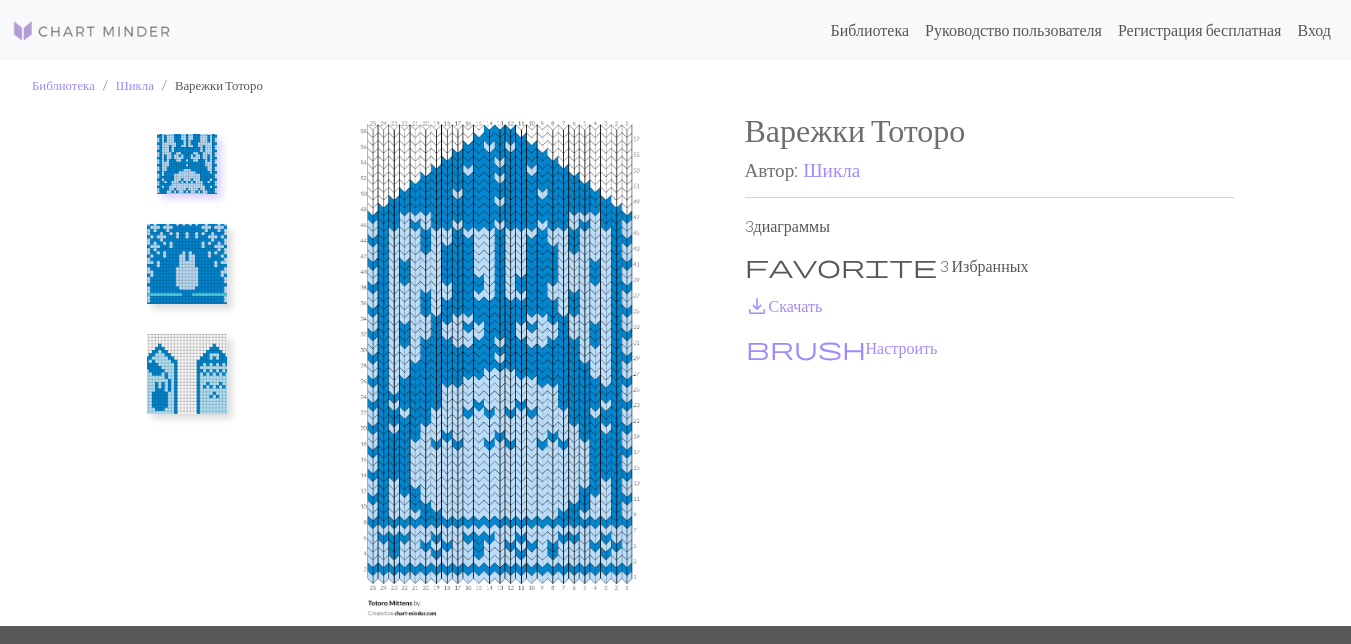 click at bounding box center [187, 374] 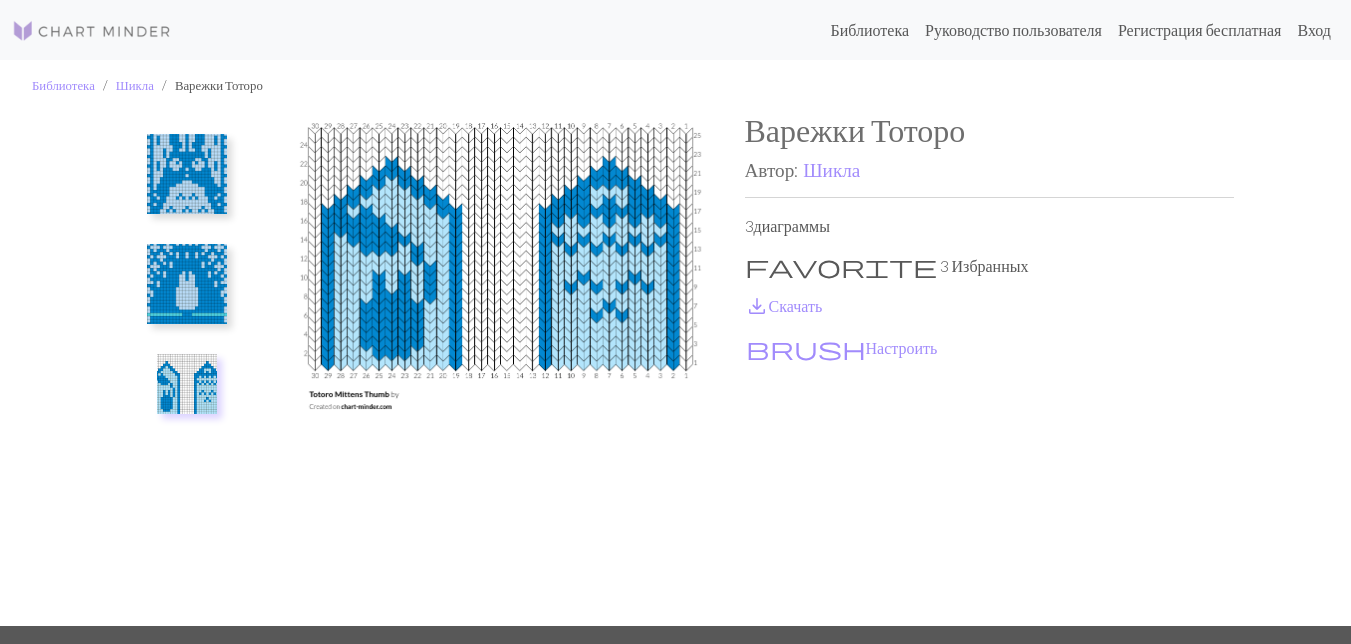 click at bounding box center [187, 284] 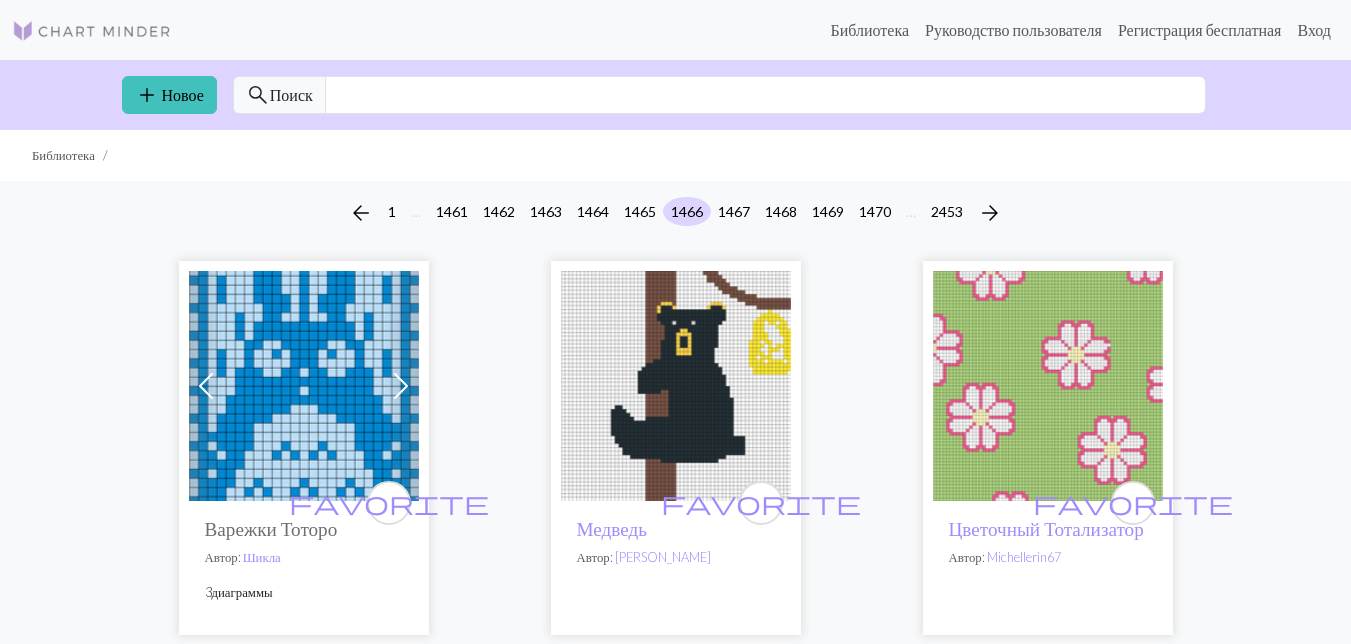 click at bounding box center (676, 386) 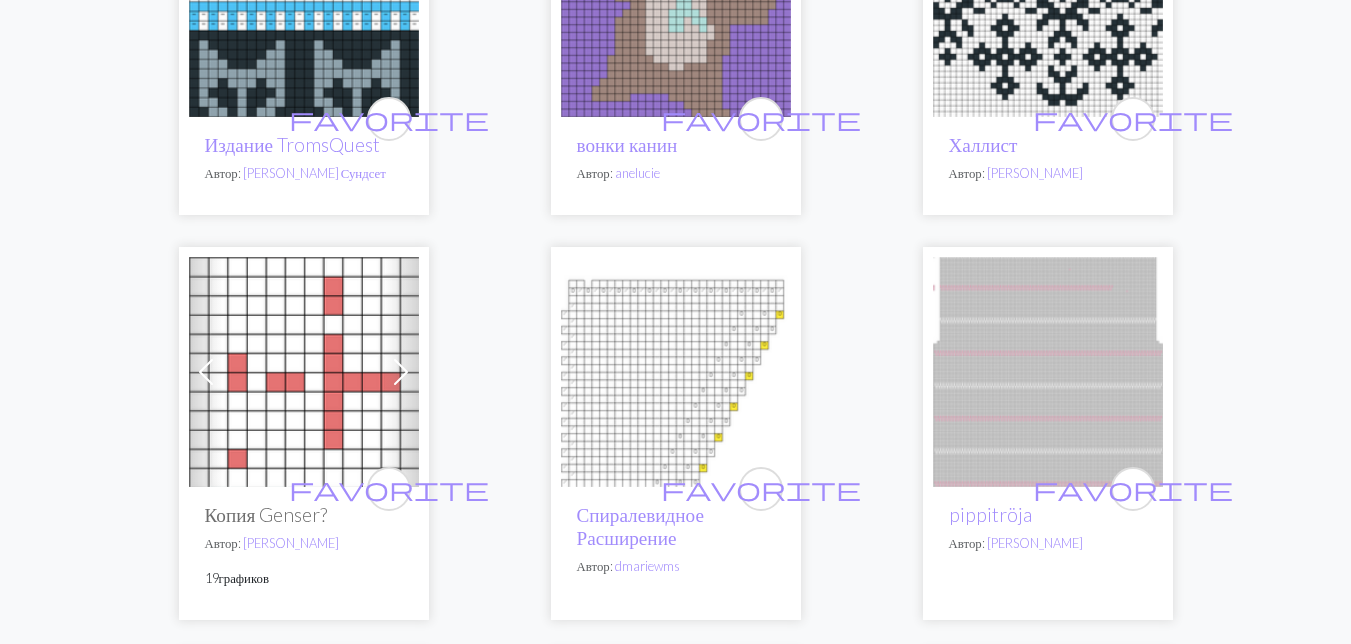 scroll, scrollTop: 4600, scrollLeft: 0, axis: vertical 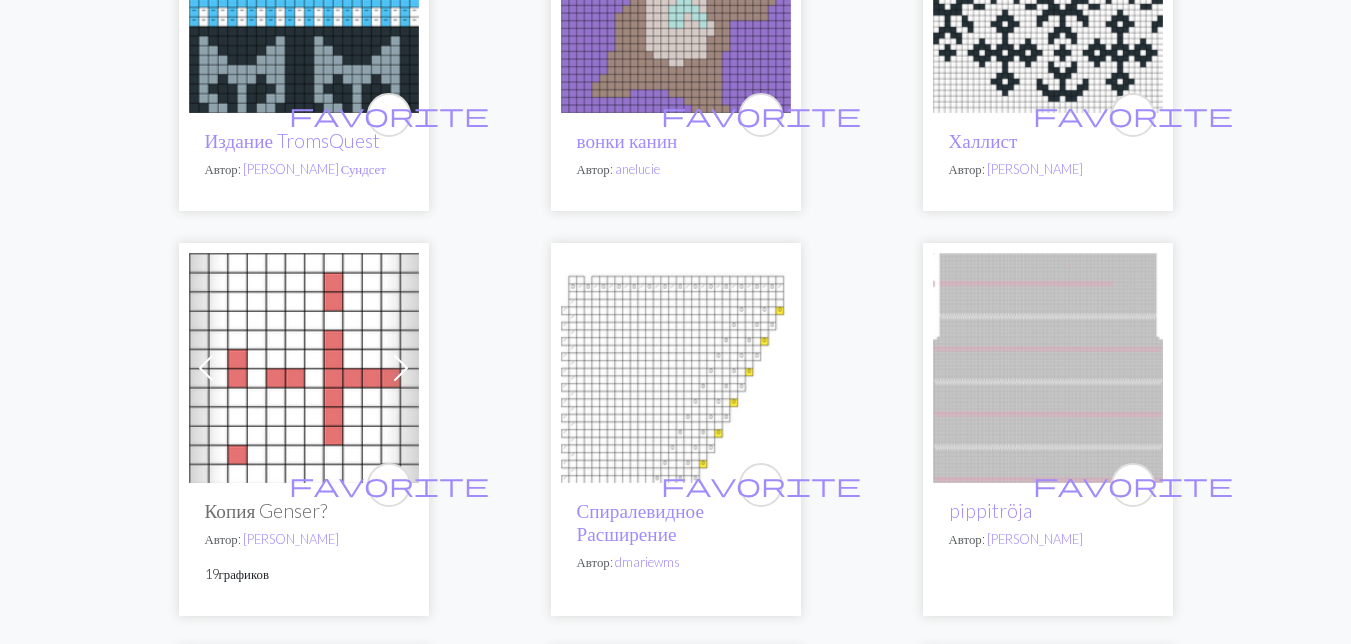 click at bounding box center (304, -2) 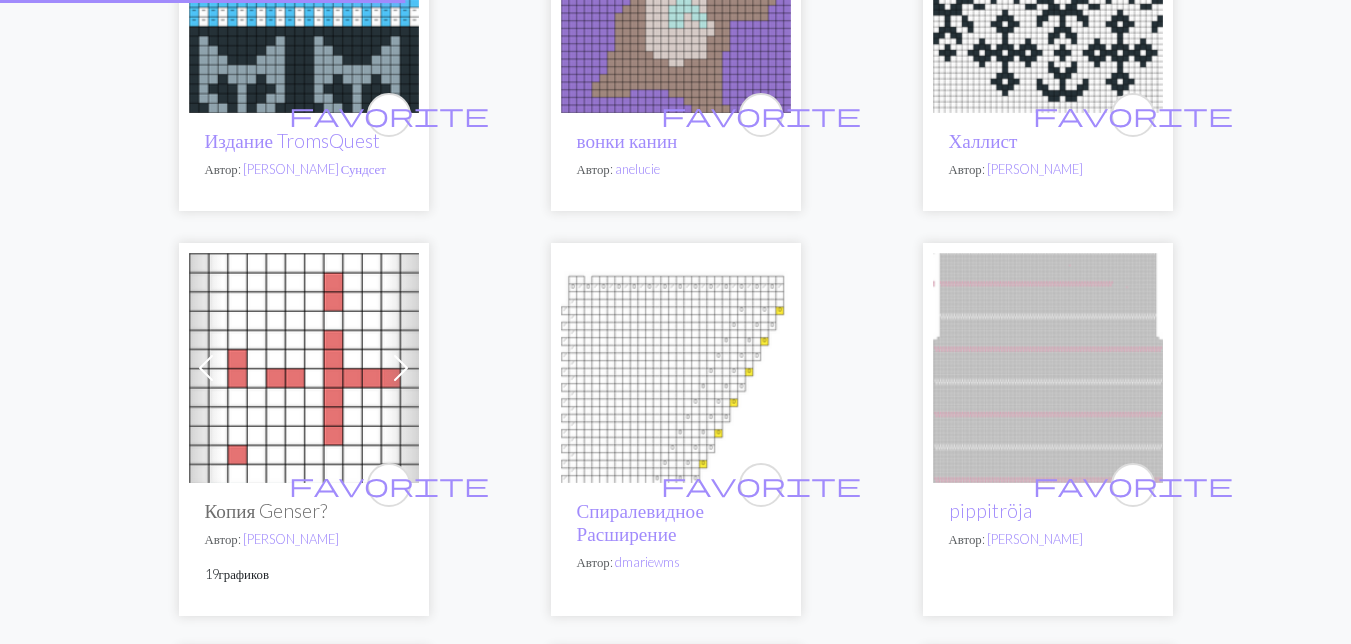 scroll, scrollTop: 0, scrollLeft: 0, axis: both 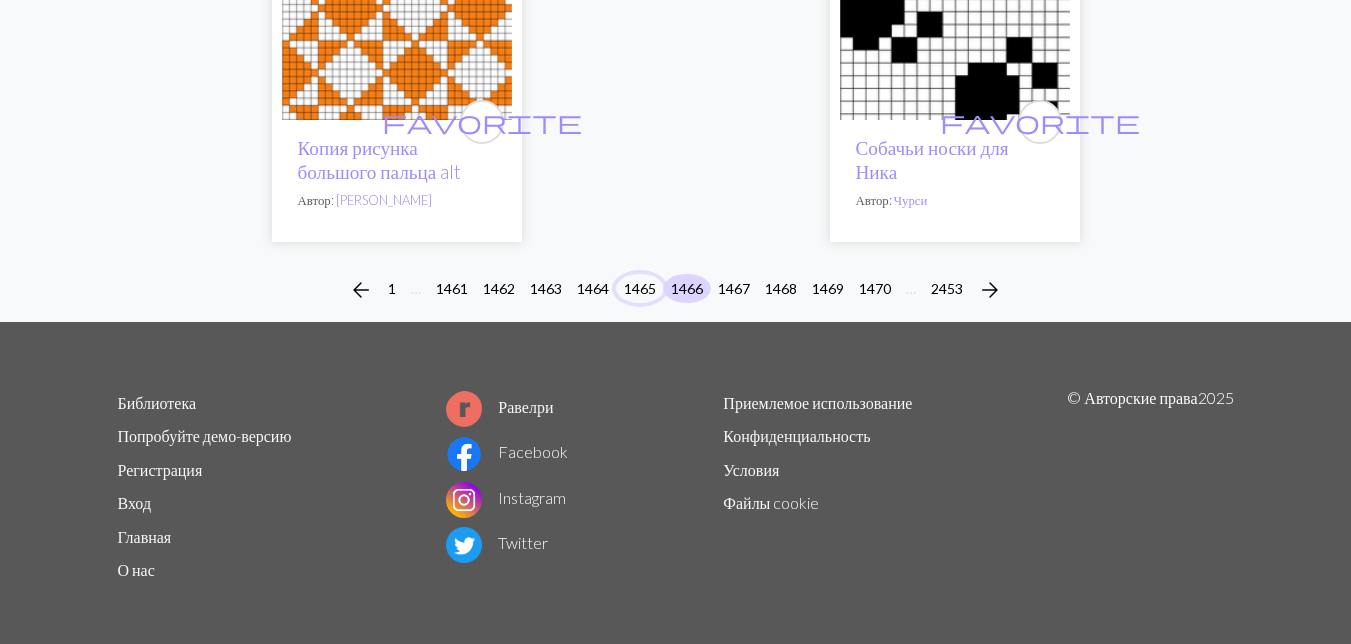 click on "1465" at bounding box center [640, 288] 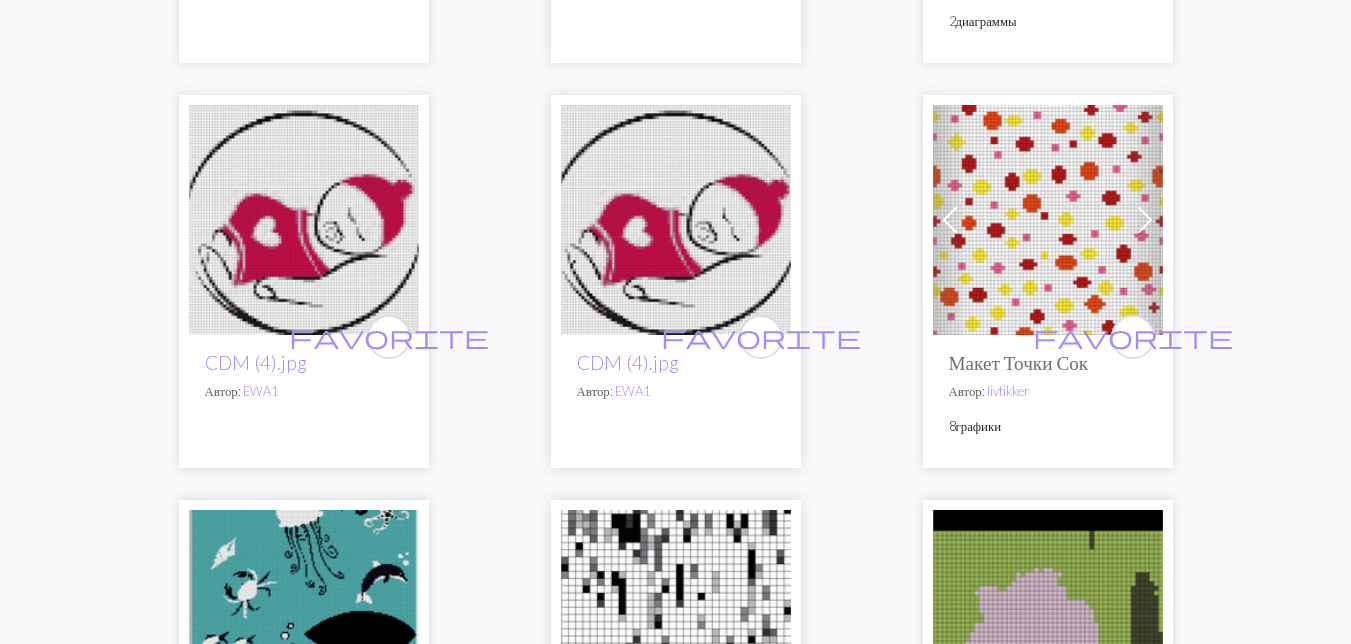 scroll, scrollTop: 1400, scrollLeft: 0, axis: vertical 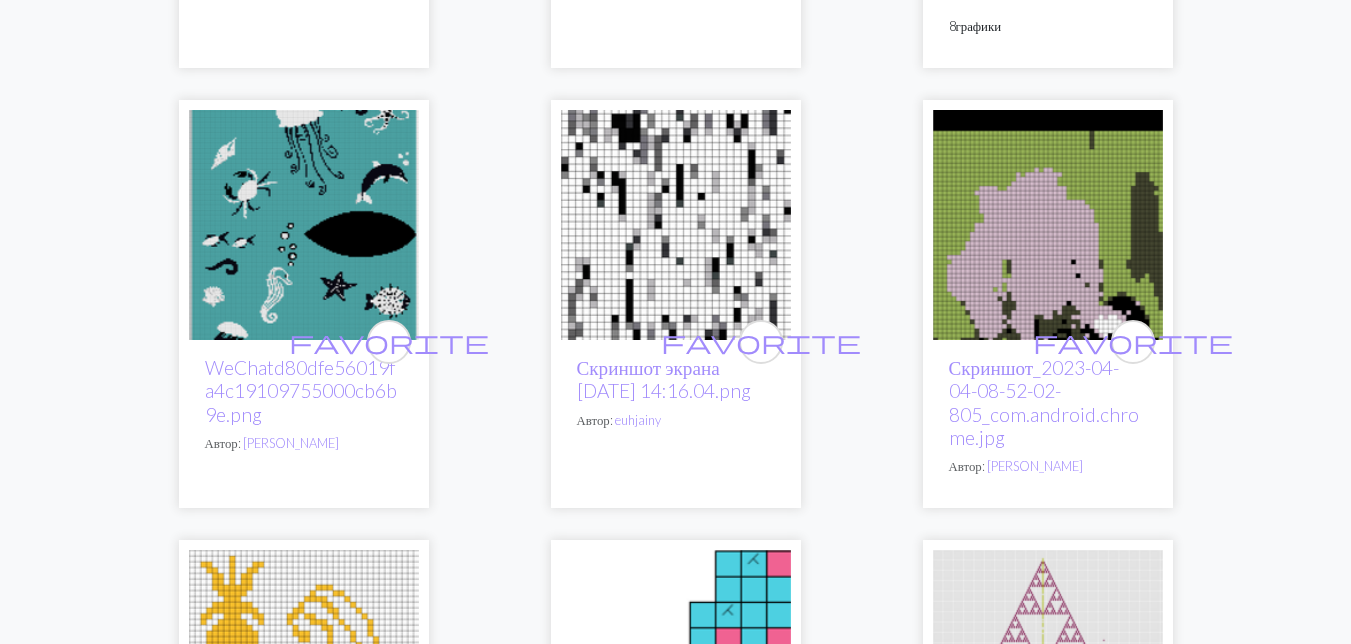 click at bounding box center (304, 225) 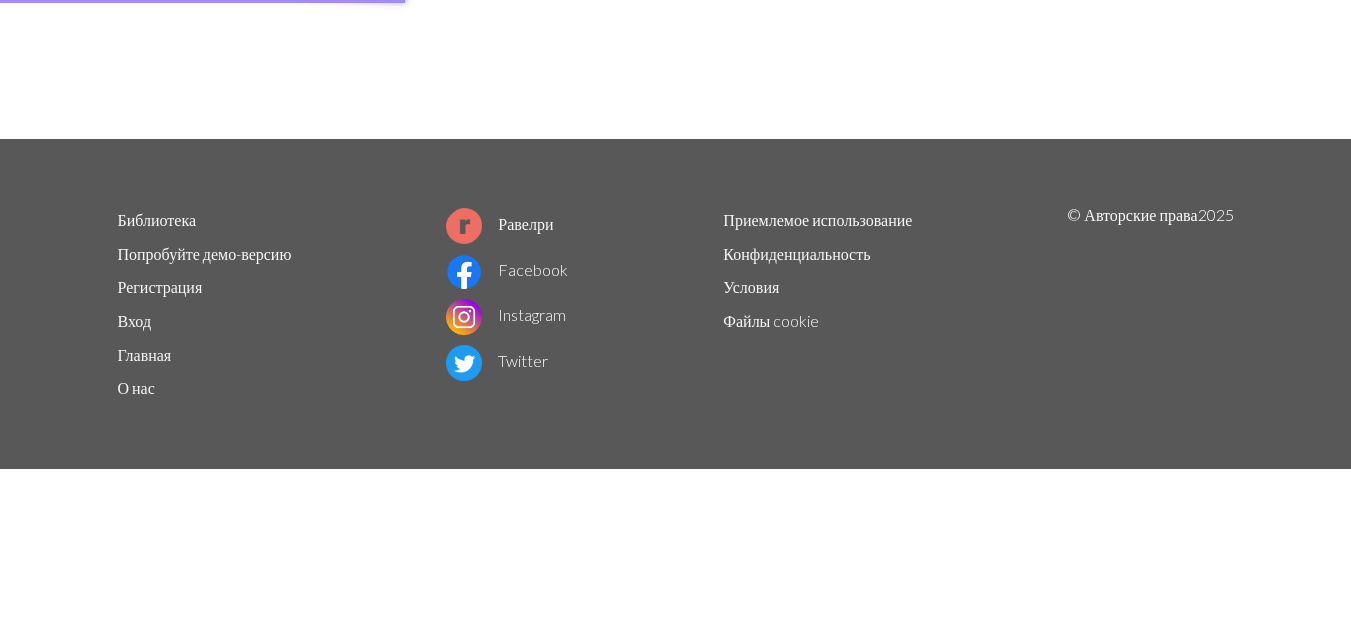 scroll, scrollTop: 0, scrollLeft: 0, axis: both 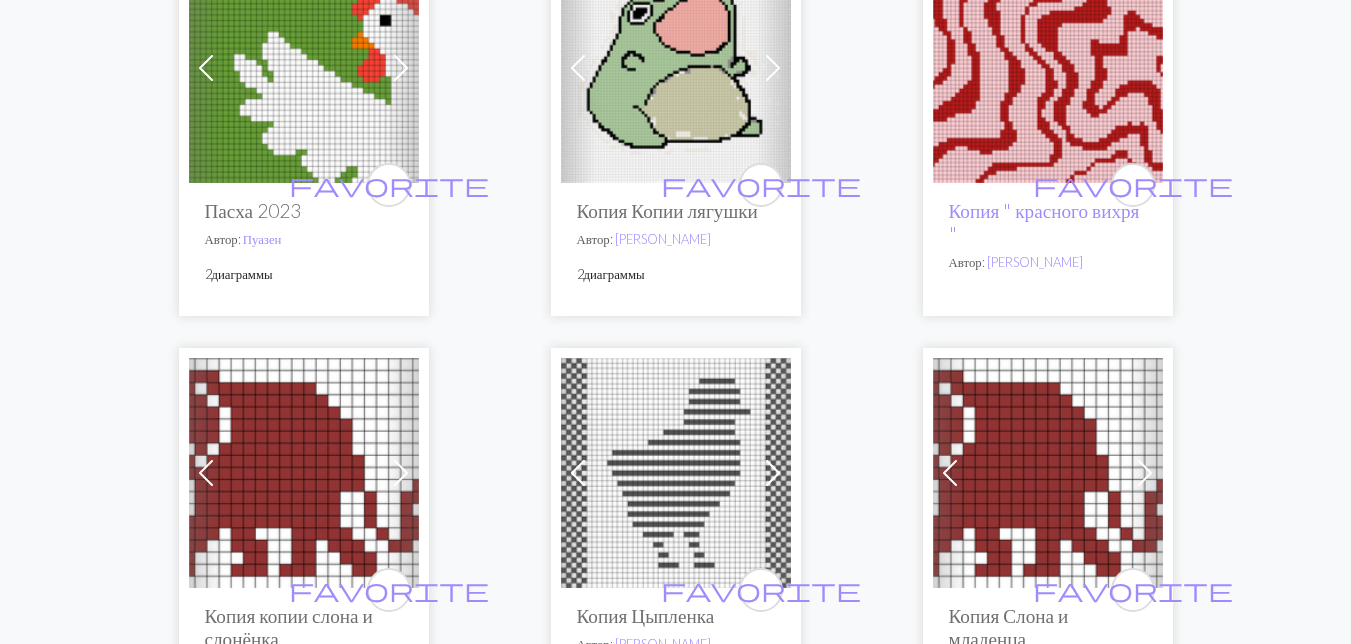 click at bounding box center (304, 68) 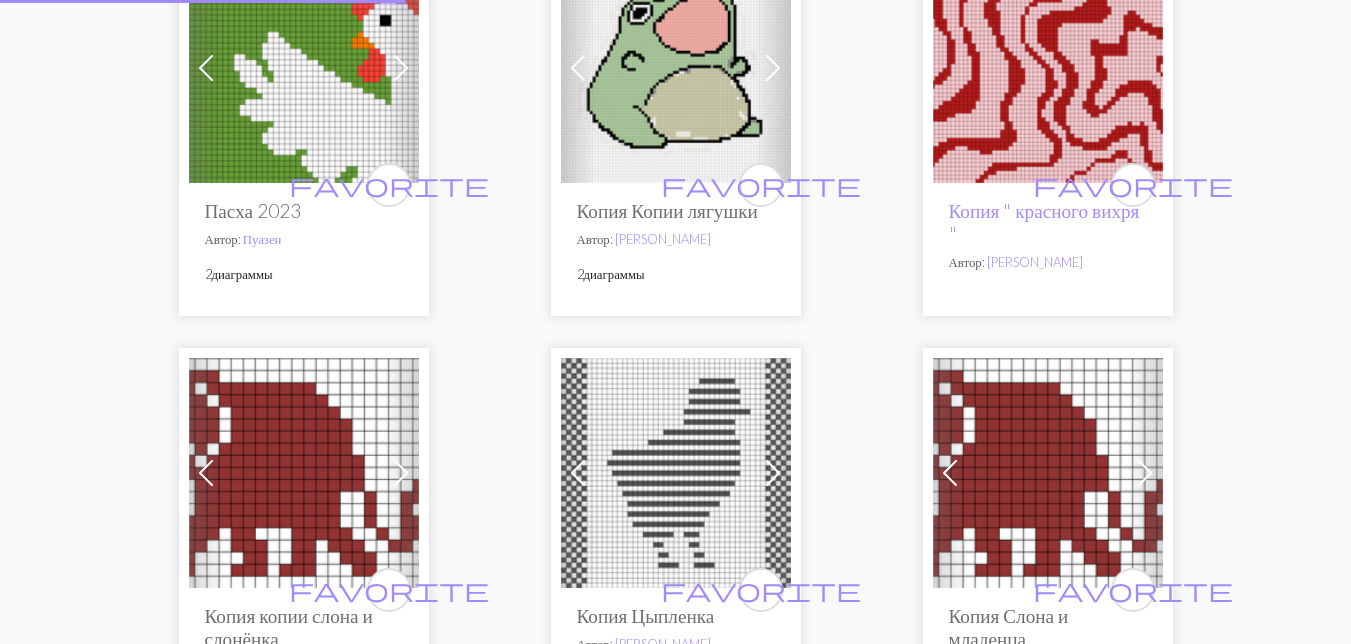 scroll, scrollTop: 0, scrollLeft: 0, axis: both 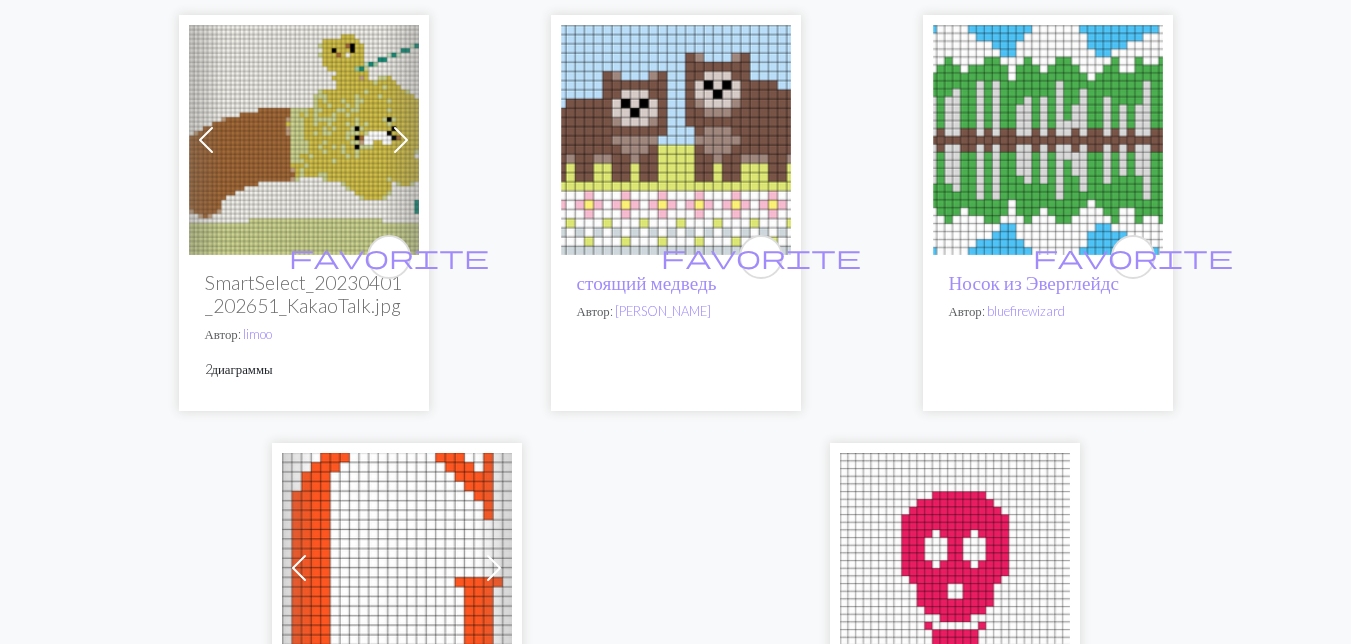 click at bounding box center [676, 140] 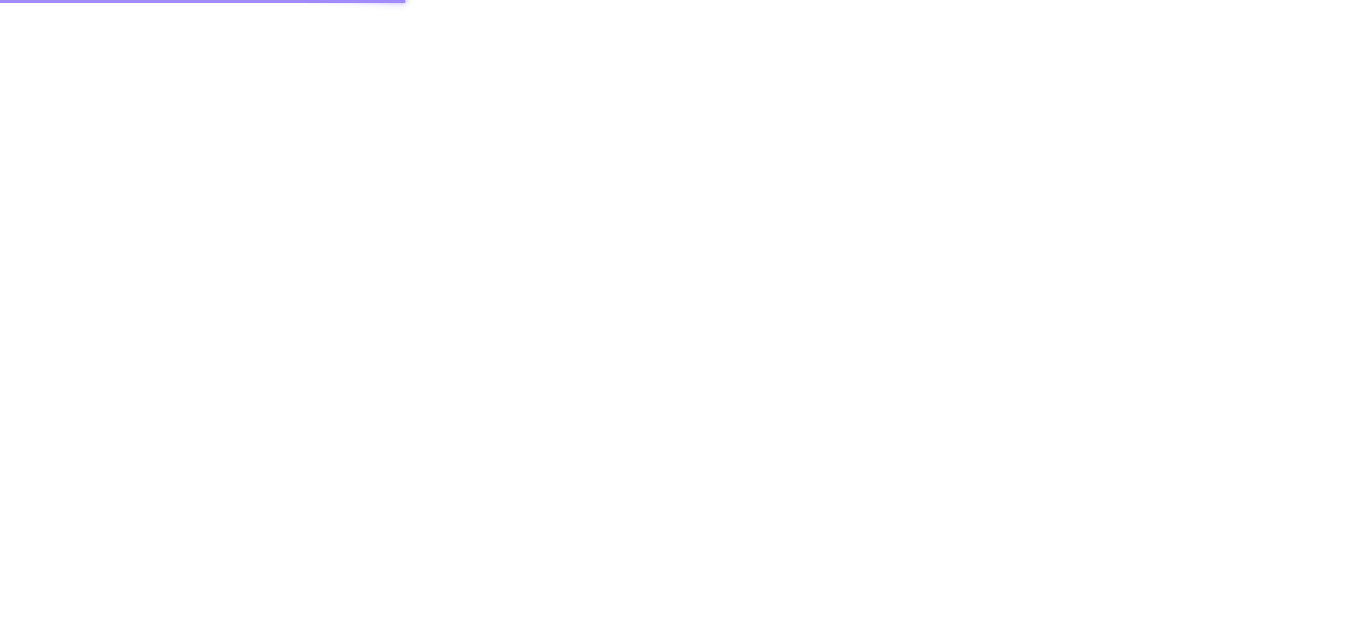 scroll, scrollTop: 0, scrollLeft: 0, axis: both 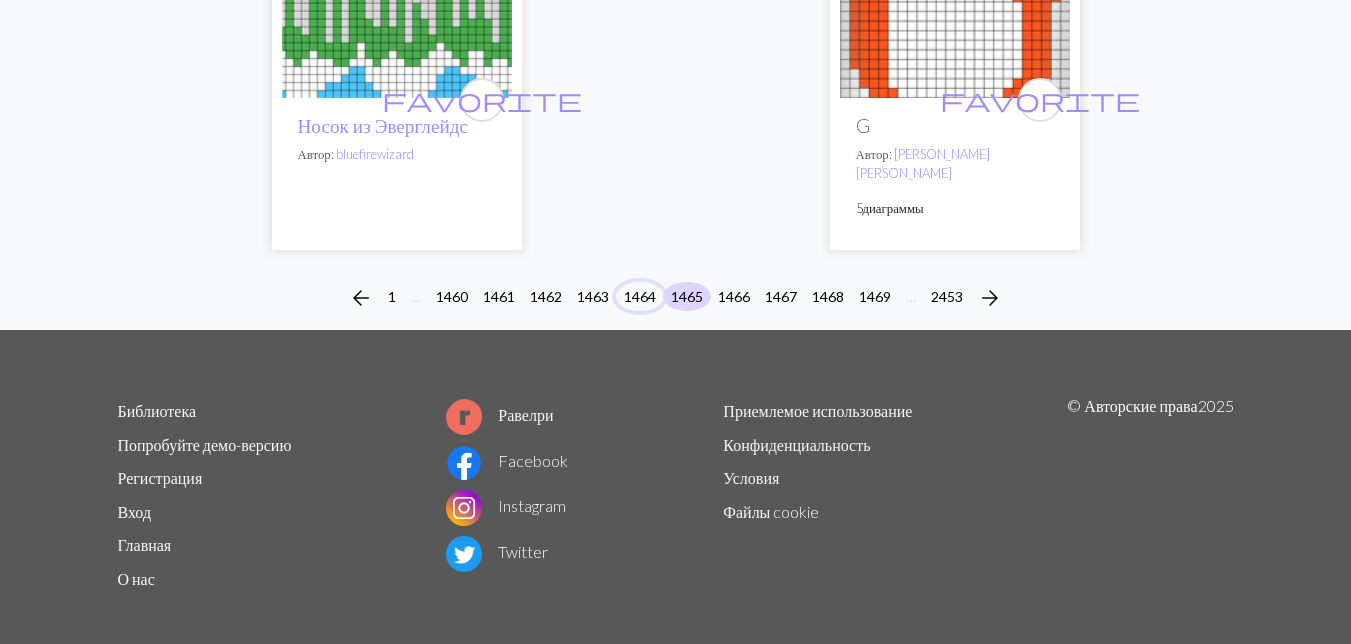 click on "1464" at bounding box center (640, 296) 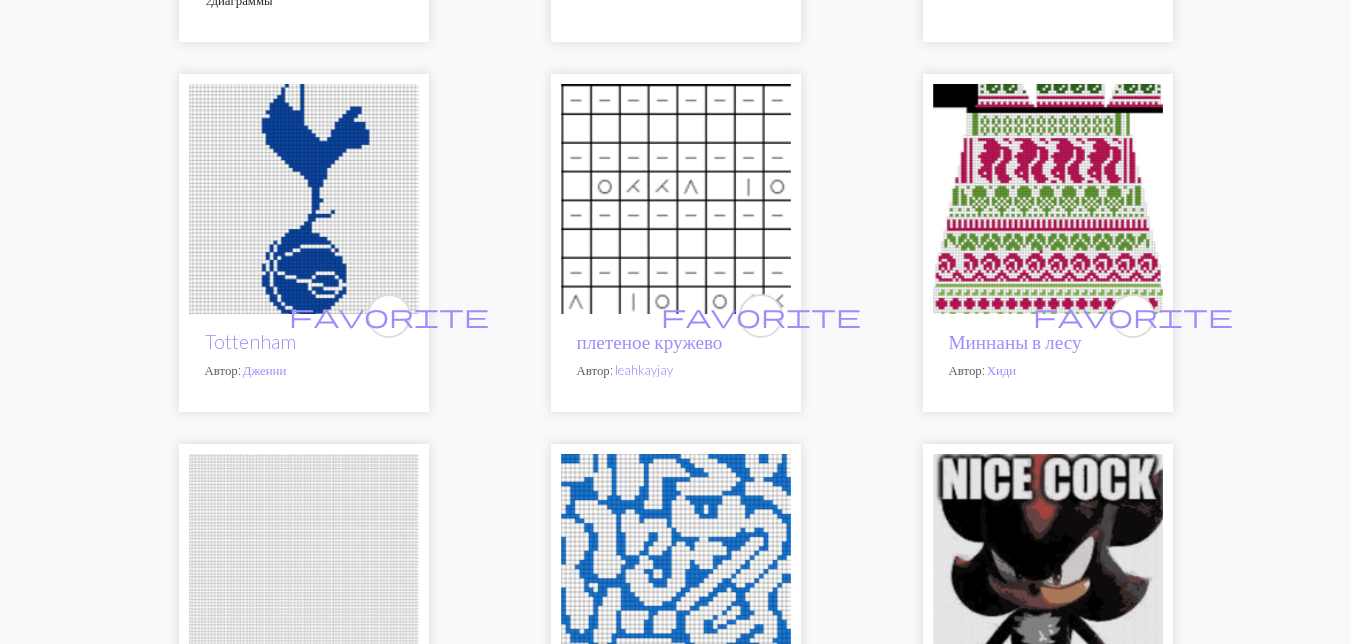 scroll, scrollTop: 1100, scrollLeft: 0, axis: vertical 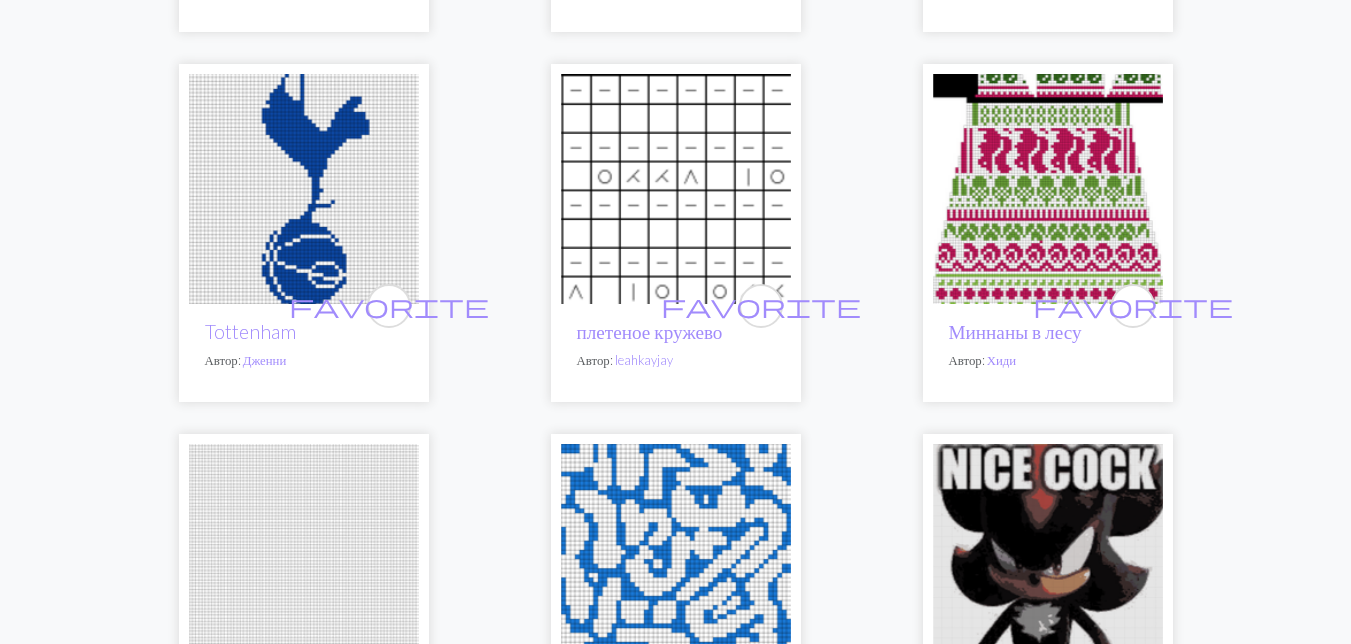 click at bounding box center (304, 189) 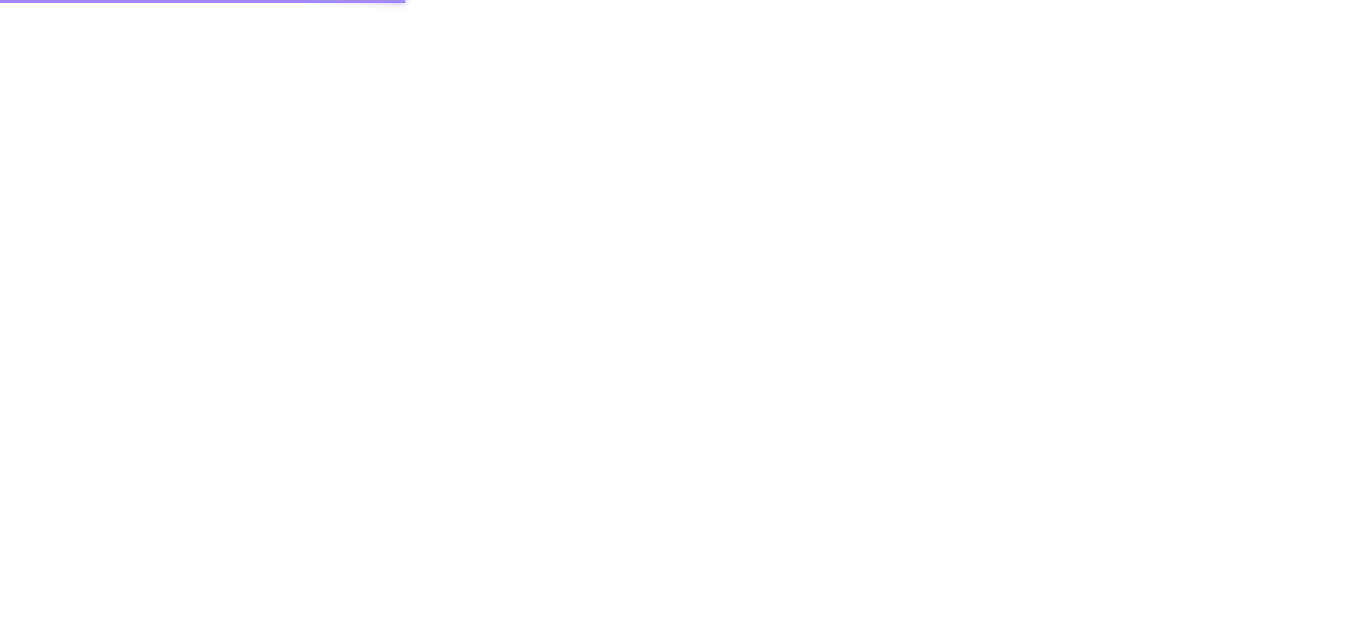 scroll, scrollTop: 0, scrollLeft: 0, axis: both 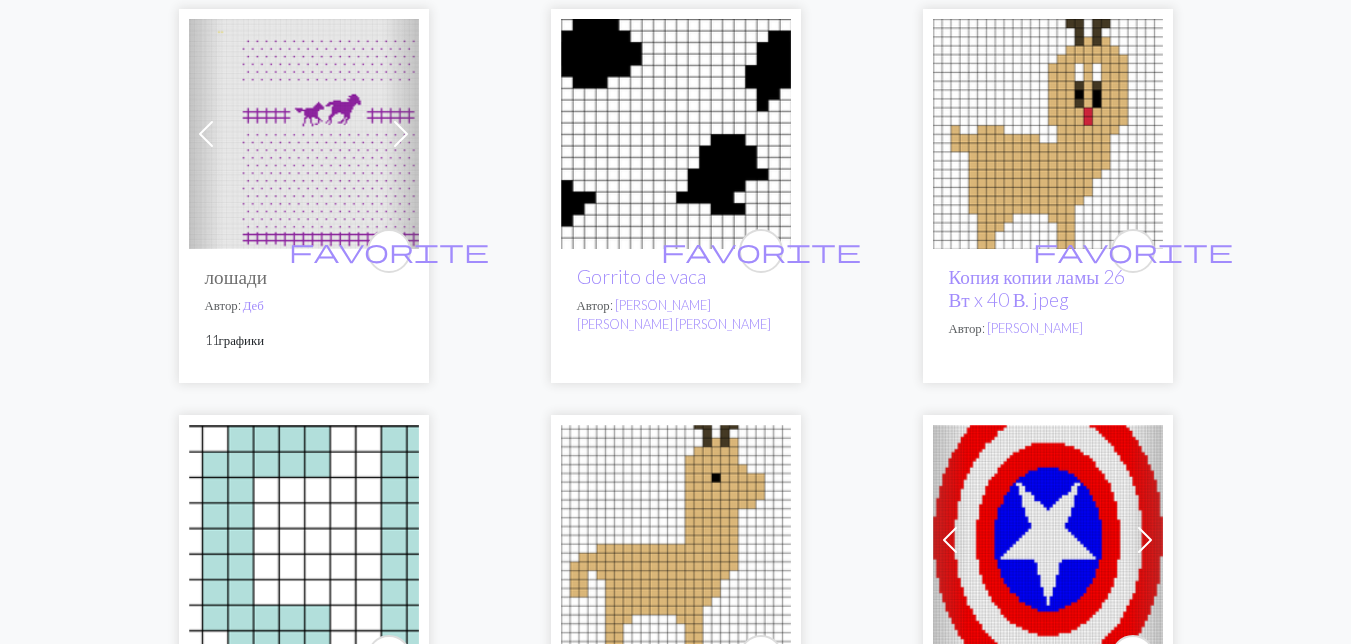 click at bounding box center [304, 134] 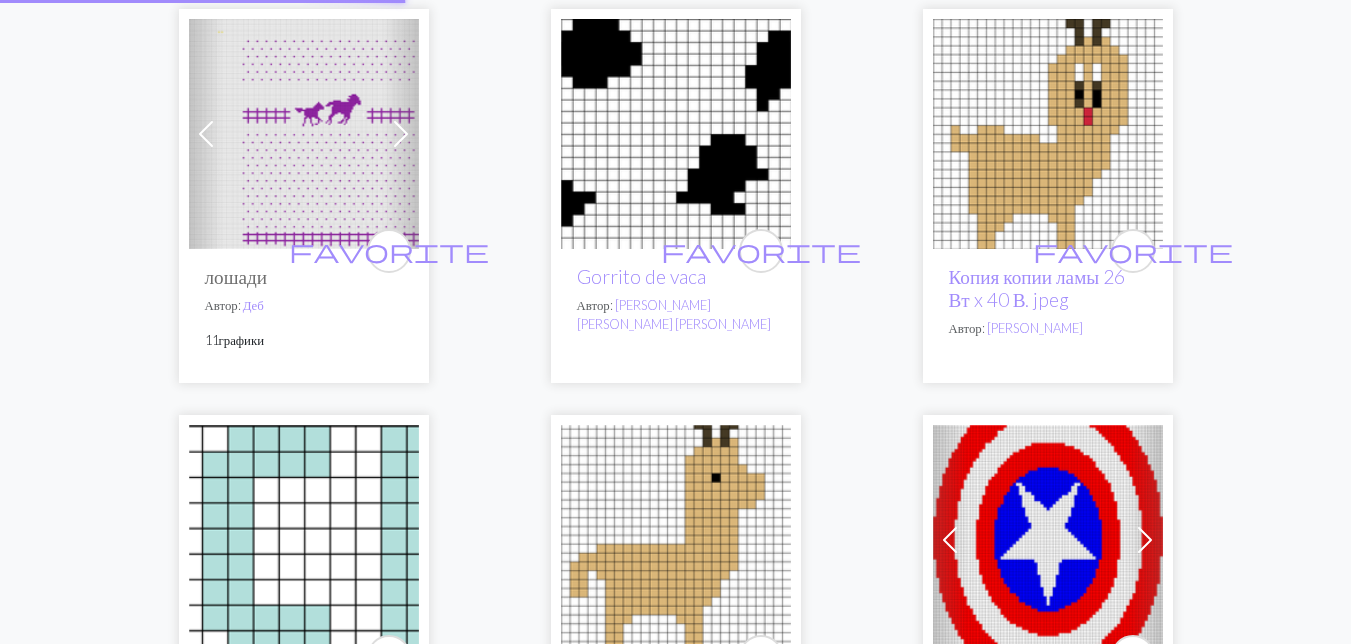 scroll, scrollTop: 0, scrollLeft: 0, axis: both 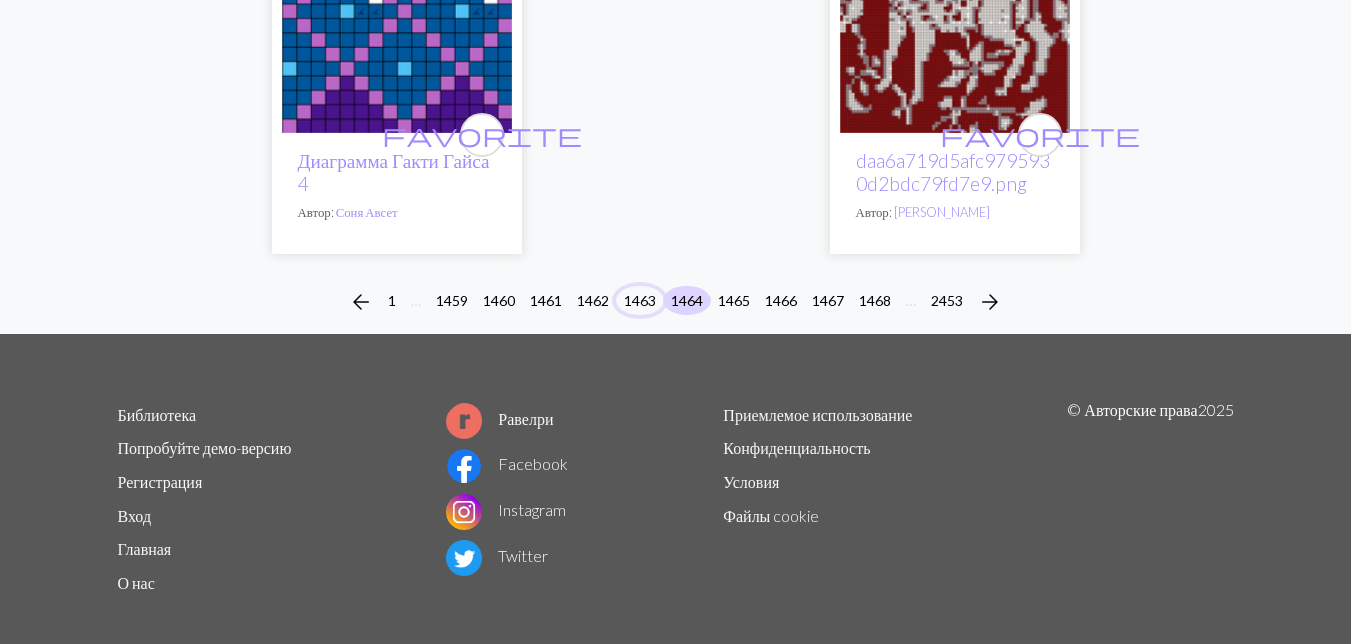 click on "1463" at bounding box center [640, 300] 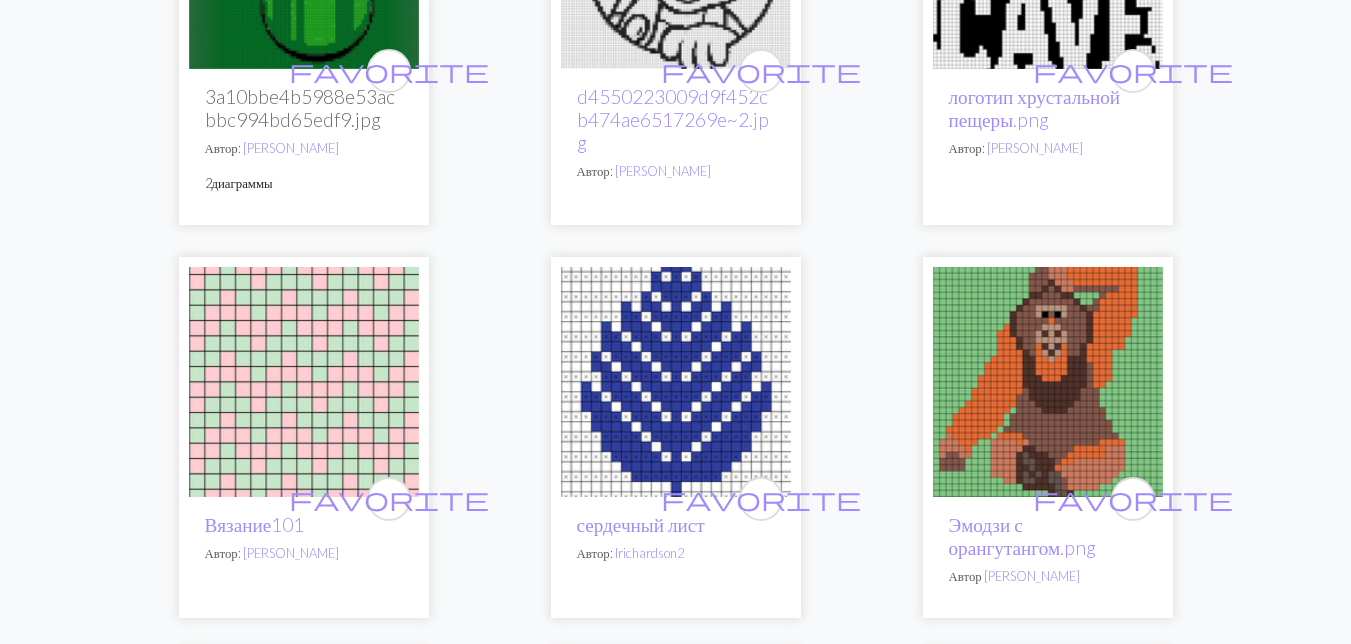 scroll, scrollTop: 1000, scrollLeft: 0, axis: vertical 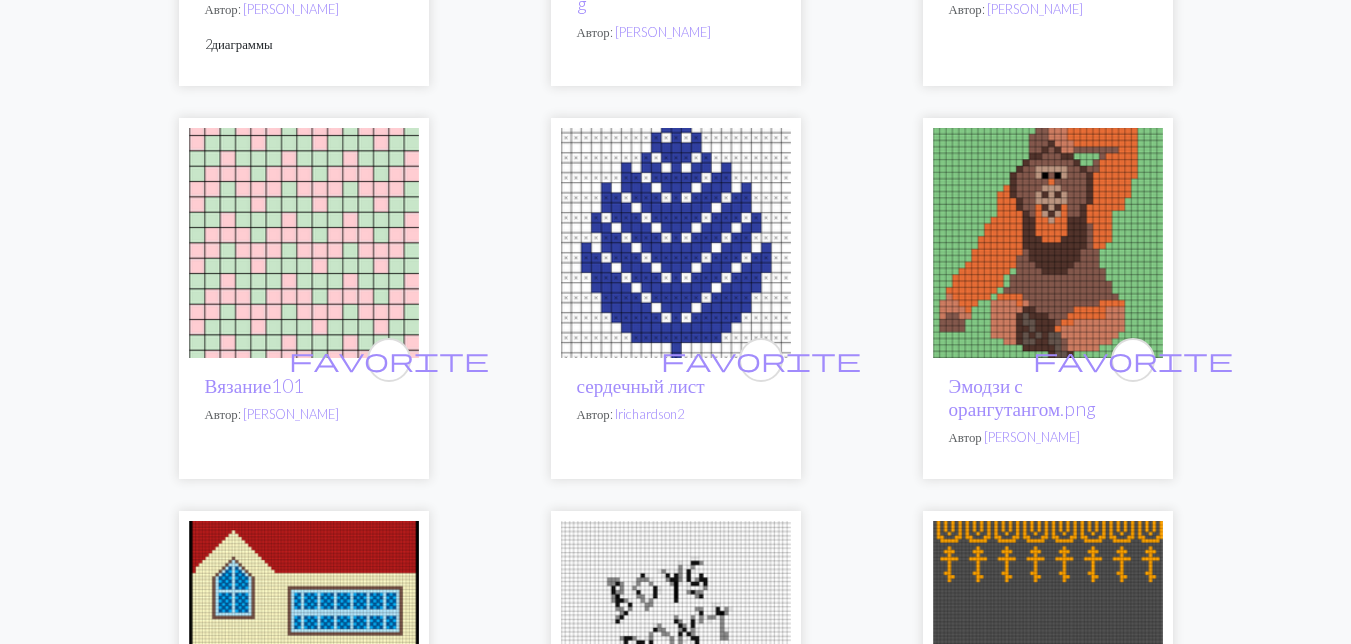 click at bounding box center (1048, 243) 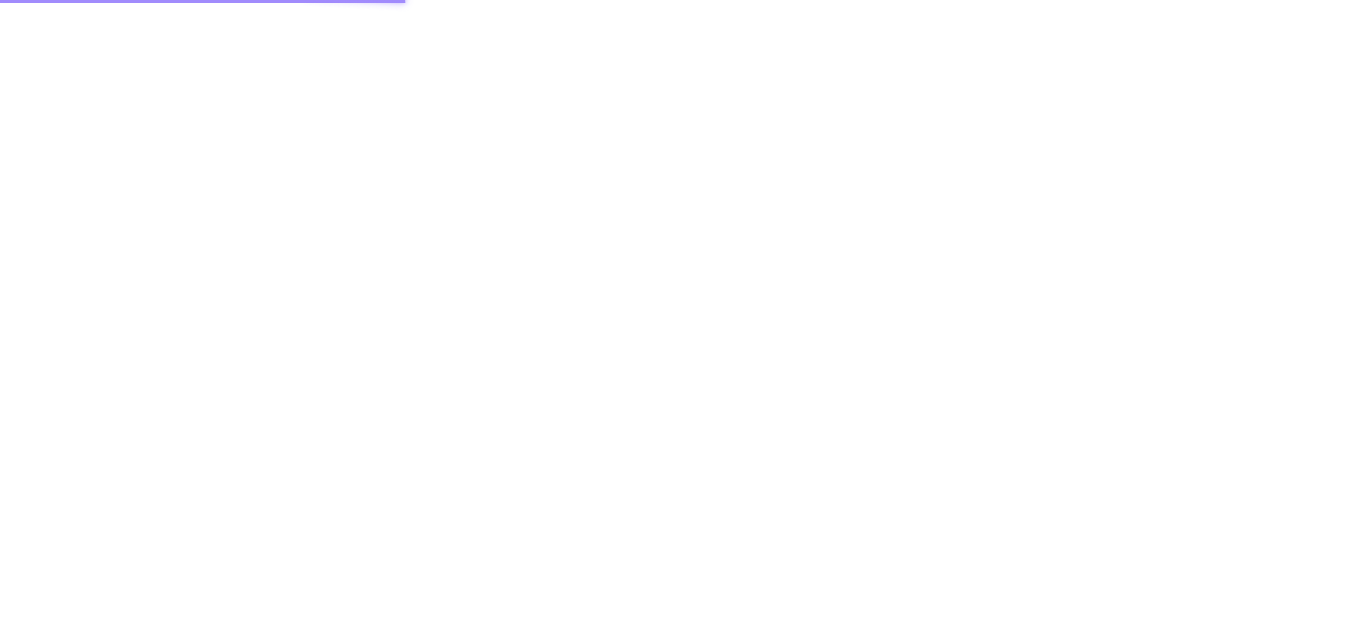 scroll, scrollTop: 0, scrollLeft: 0, axis: both 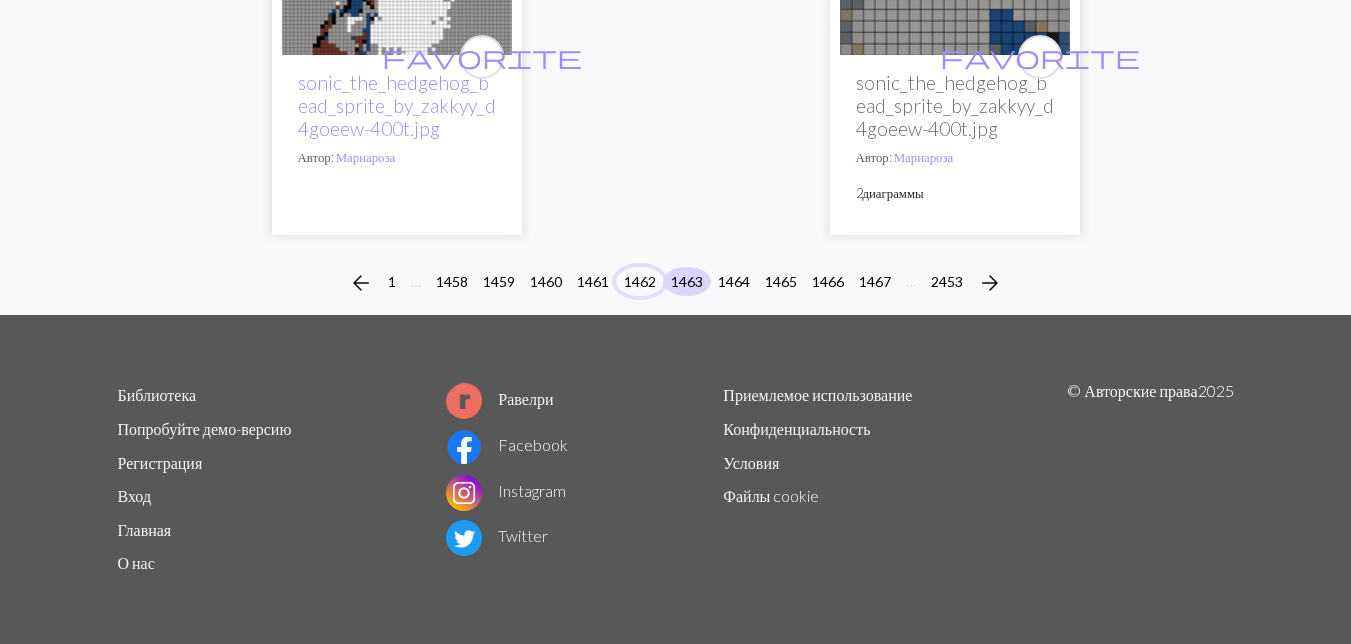 click on "1462" at bounding box center [640, 281] 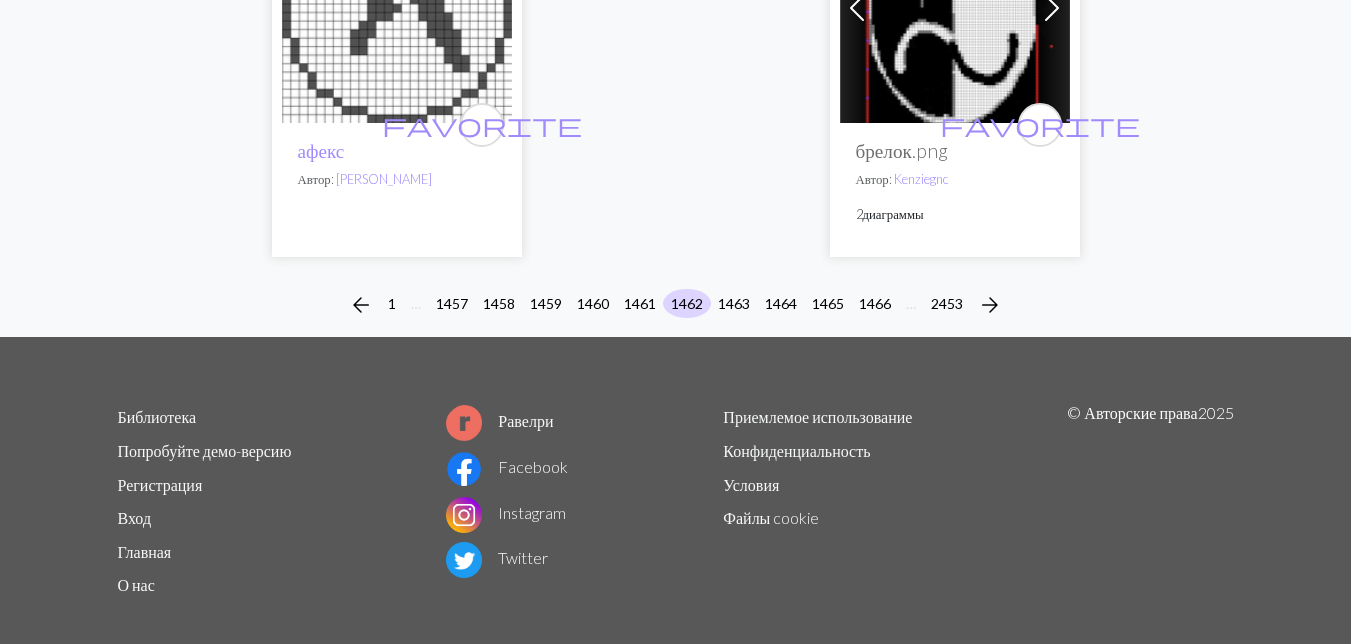 scroll, scrollTop: 6937, scrollLeft: 0, axis: vertical 